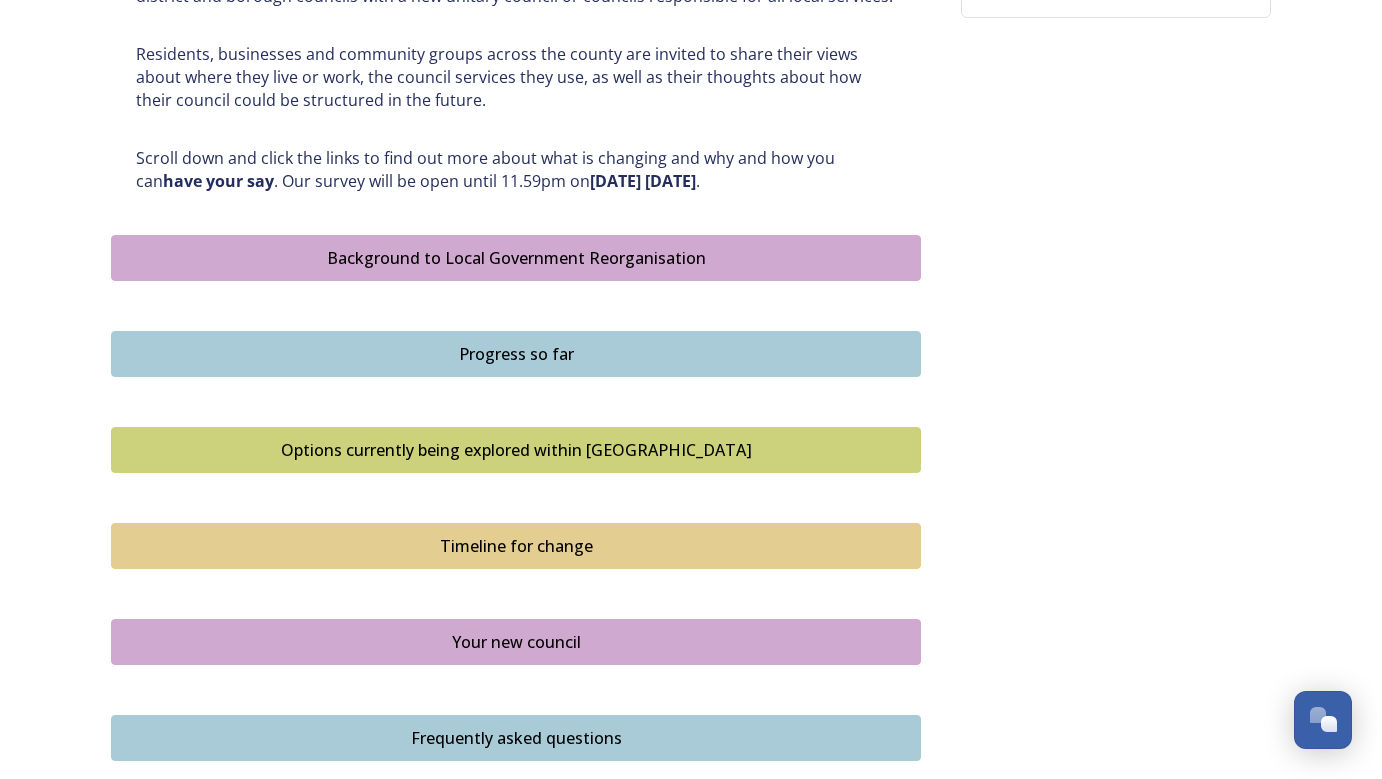 scroll, scrollTop: 971, scrollLeft: 0, axis: vertical 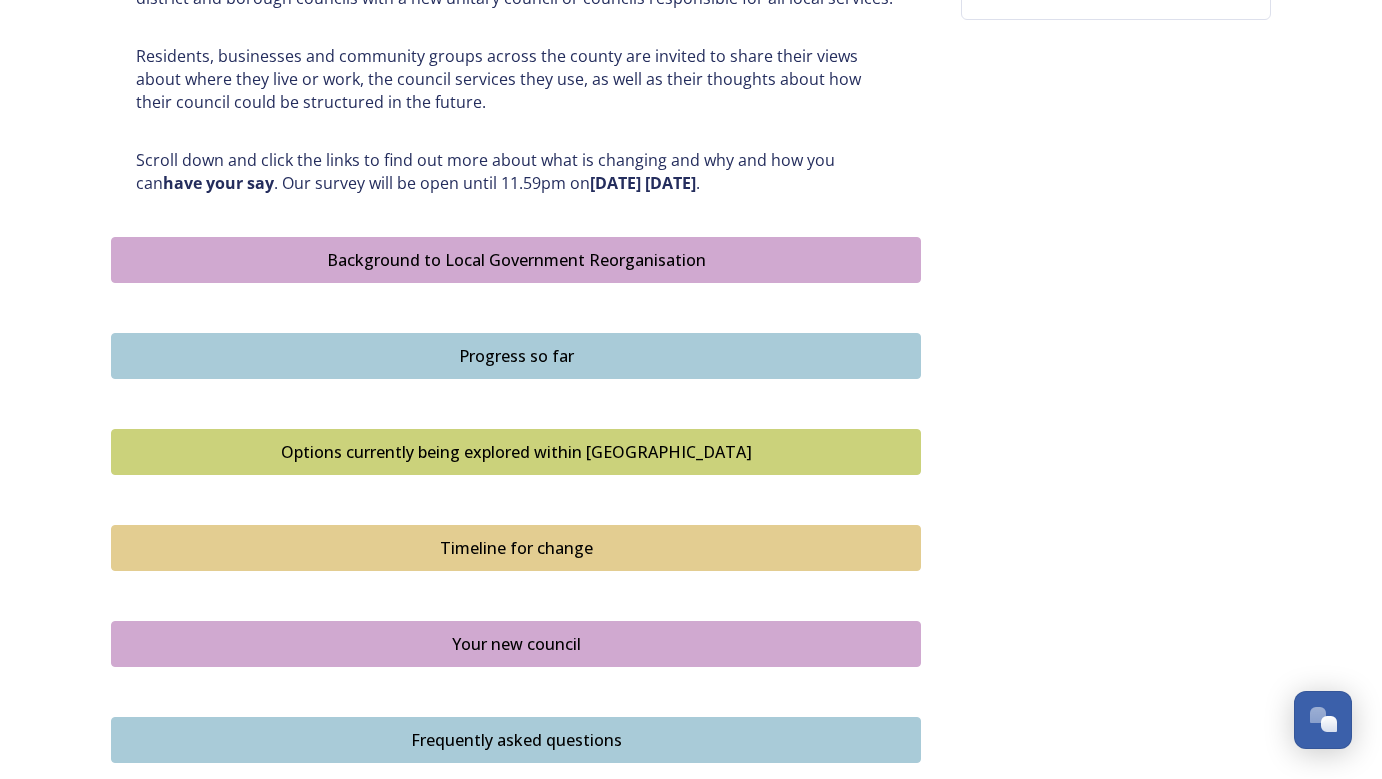 click on "Background to Local Government Reorganisation" at bounding box center [516, 260] 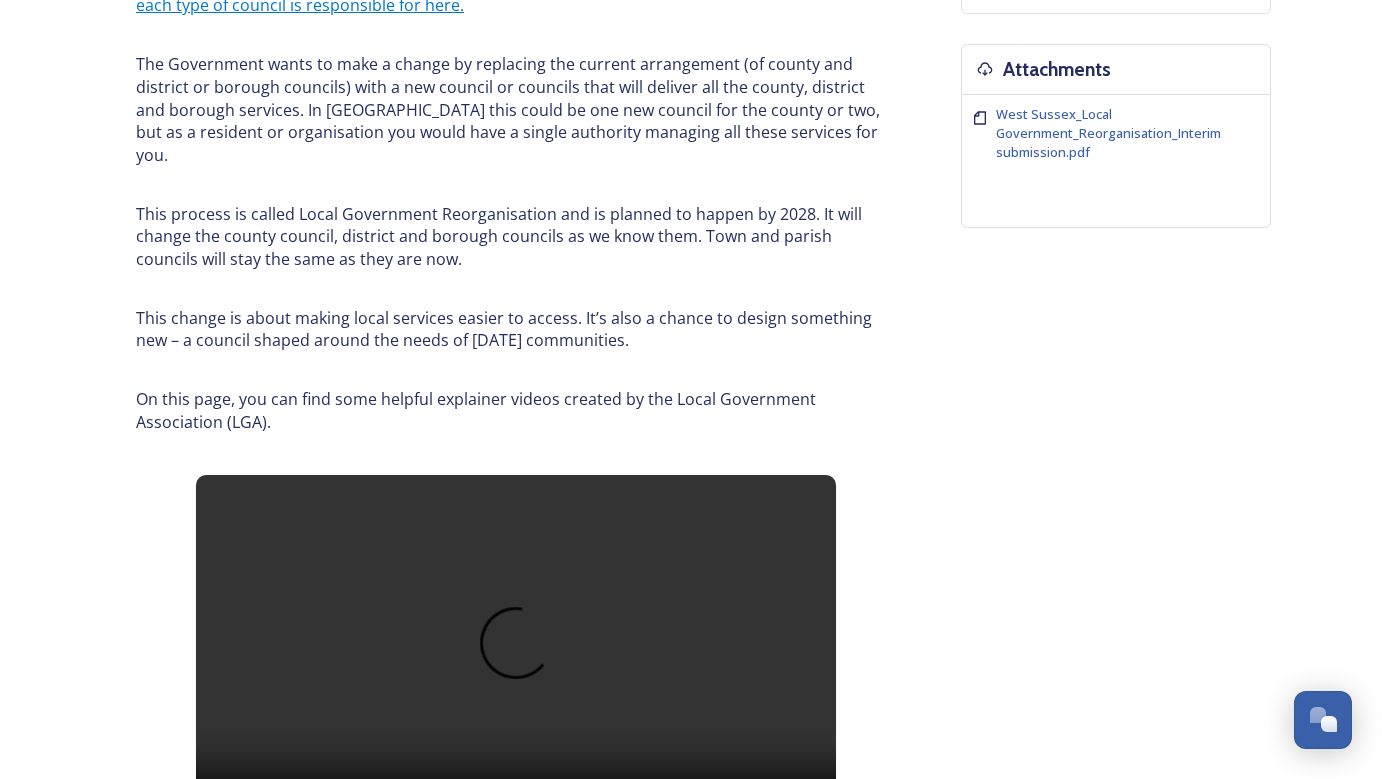 scroll, scrollTop: 769, scrollLeft: 0, axis: vertical 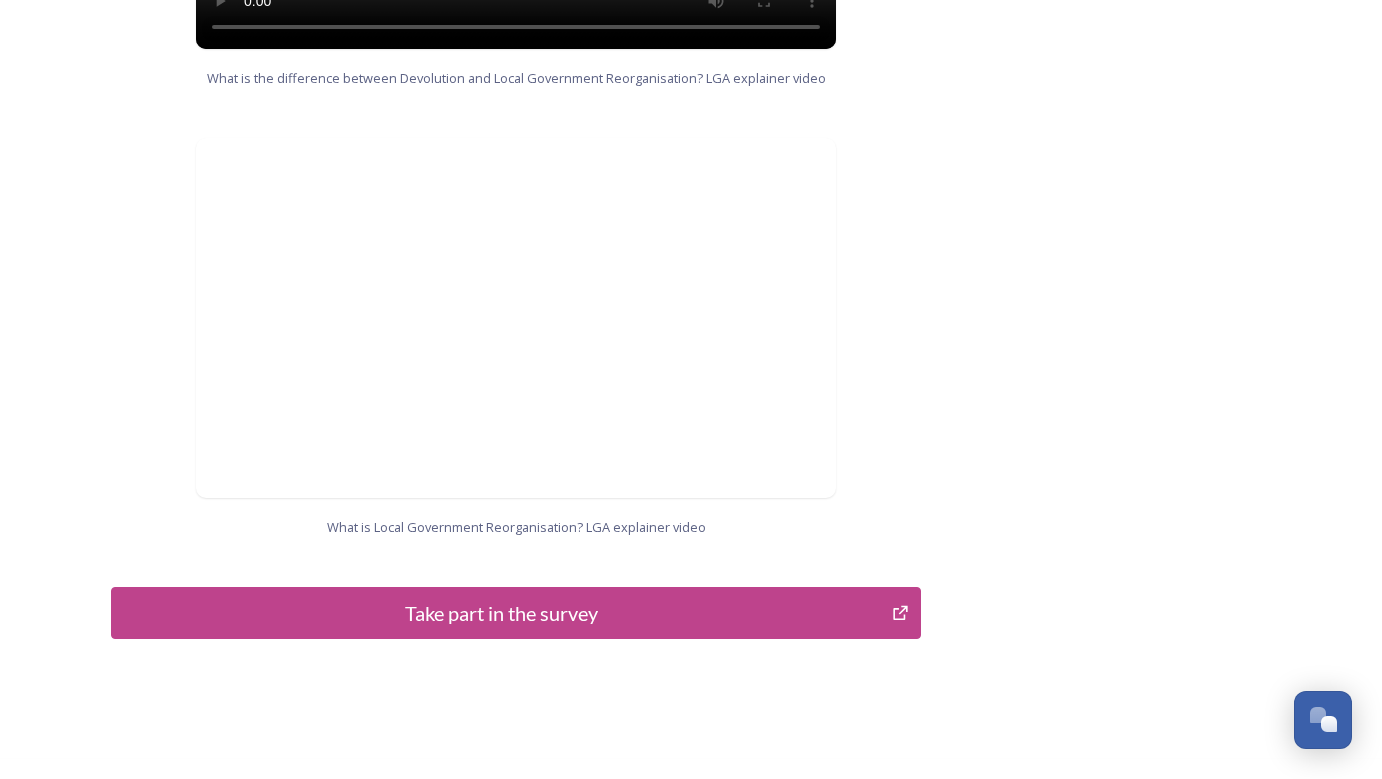 click on "Take part in the survey" at bounding box center (501, 613) 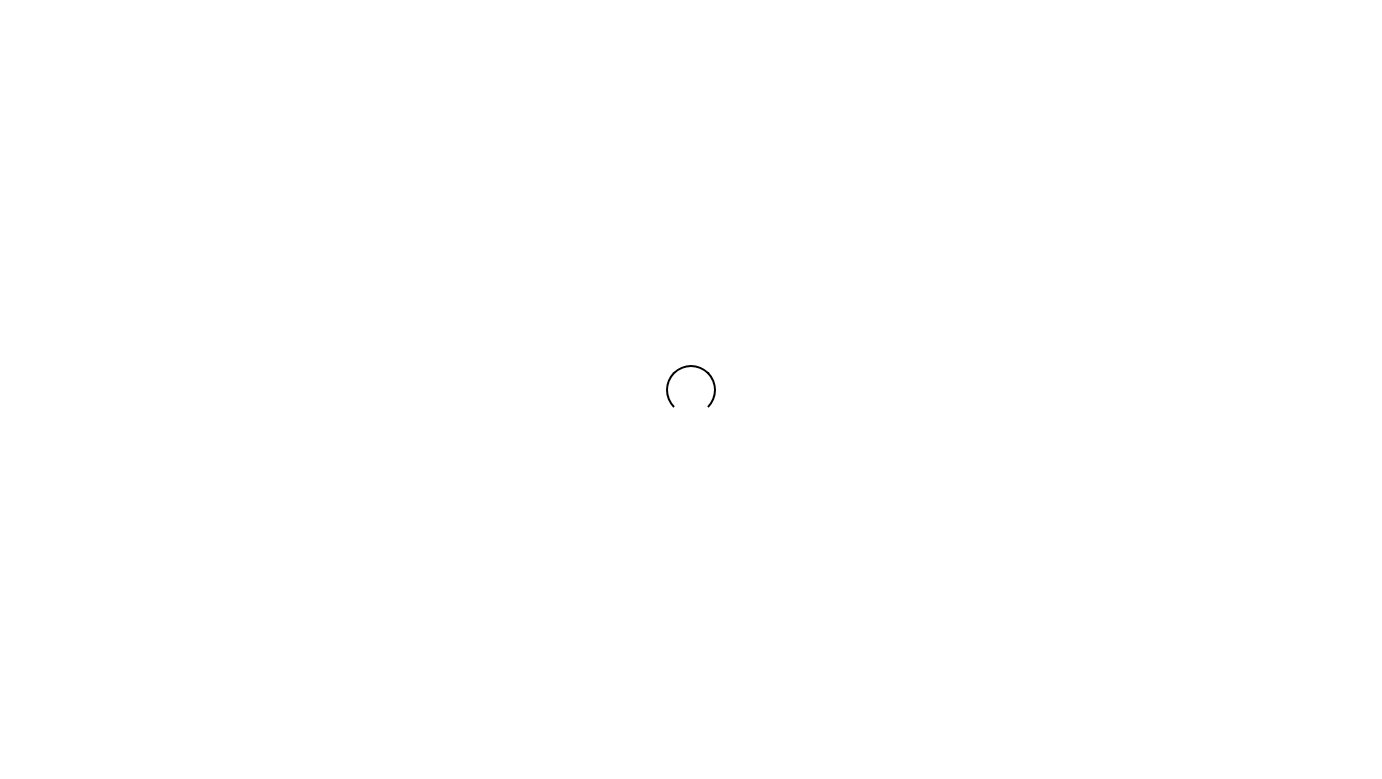 scroll, scrollTop: 0, scrollLeft: 0, axis: both 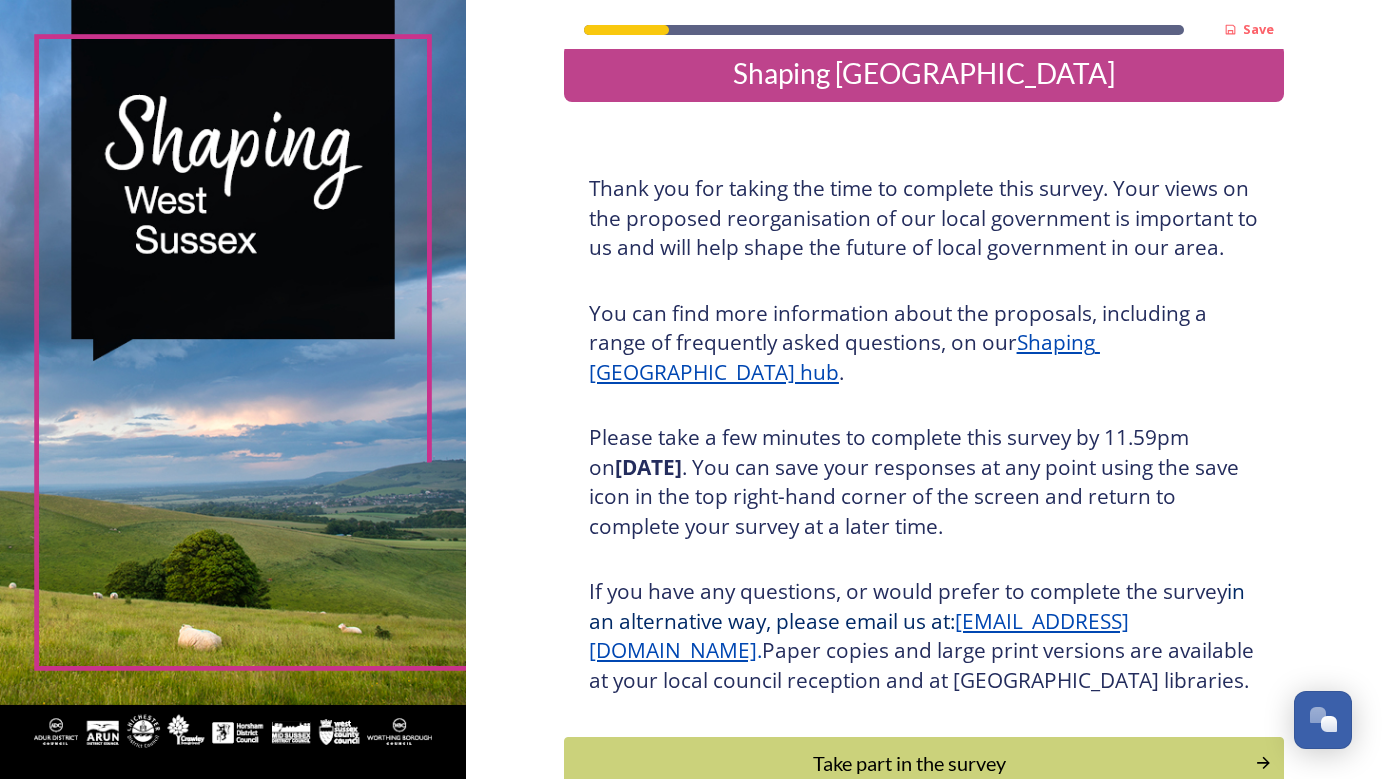 click on "Shaping [GEOGRAPHIC_DATA] hub" at bounding box center (844, 357) 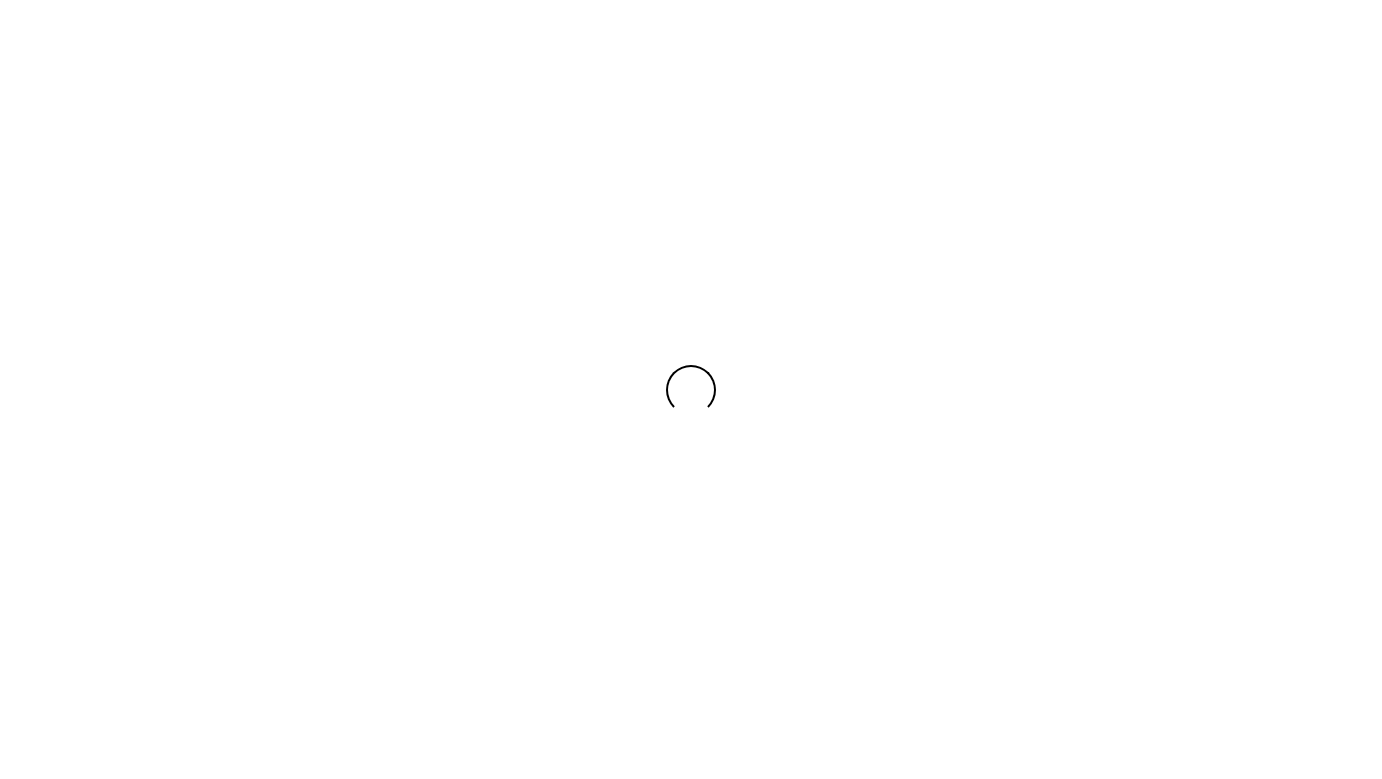 scroll, scrollTop: 0, scrollLeft: 0, axis: both 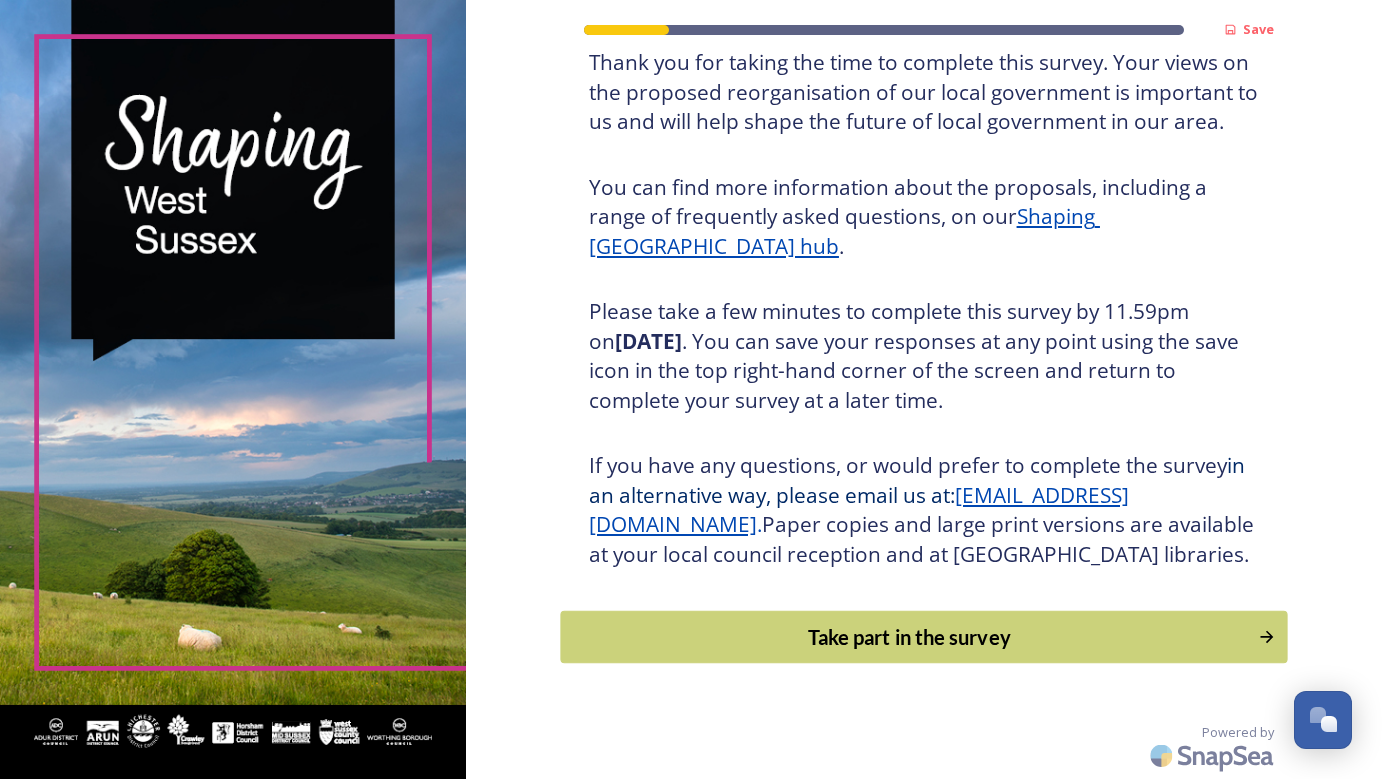 click on "Take part in the survey" at bounding box center (909, 637) 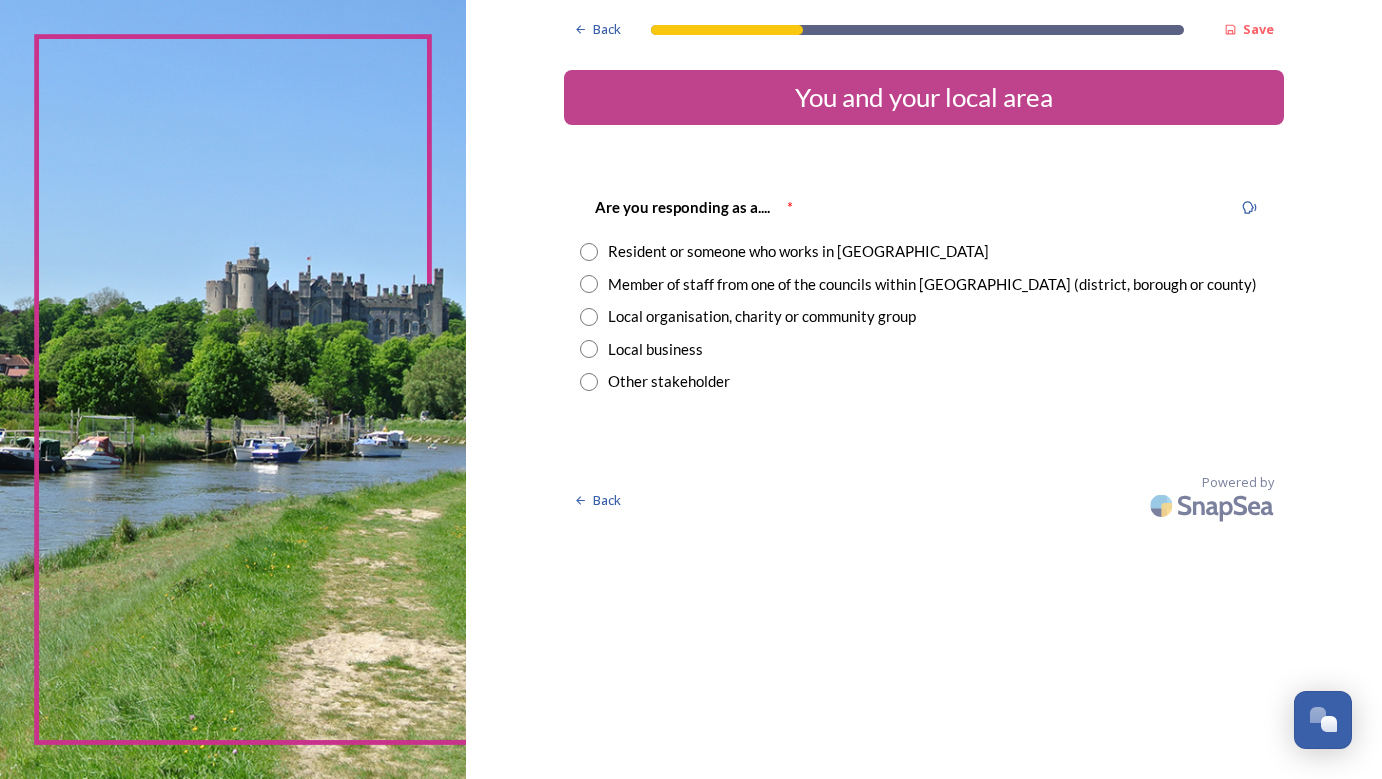 click at bounding box center (589, 284) 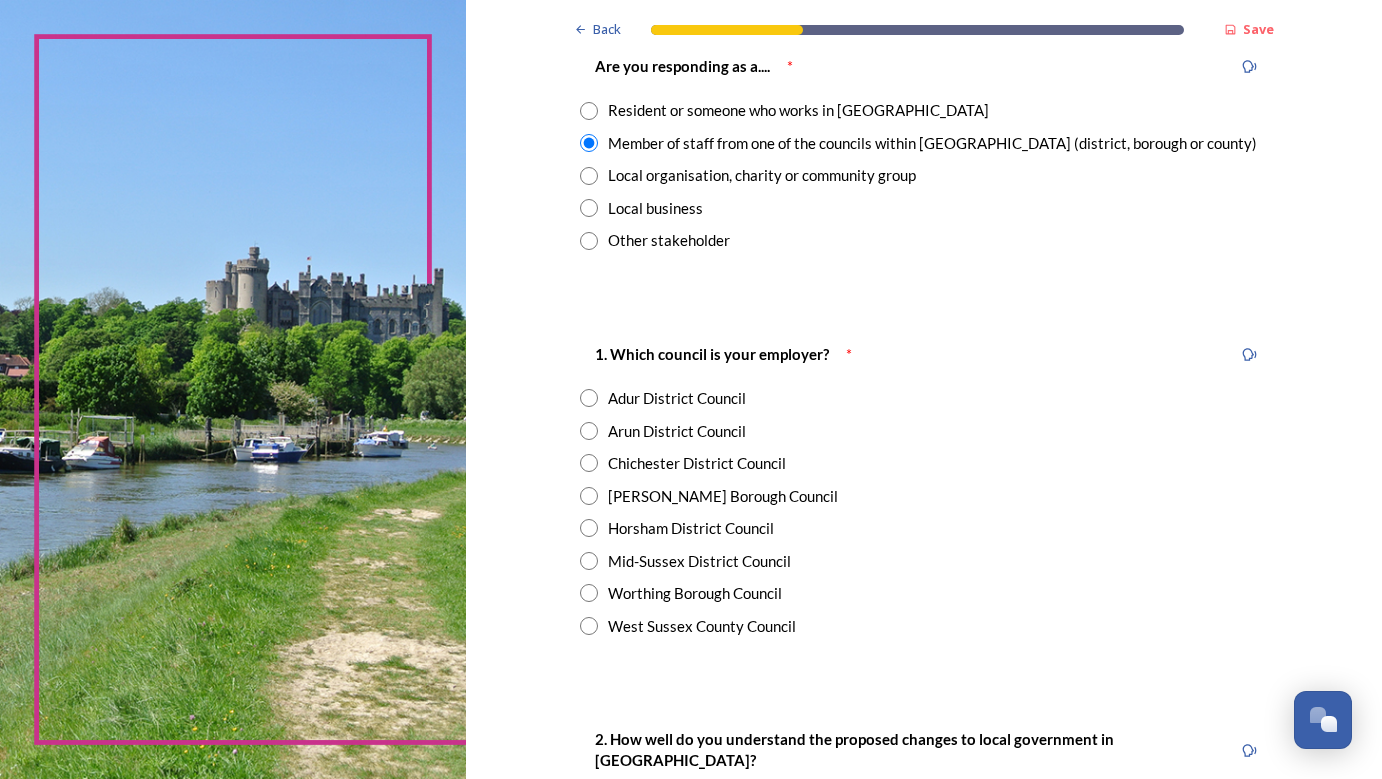 scroll, scrollTop: 146, scrollLeft: 0, axis: vertical 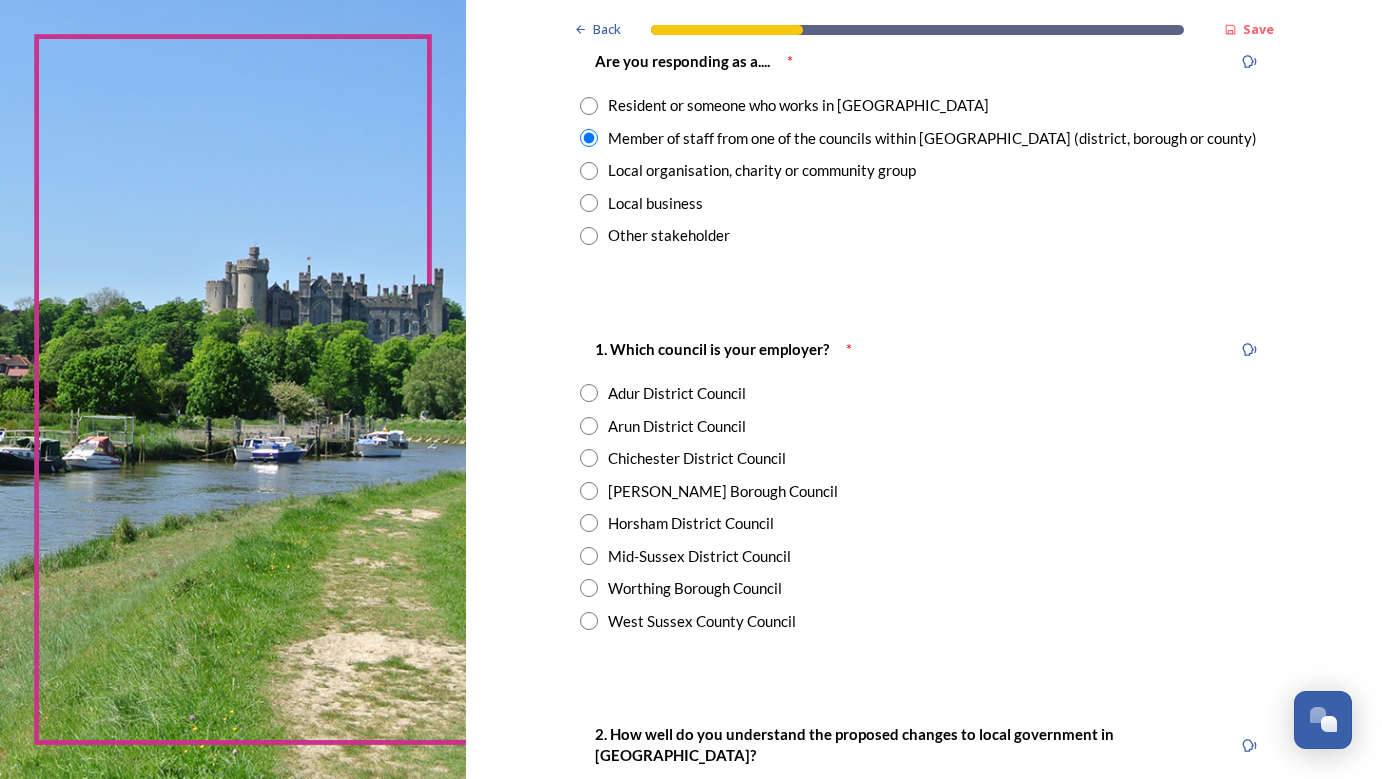 click at bounding box center [589, 106] 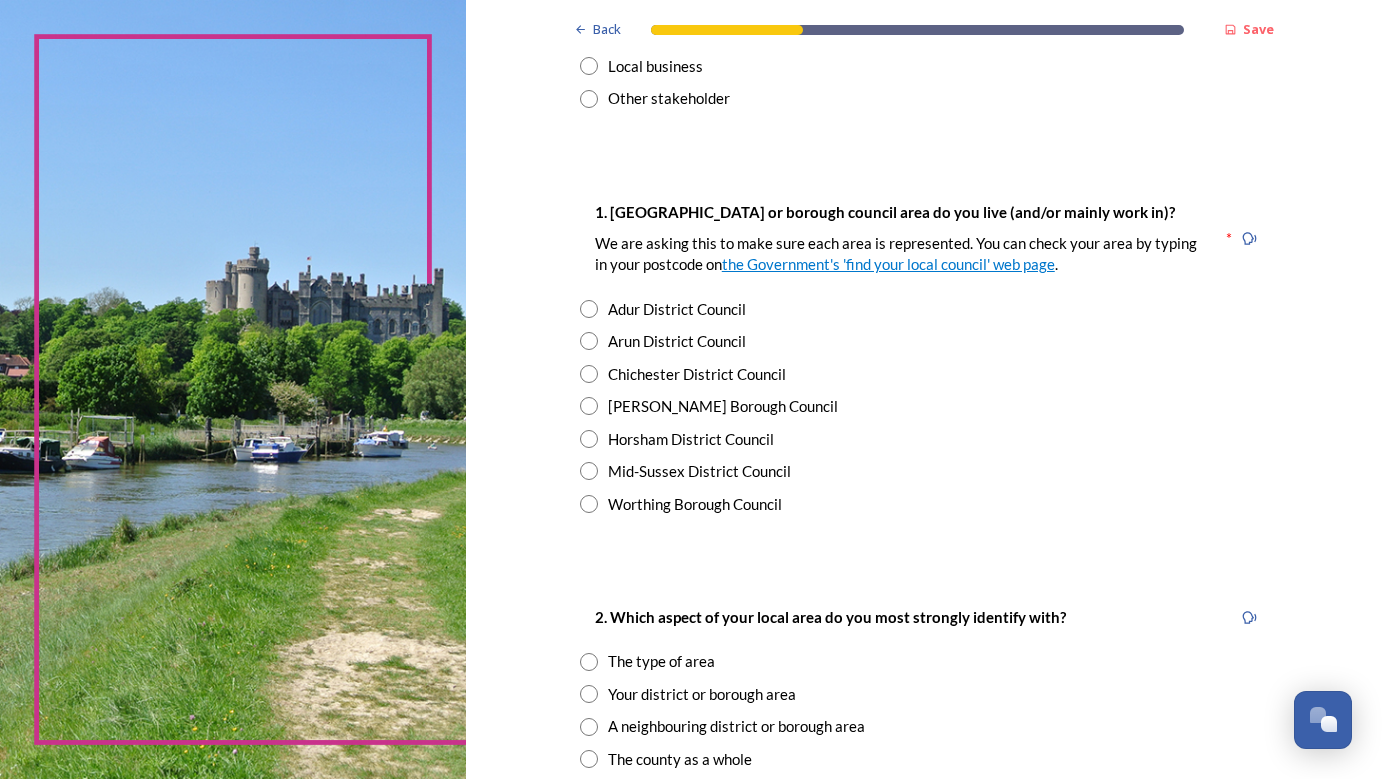 scroll, scrollTop: 298, scrollLeft: 0, axis: vertical 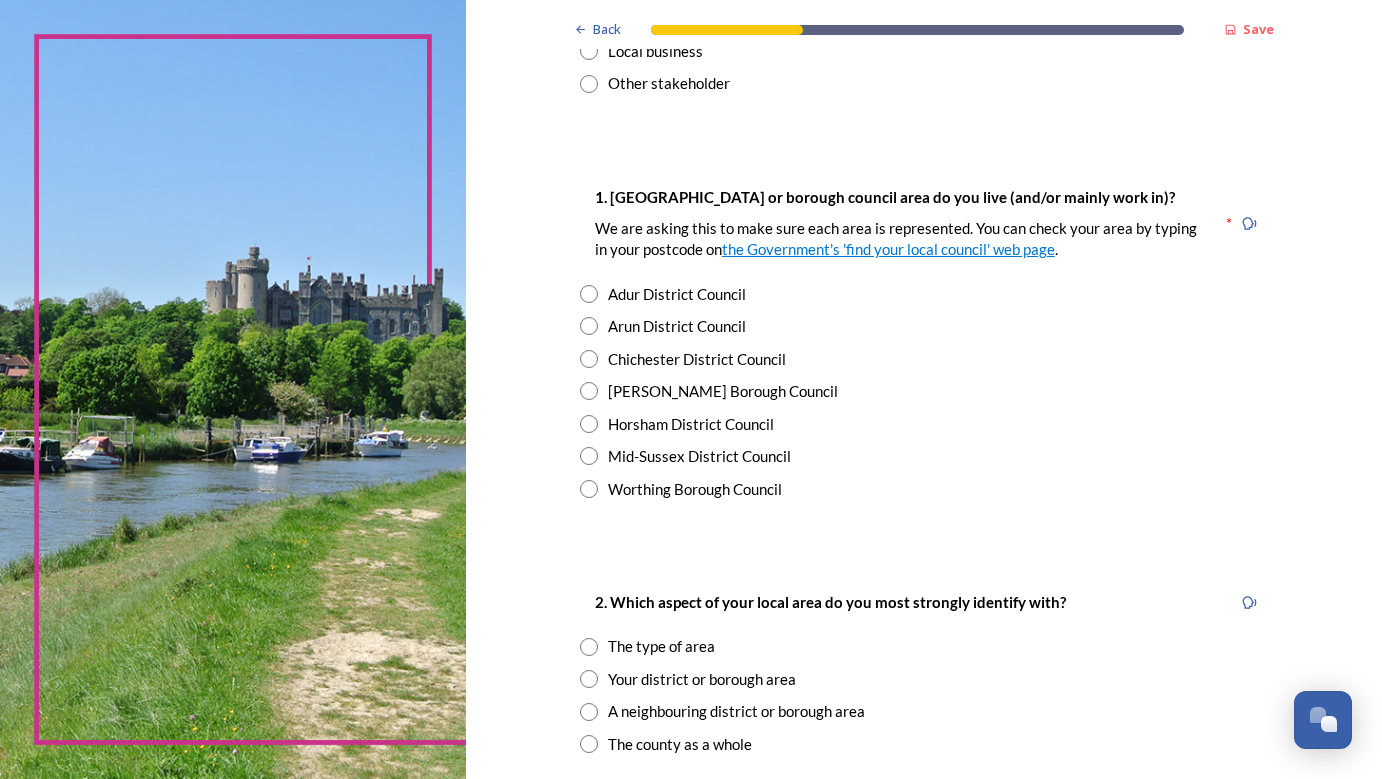 click at bounding box center (589, 424) 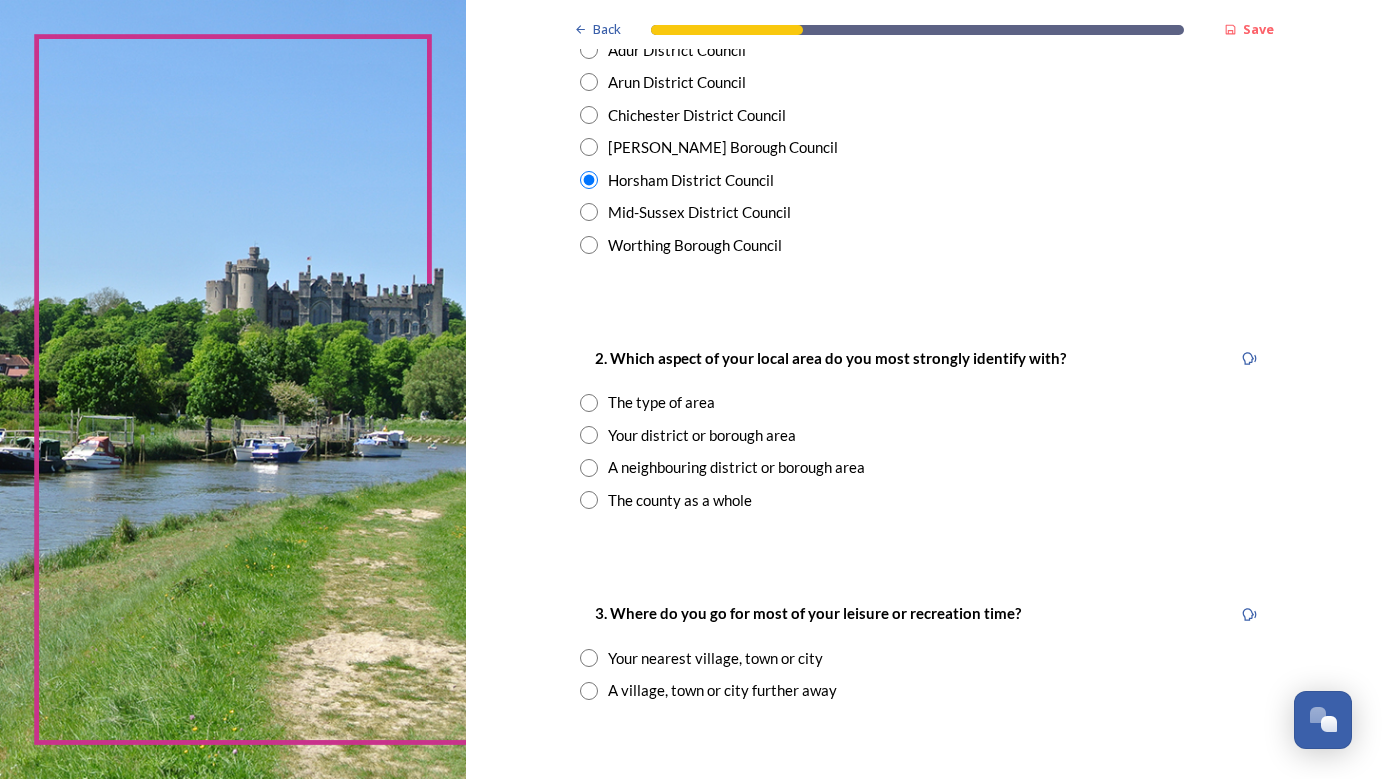scroll, scrollTop: 544, scrollLeft: 0, axis: vertical 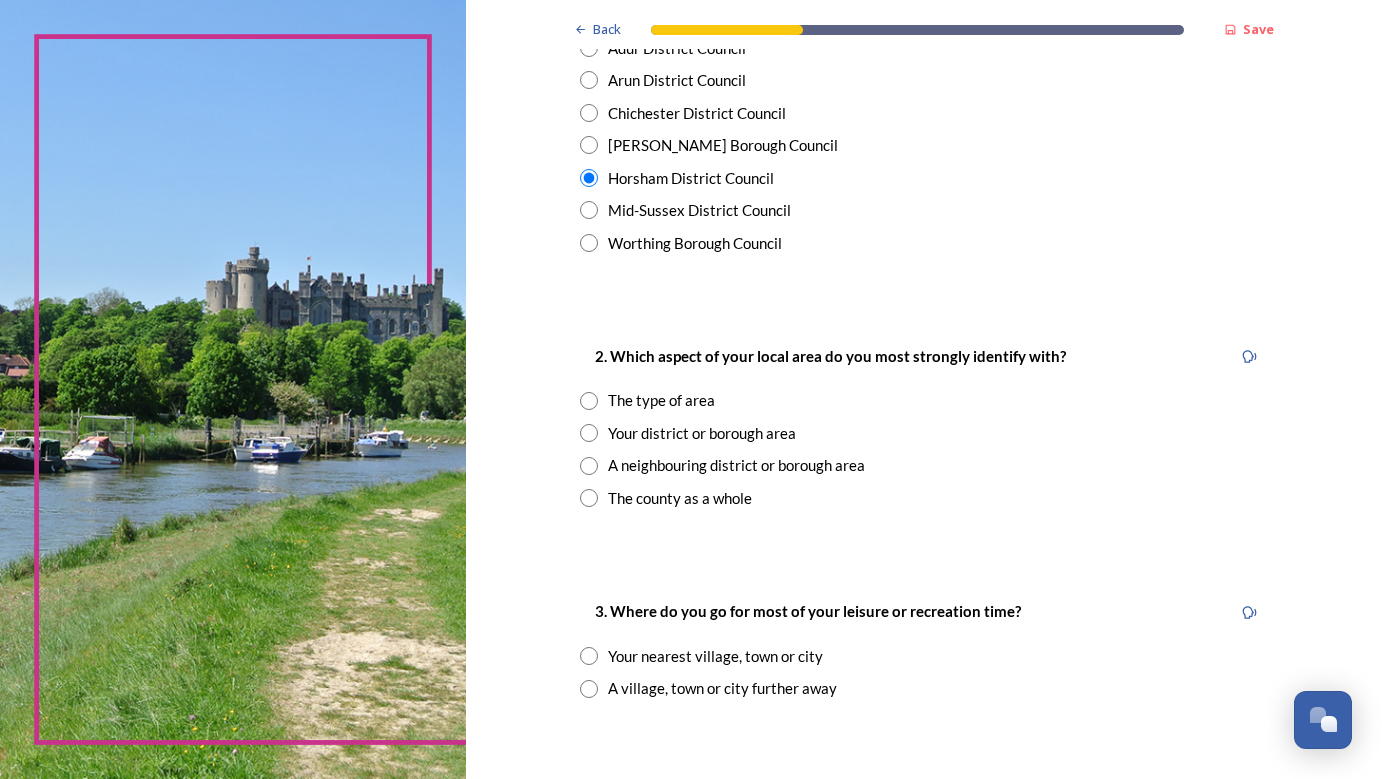 click at bounding box center (589, 401) 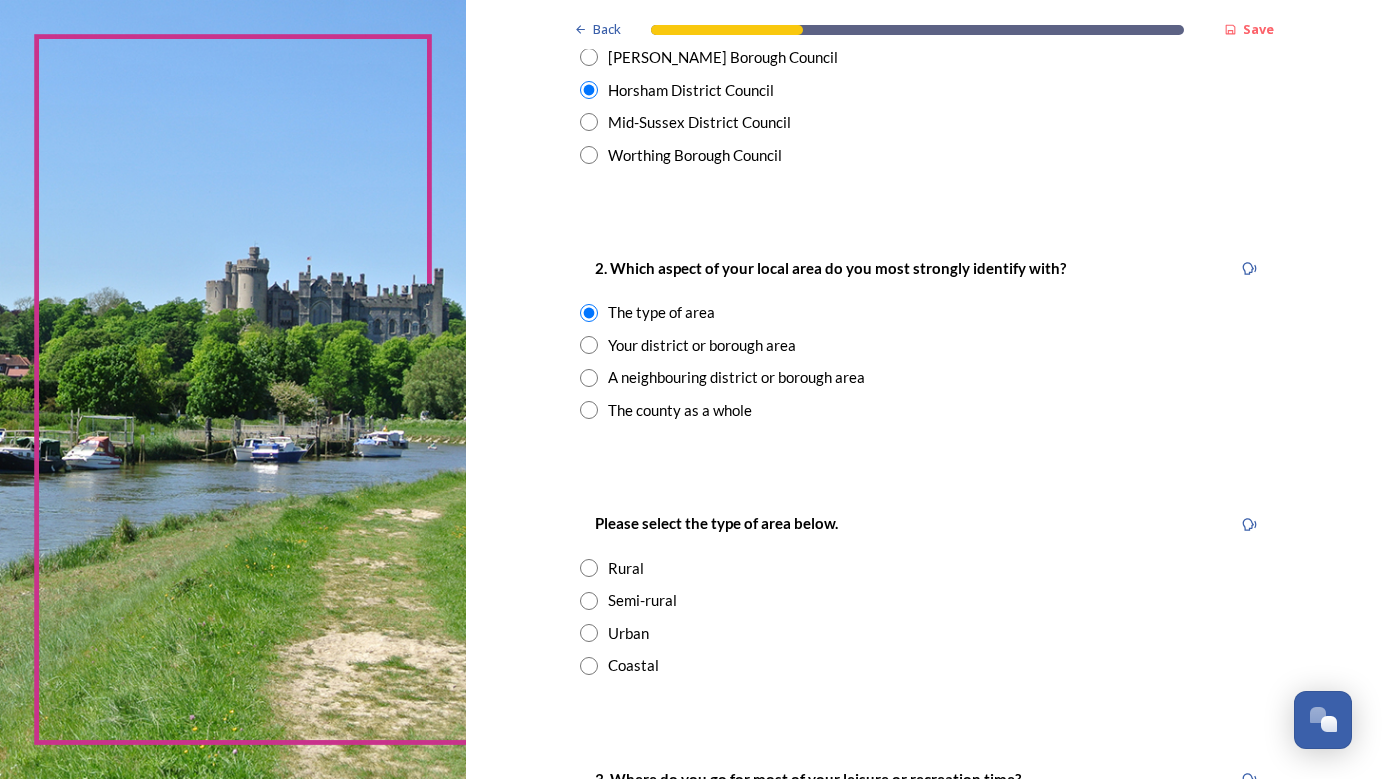 scroll, scrollTop: 634, scrollLeft: 0, axis: vertical 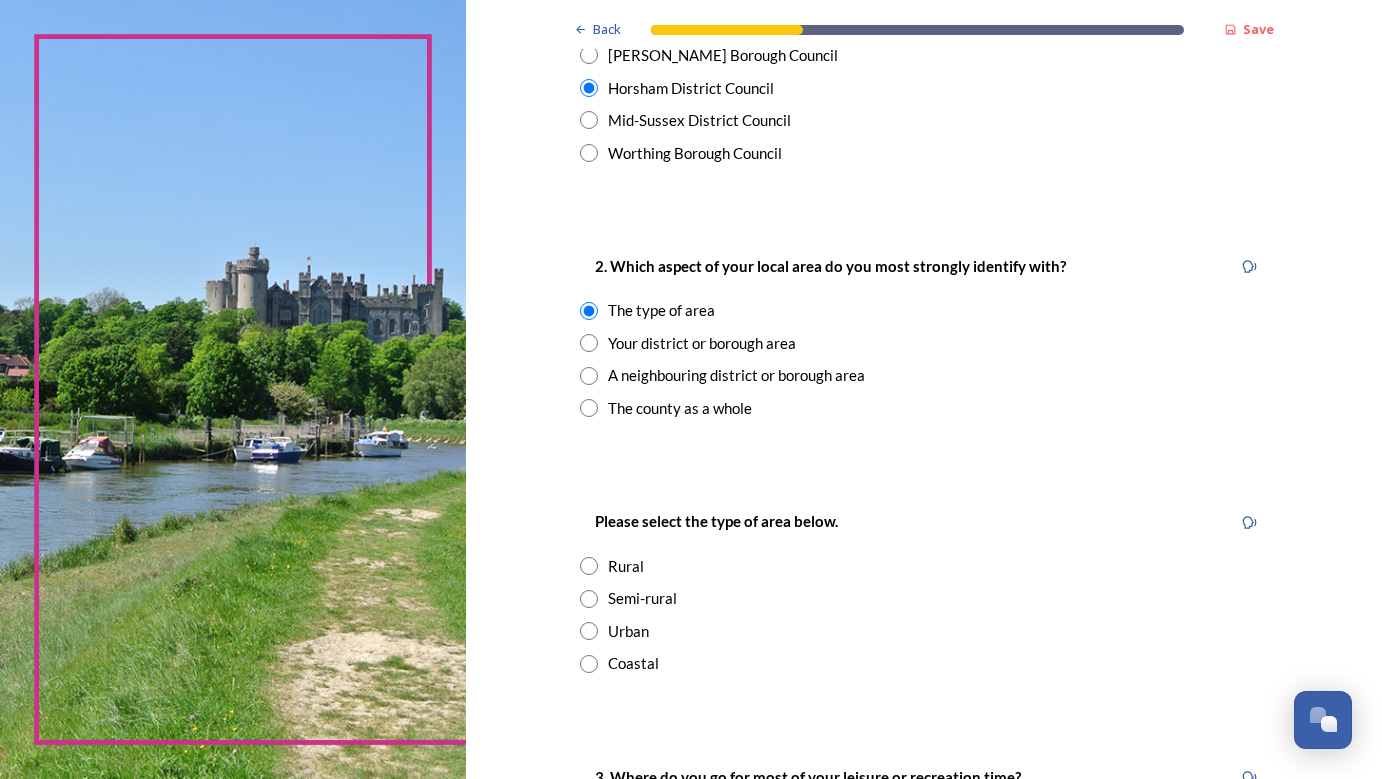 click at bounding box center [589, 408] 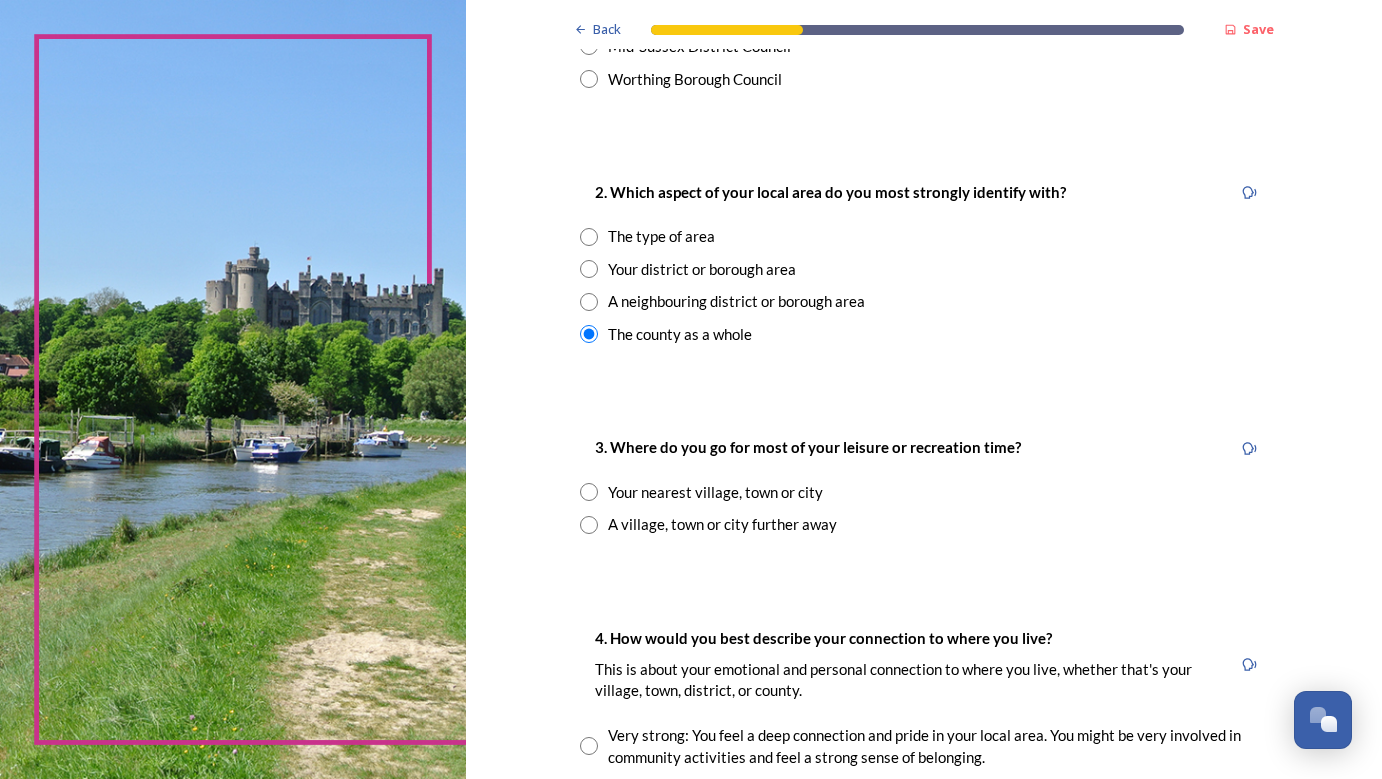 scroll, scrollTop: 717, scrollLeft: 0, axis: vertical 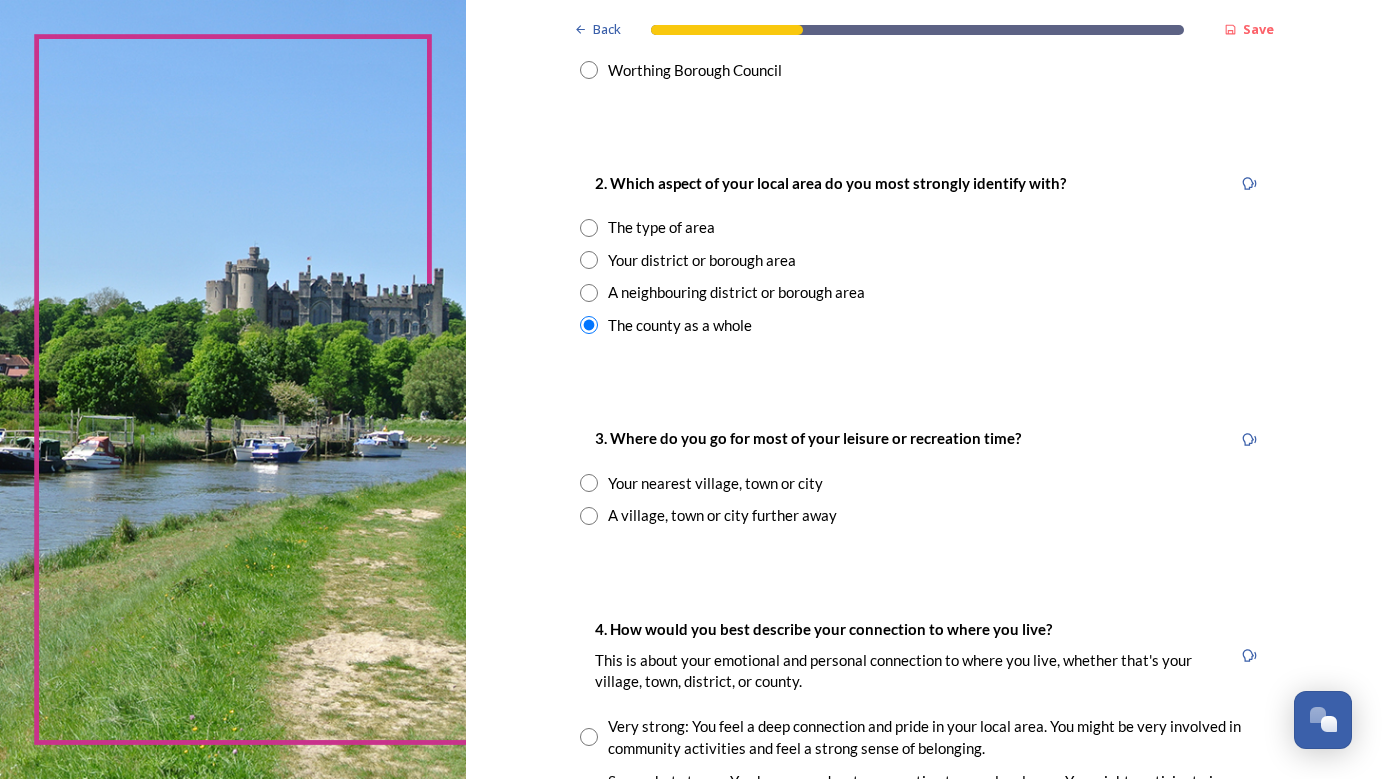 click at bounding box center [589, 483] 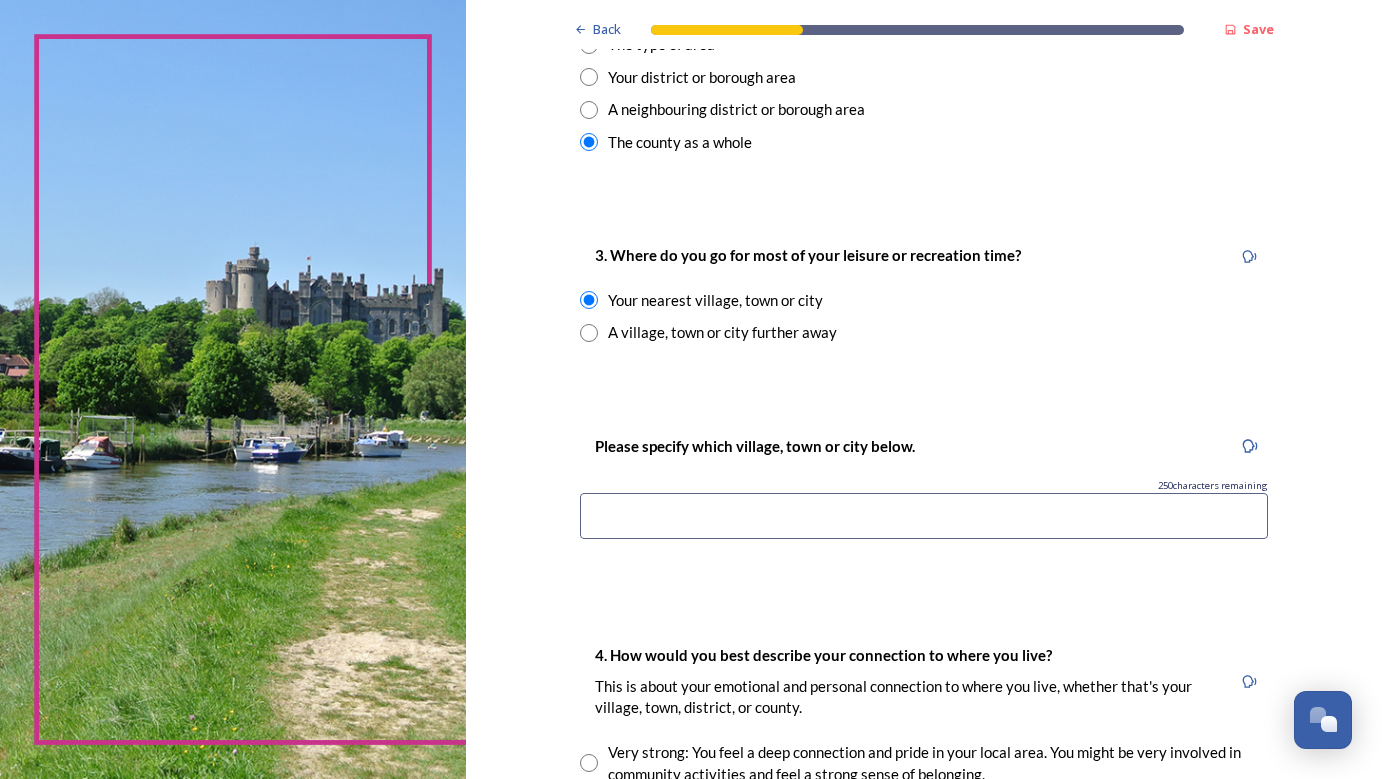 scroll, scrollTop: 904, scrollLeft: 0, axis: vertical 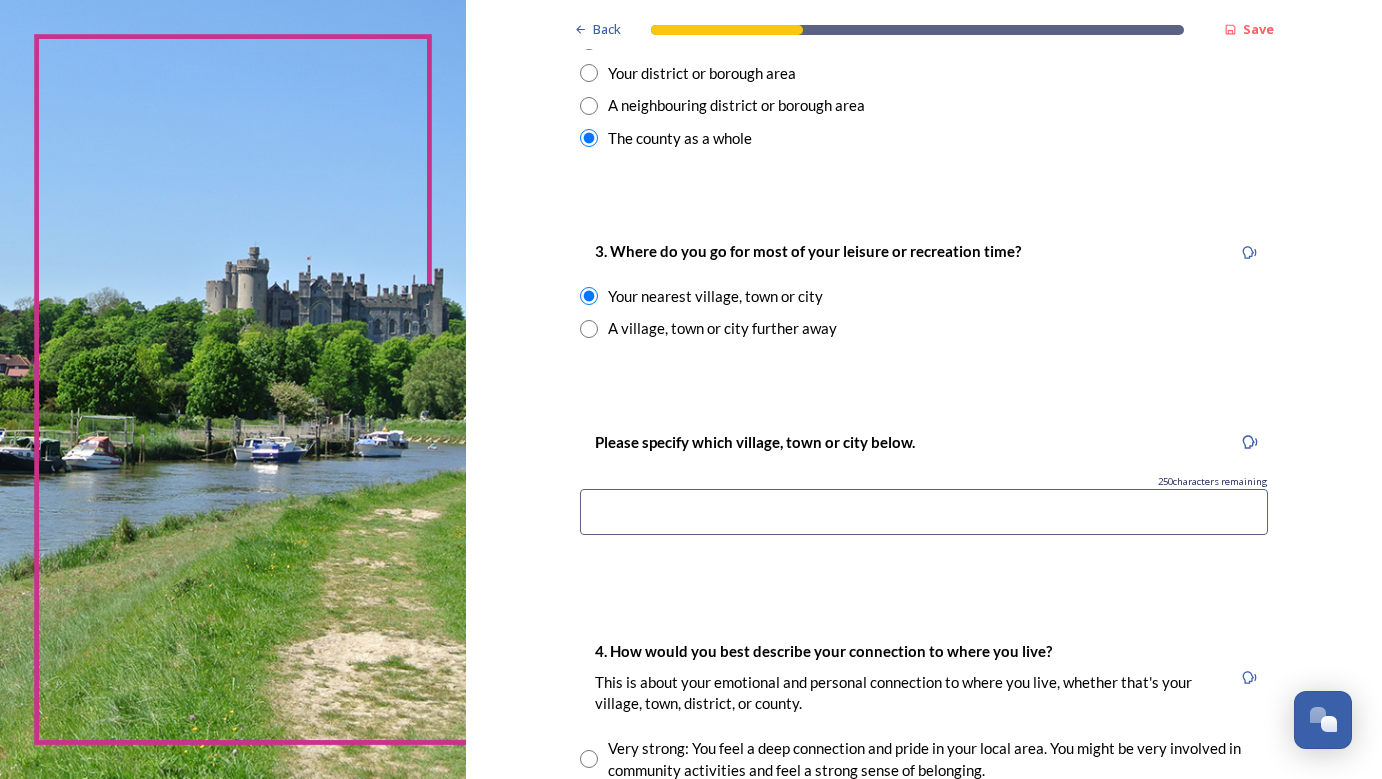 click at bounding box center (924, 512) 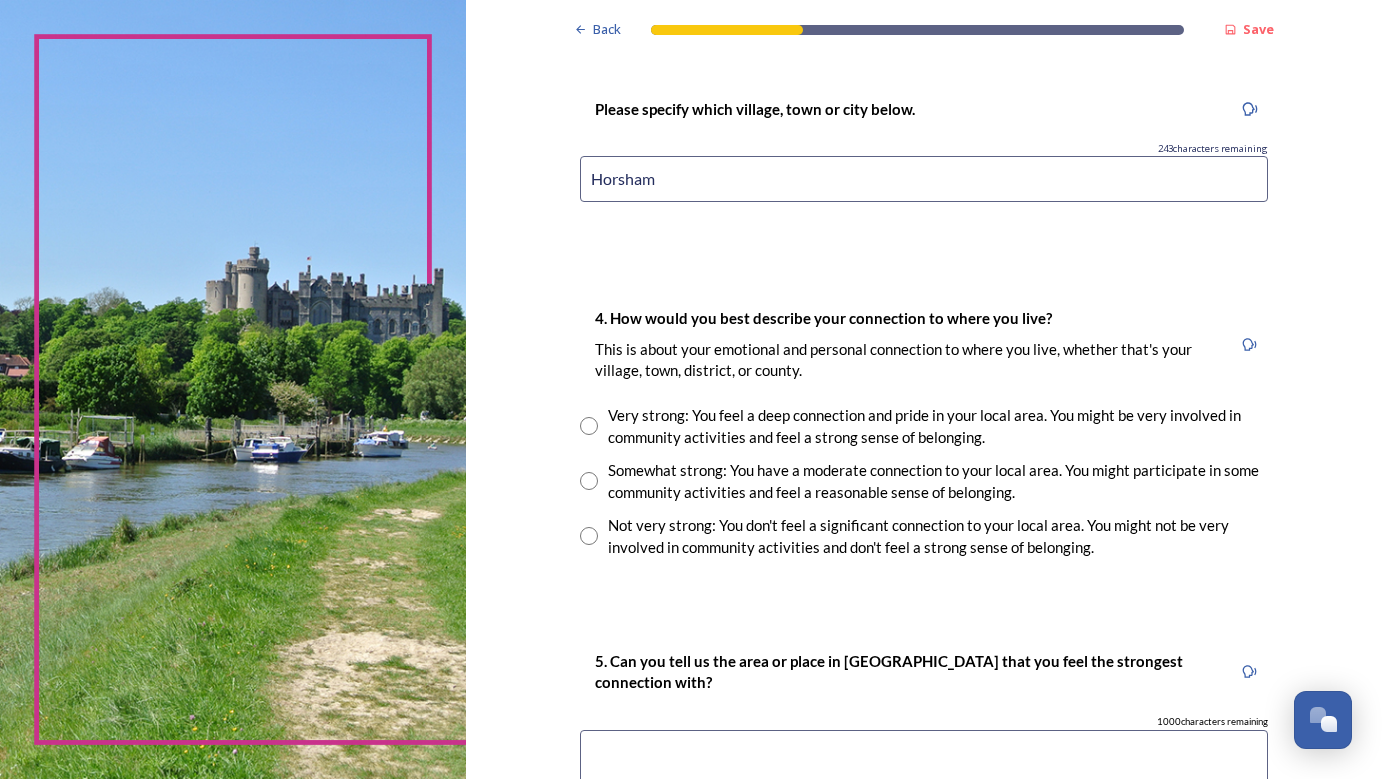 scroll, scrollTop: 1244, scrollLeft: 0, axis: vertical 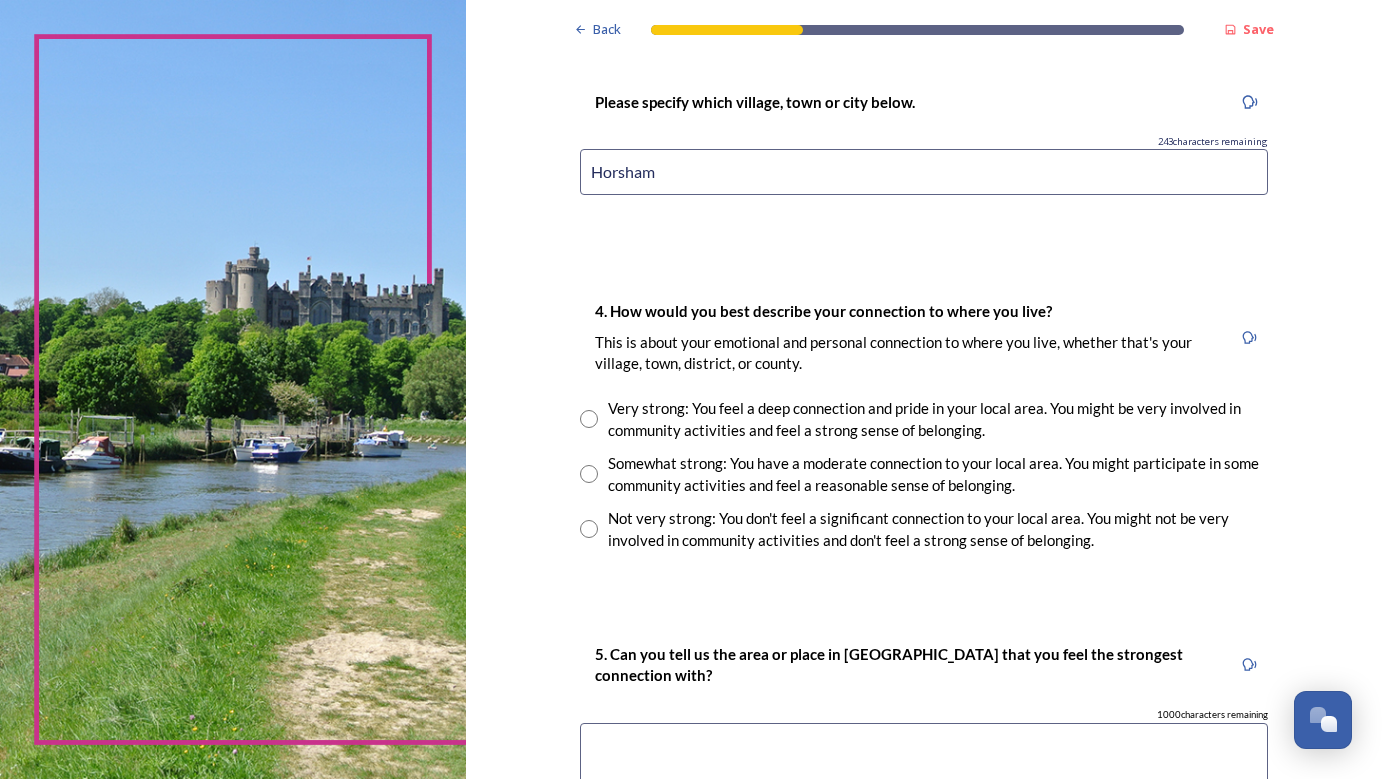 type on "Horsham" 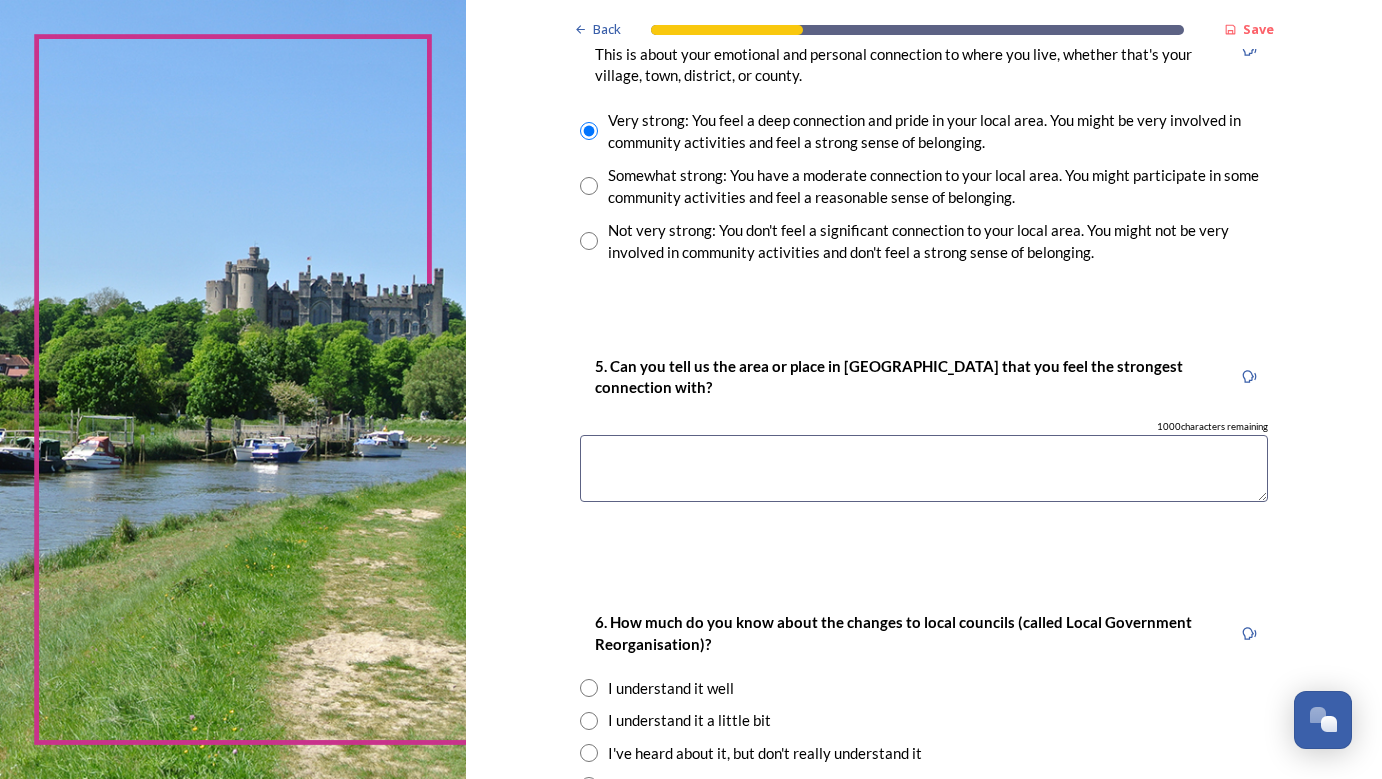 scroll, scrollTop: 1539, scrollLeft: 0, axis: vertical 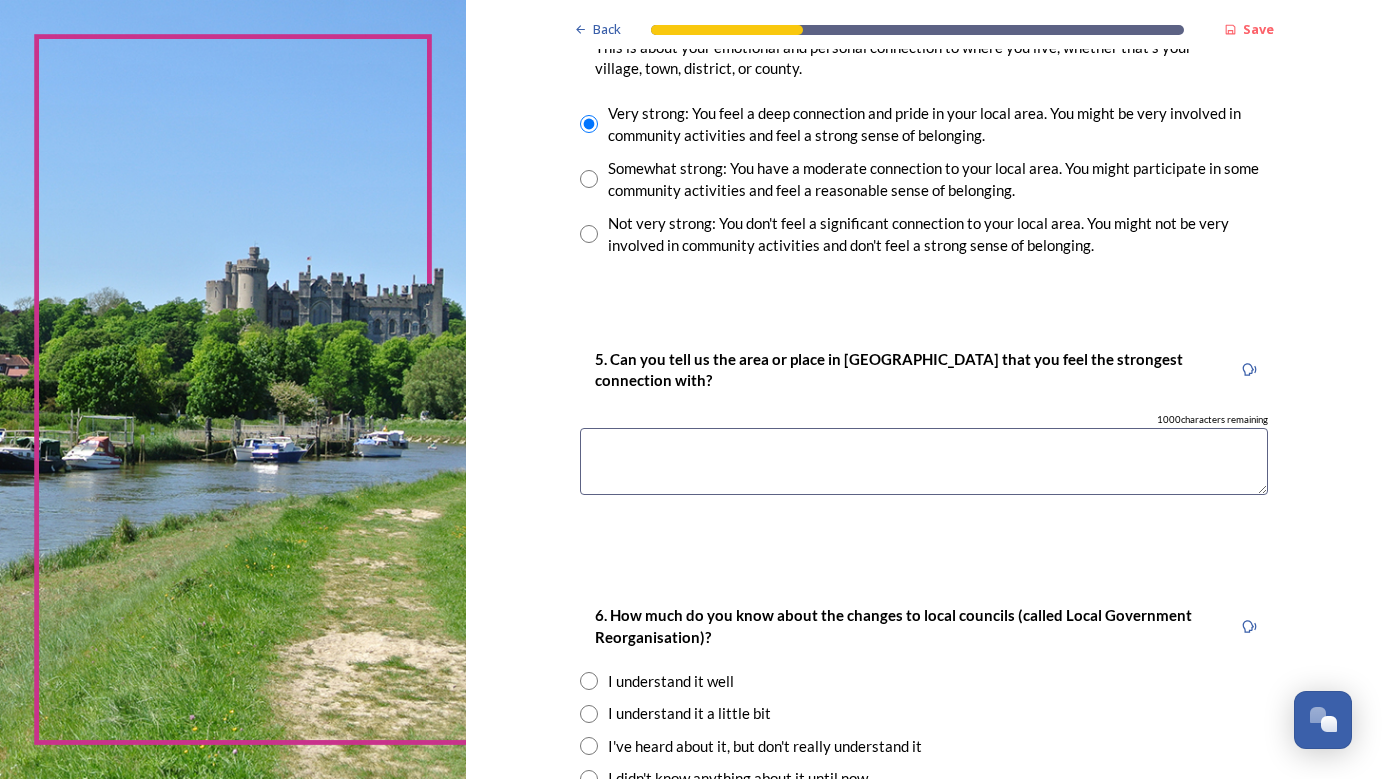 click at bounding box center [924, 461] 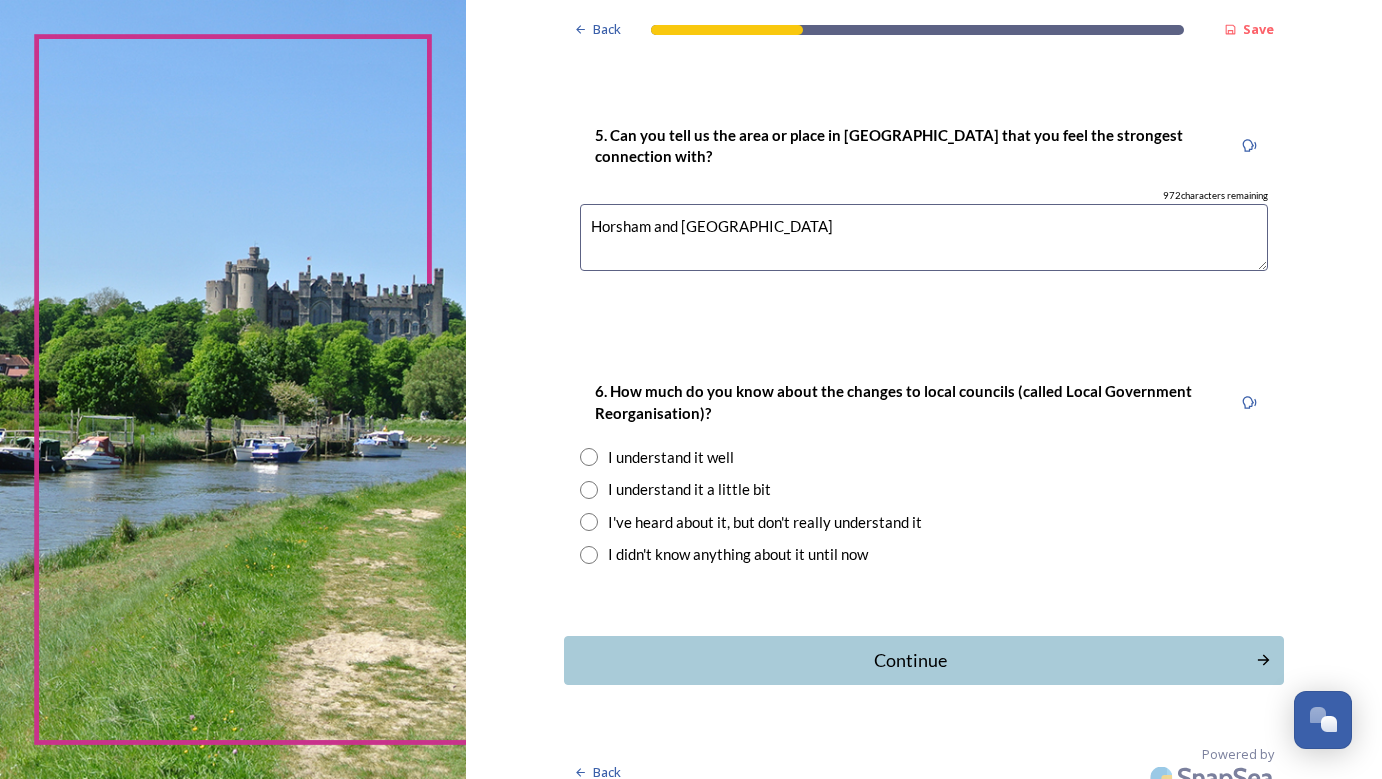 scroll, scrollTop: 1762, scrollLeft: 0, axis: vertical 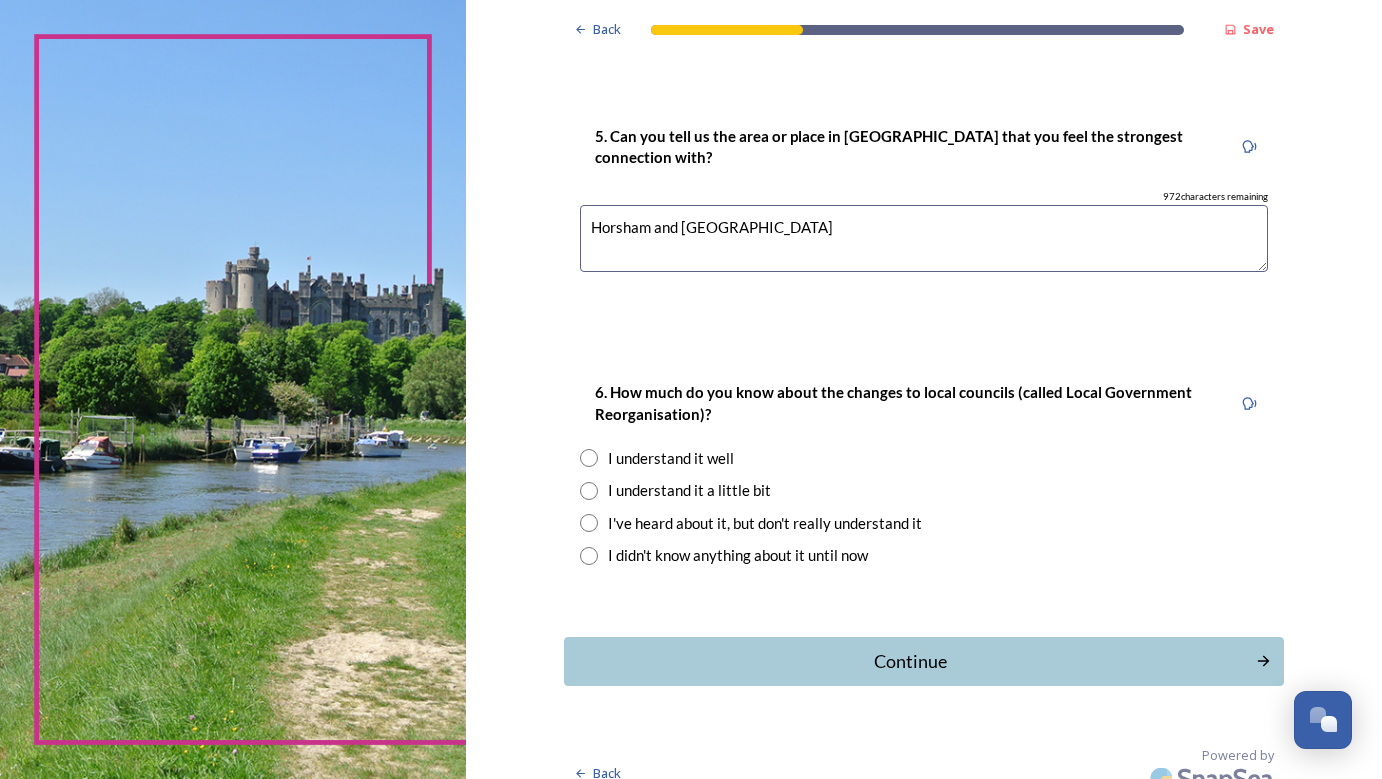 type on "Horsham and [GEOGRAPHIC_DATA]" 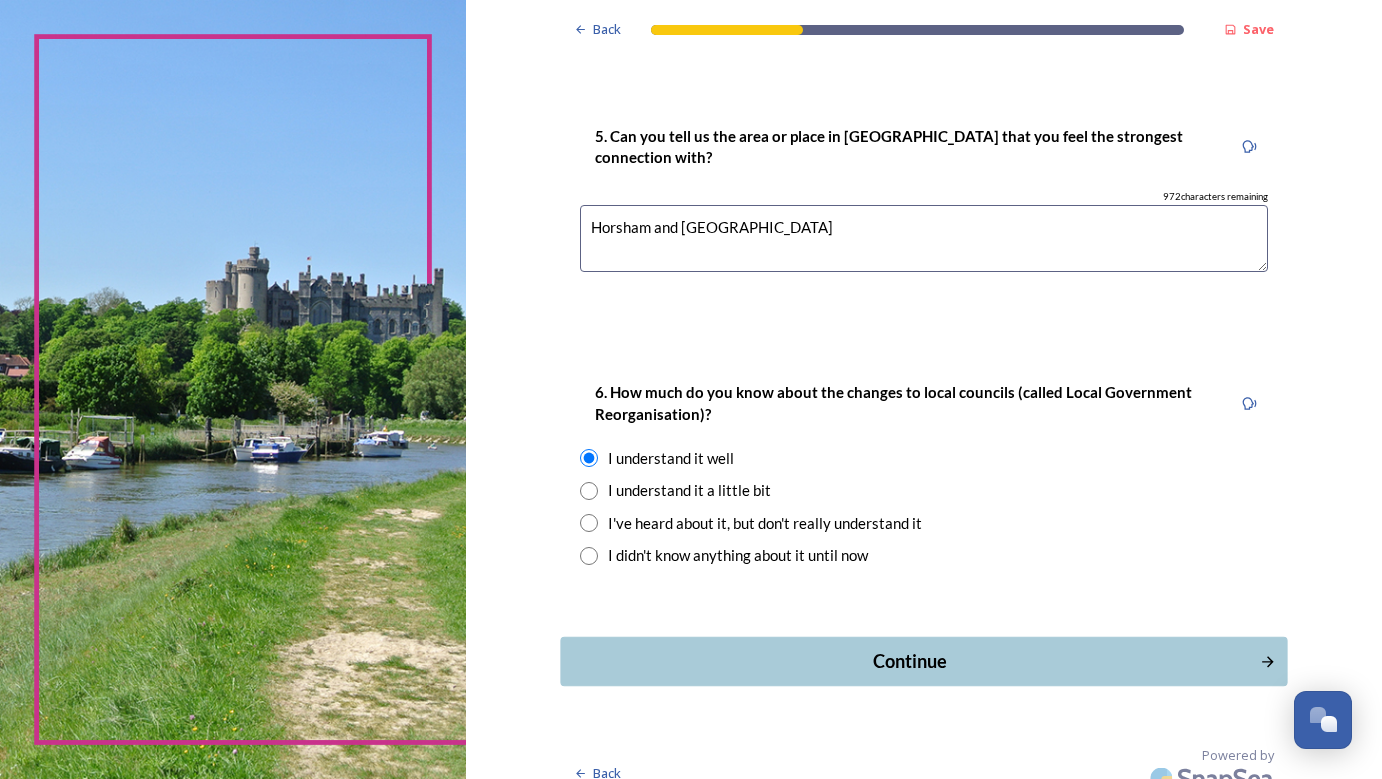 click on "Continue" at bounding box center [909, 661] 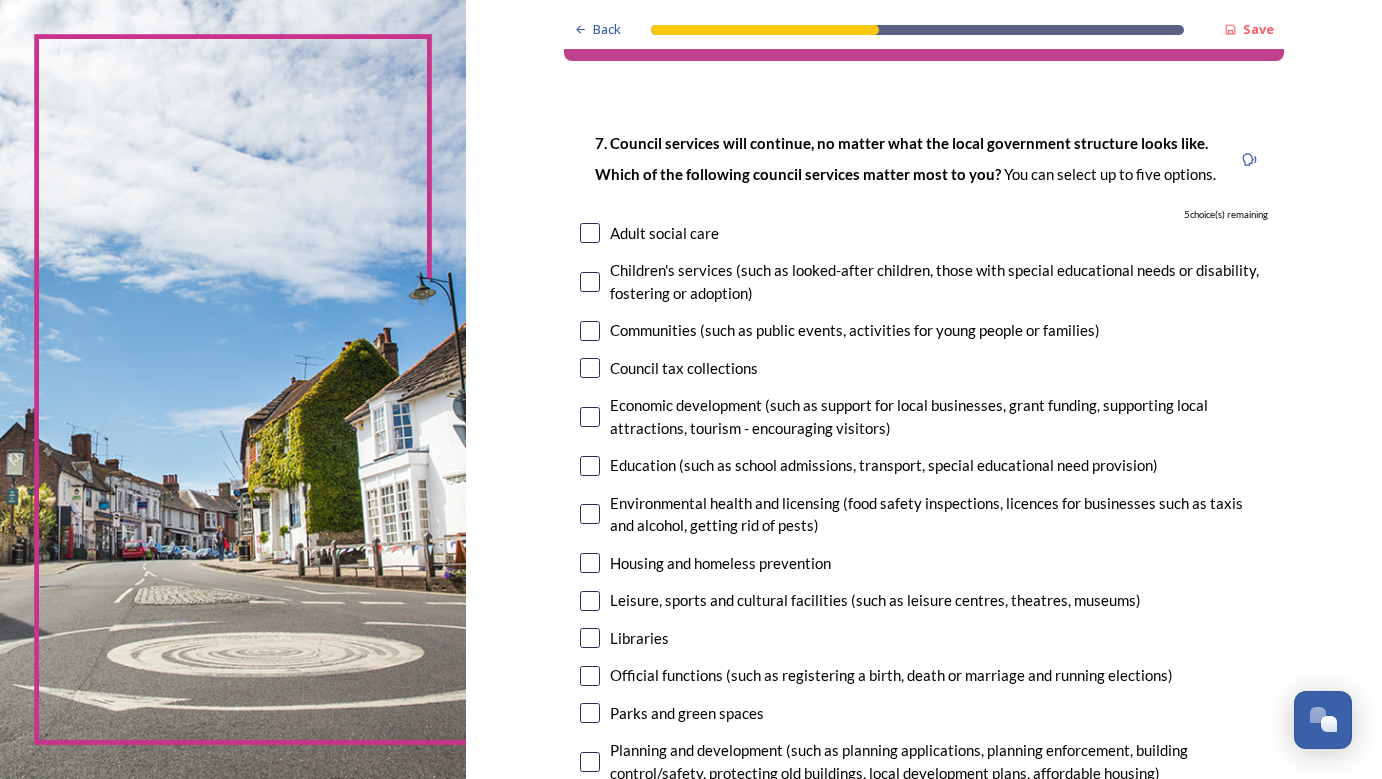 scroll, scrollTop: 91, scrollLeft: 0, axis: vertical 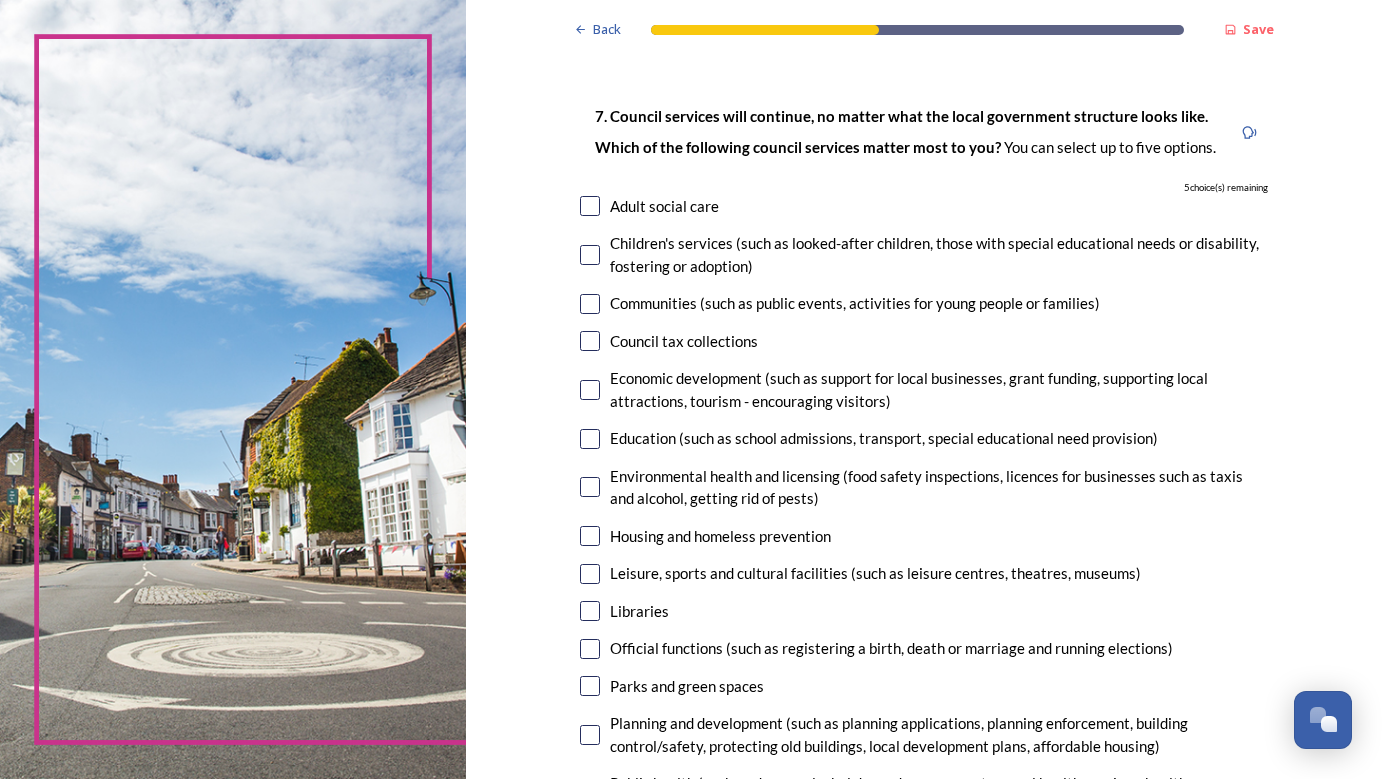 click at bounding box center [590, 206] 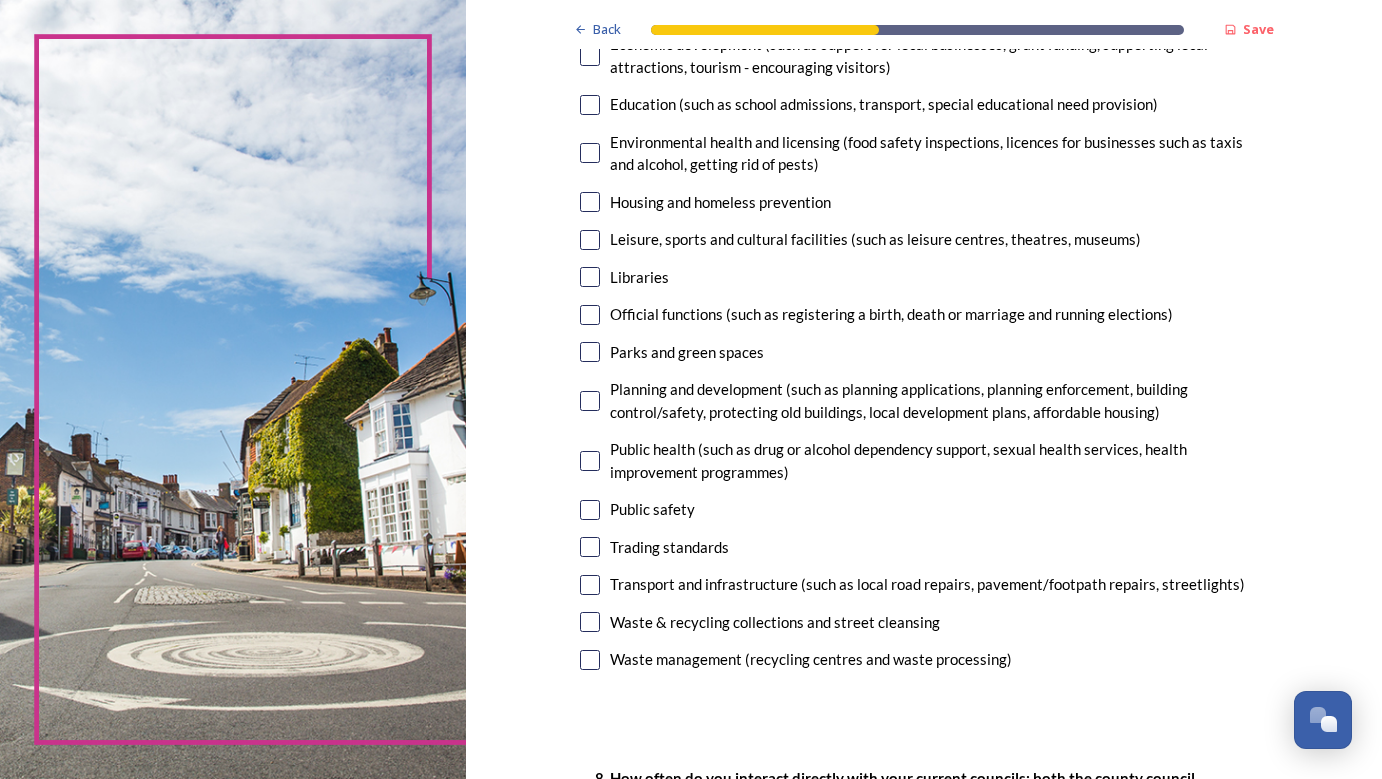 scroll, scrollTop: 418, scrollLeft: 0, axis: vertical 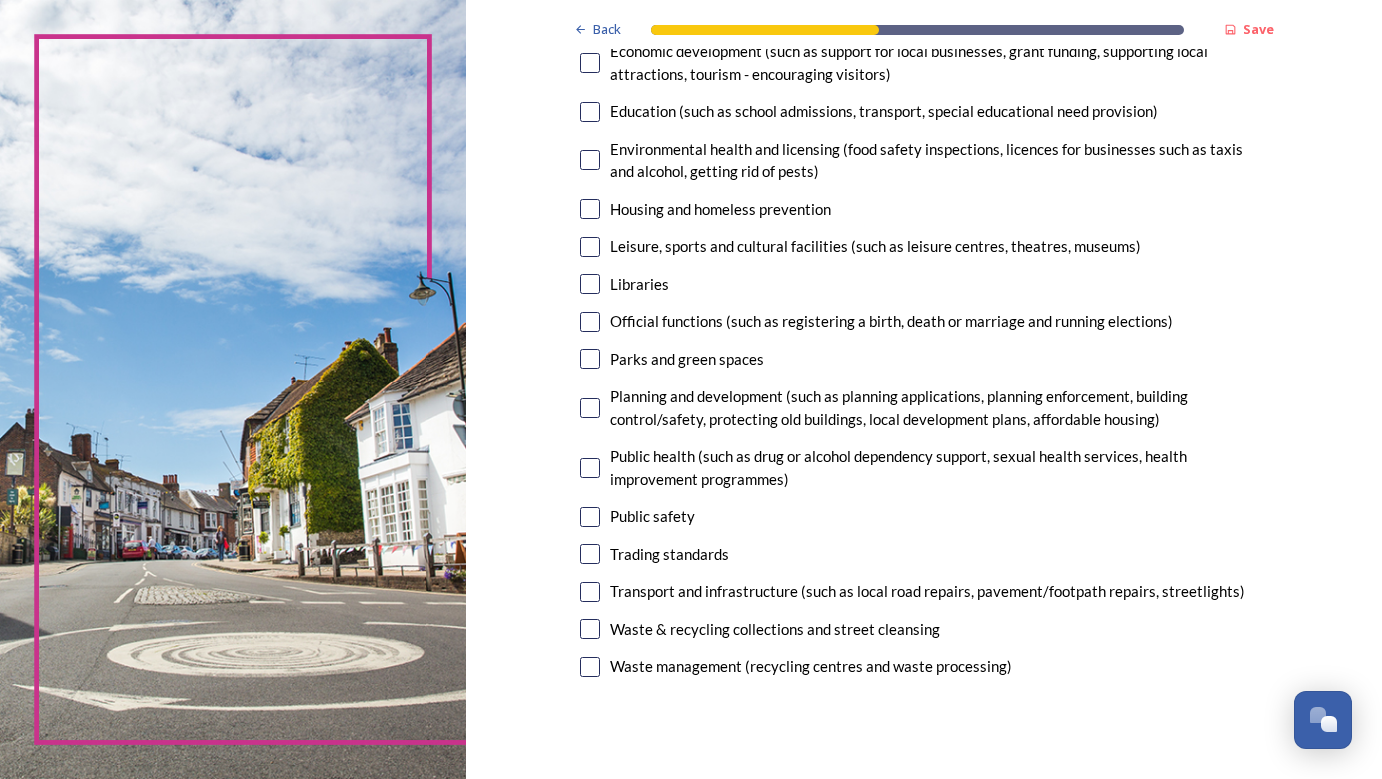 click at bounding box center (590, 408) 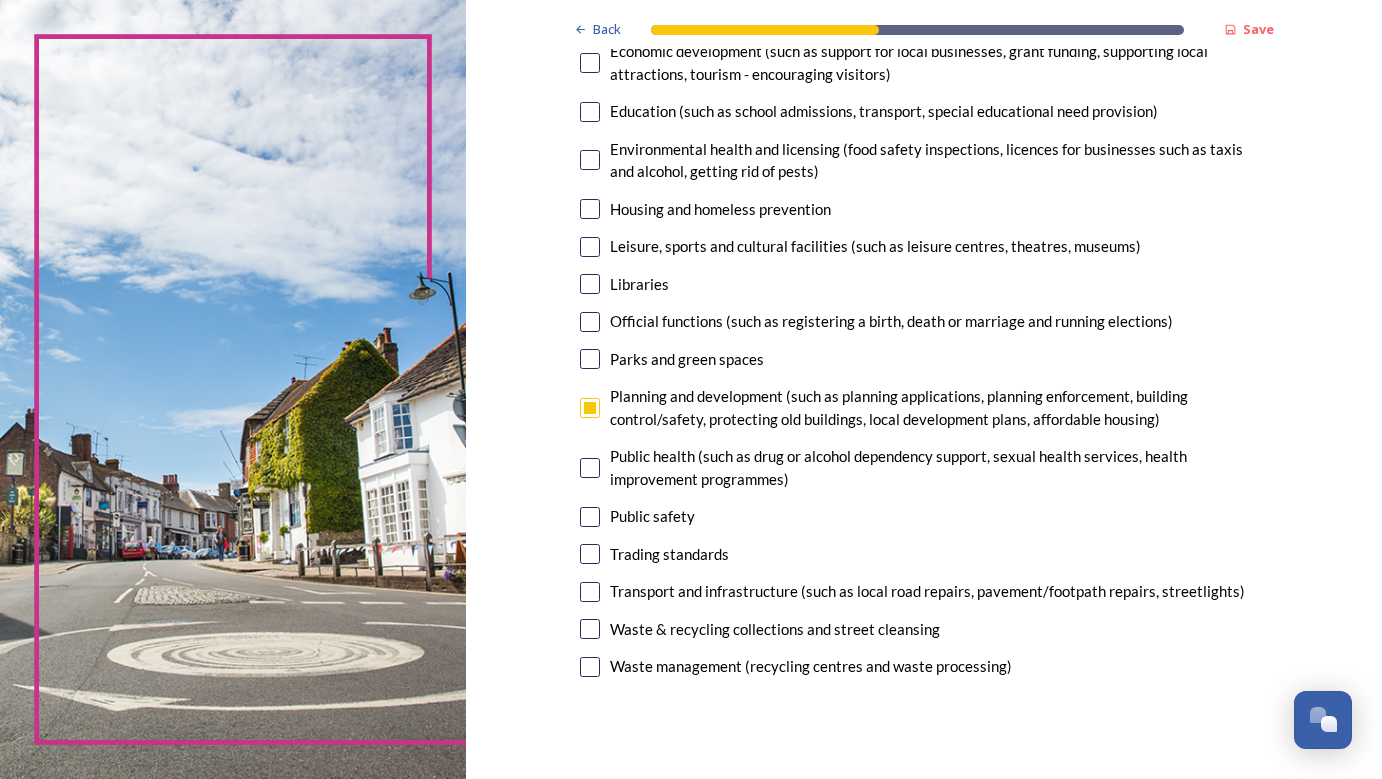 click at bounding box center (590, 359) 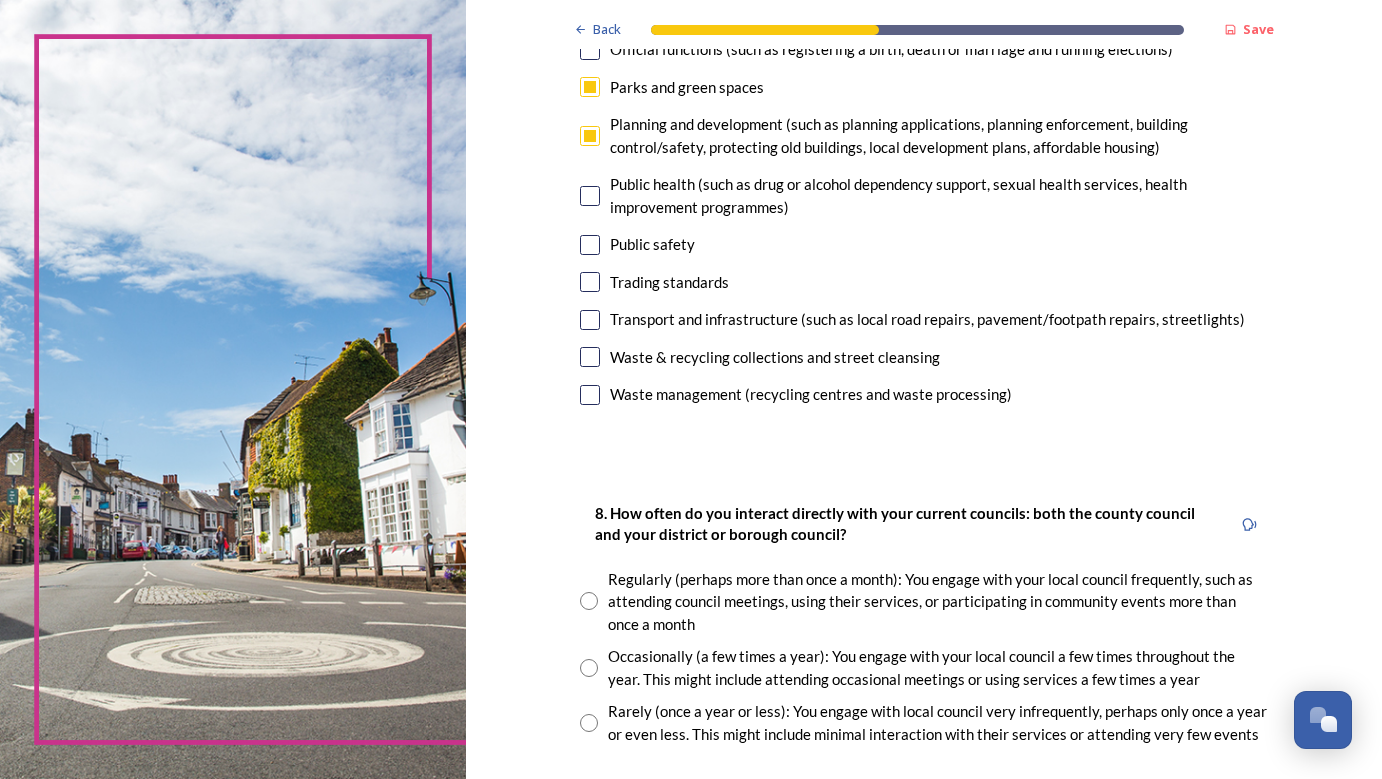 scroll, scrollTop: 686, scrollLeft: 0, axis: vertical 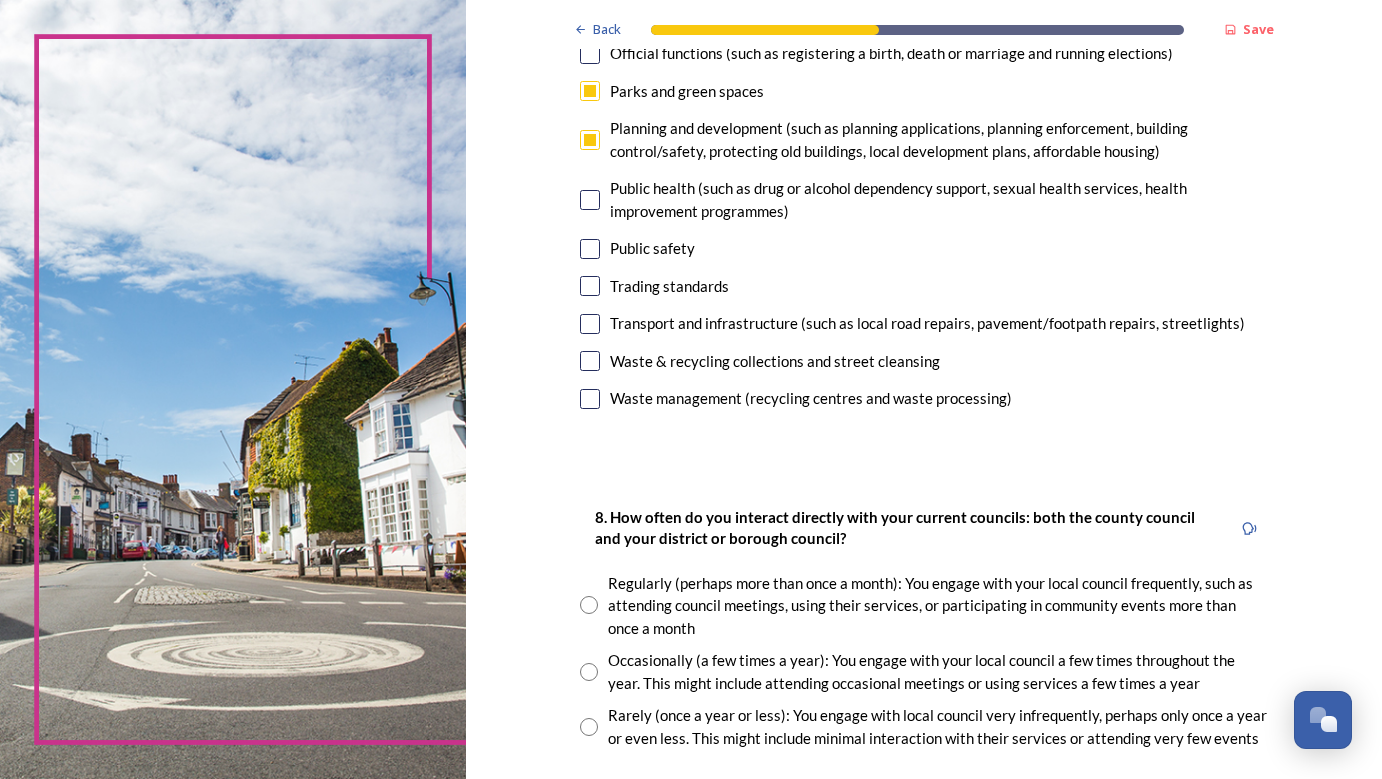 click at bounding box center [590, 399] 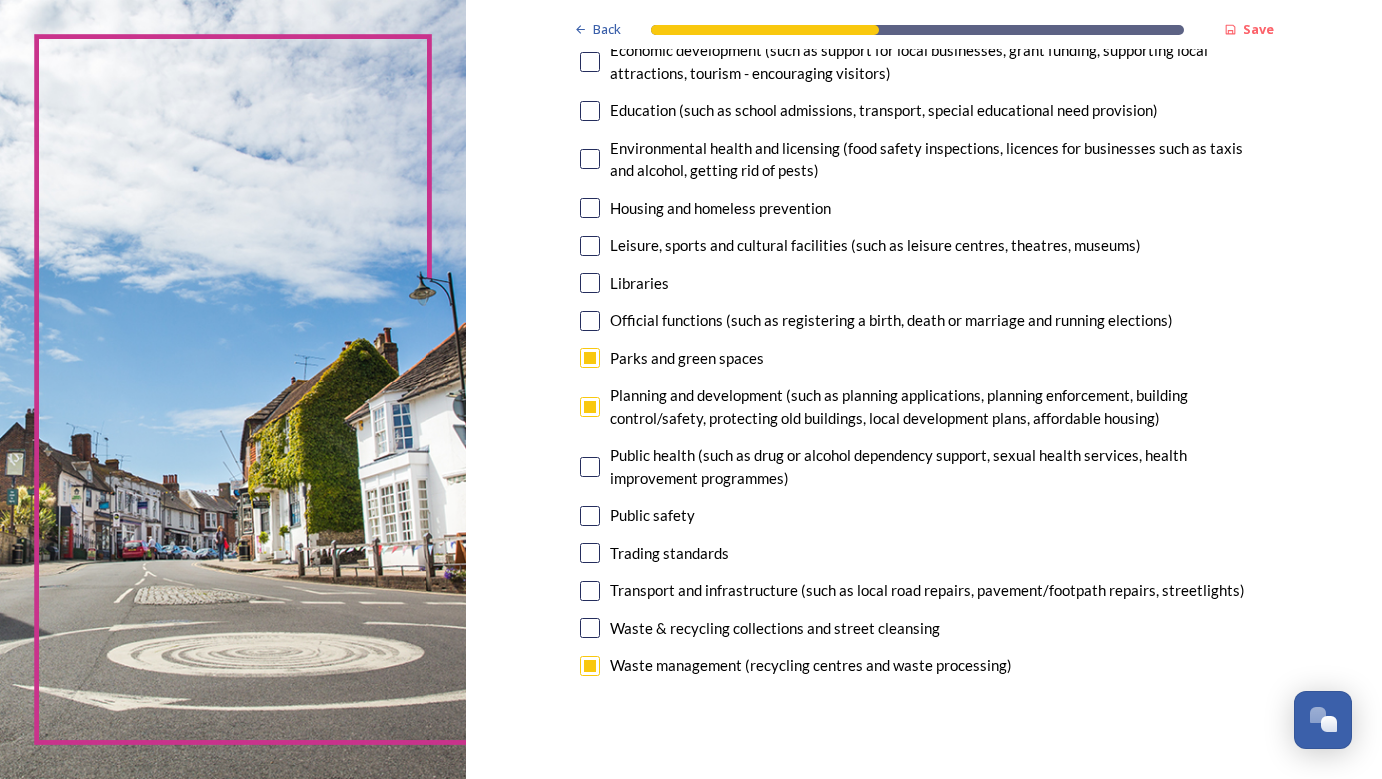 scroll, scrollTop: 429, scrollLeft: 0, axis: vertical 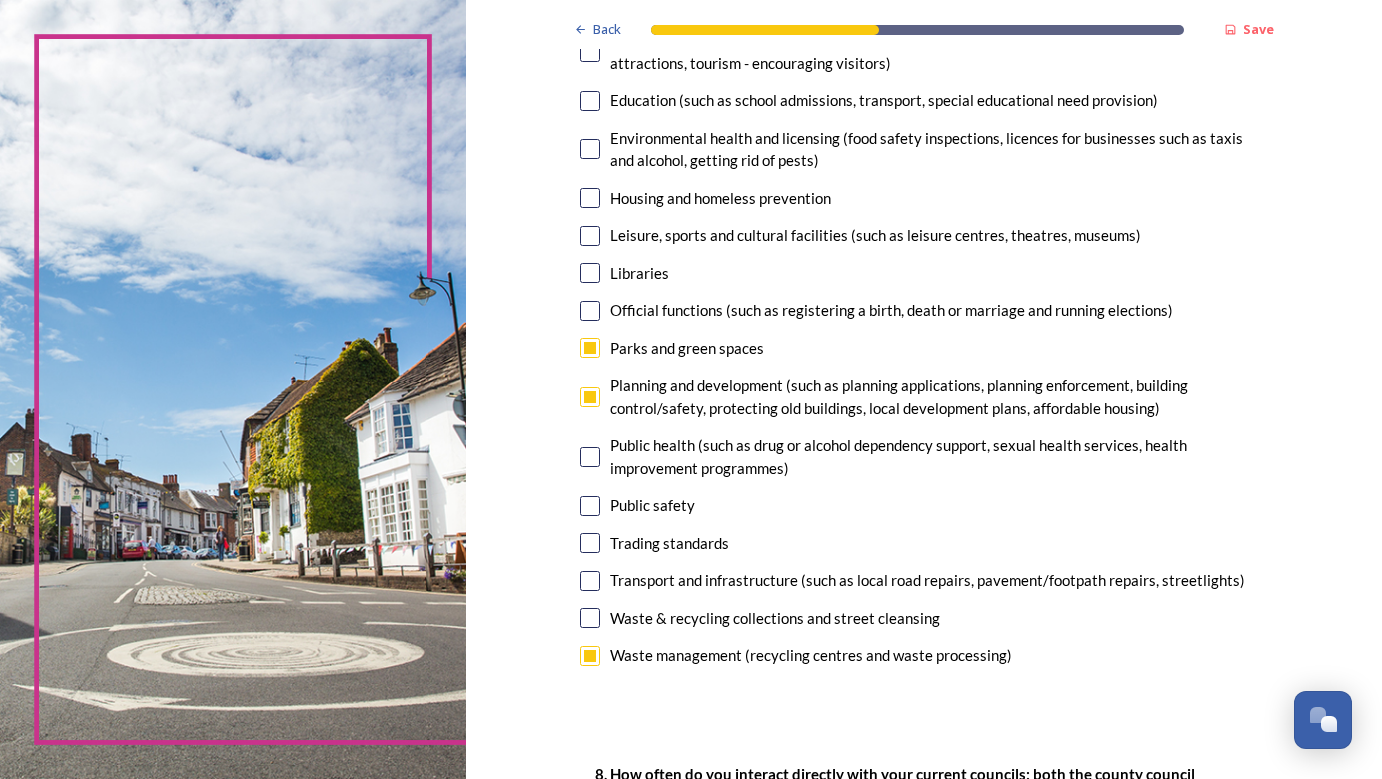 click at bounding box center [590, 457] 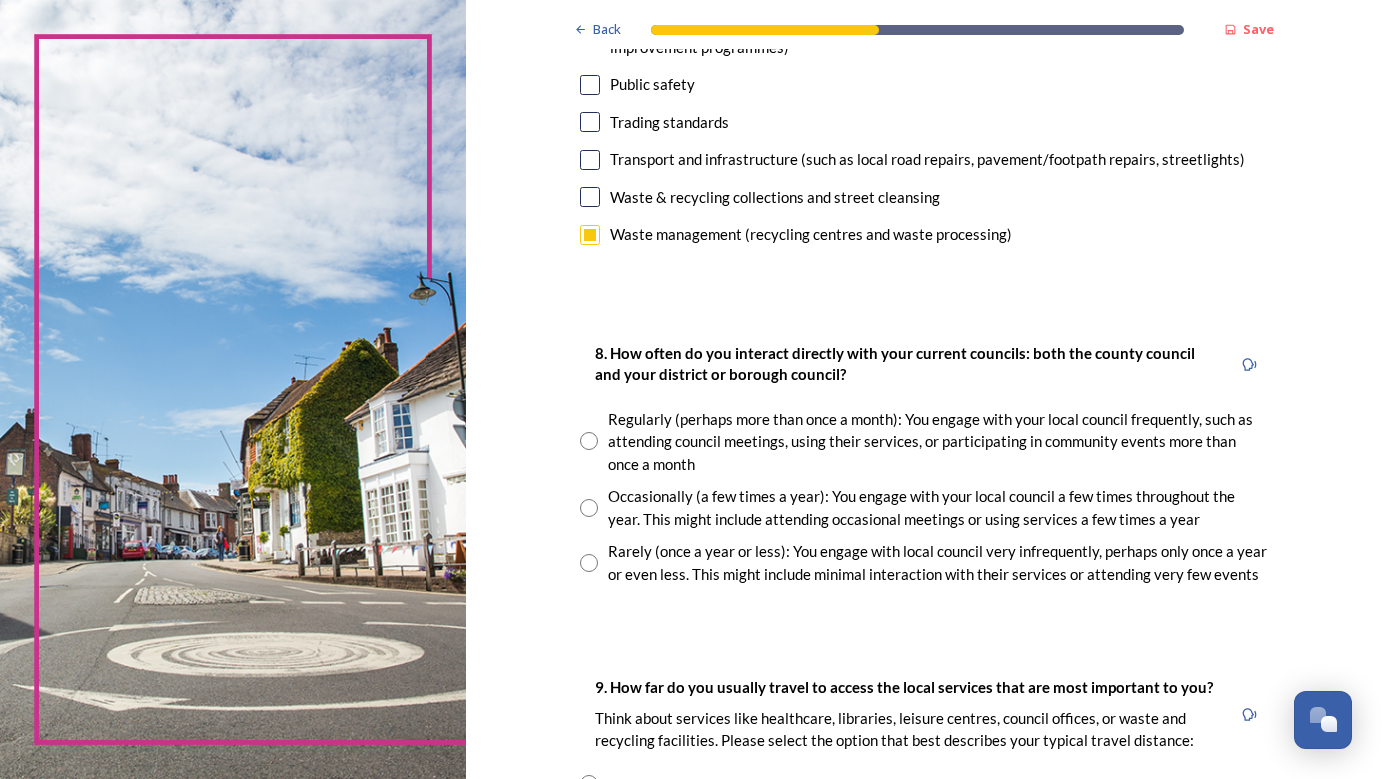 scroll, scrollTop: 863, scrollLeft: 0, axis: vertical 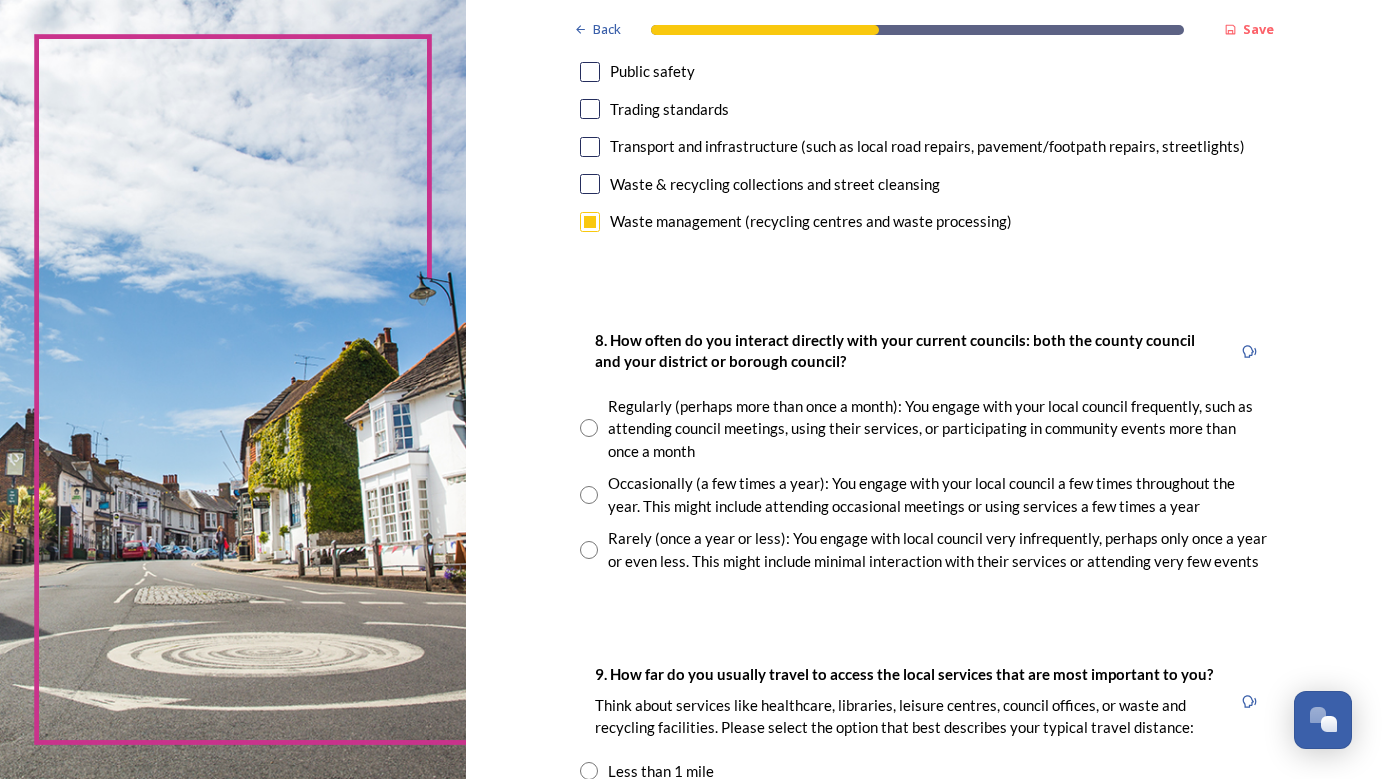 click at bounding box center (589, 428) 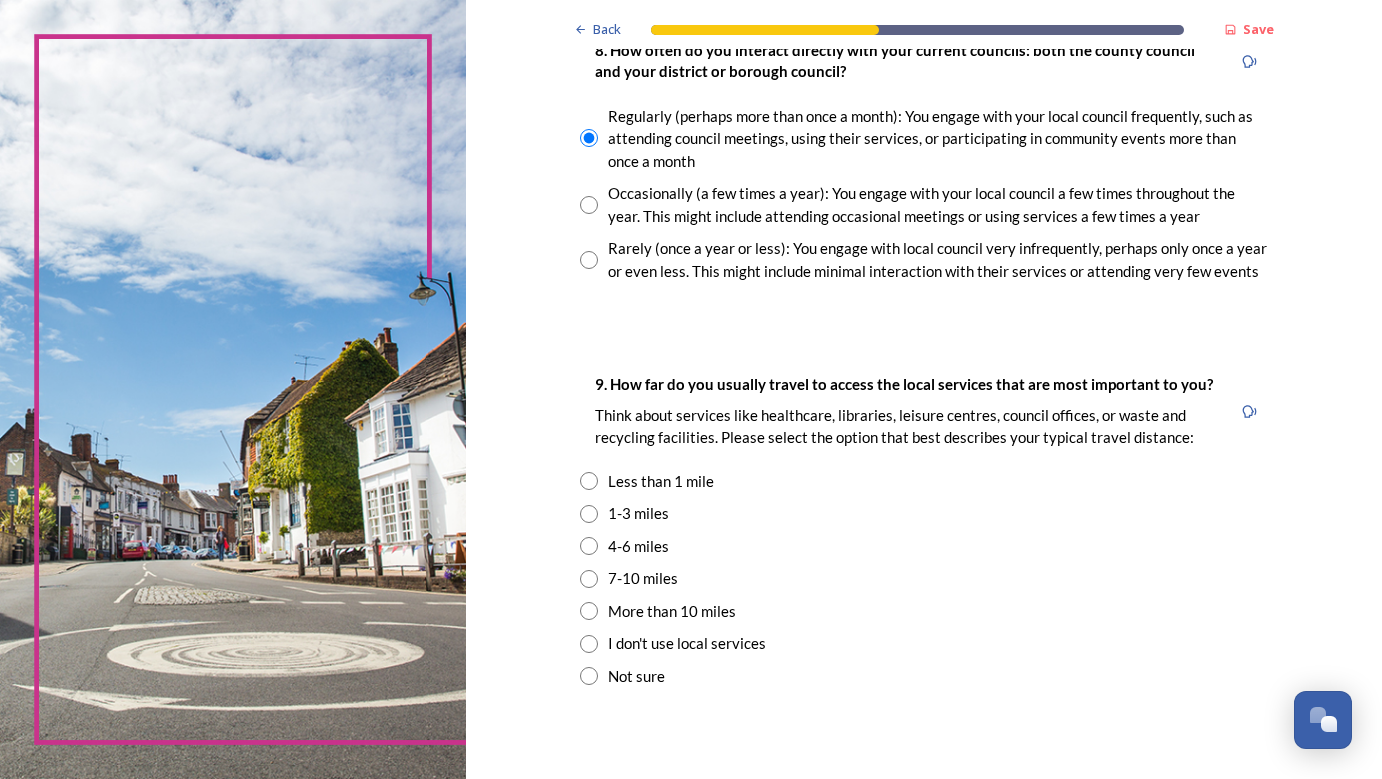 scroll, scrollTop: 1181, scrollLeft: 0, axis: vertical 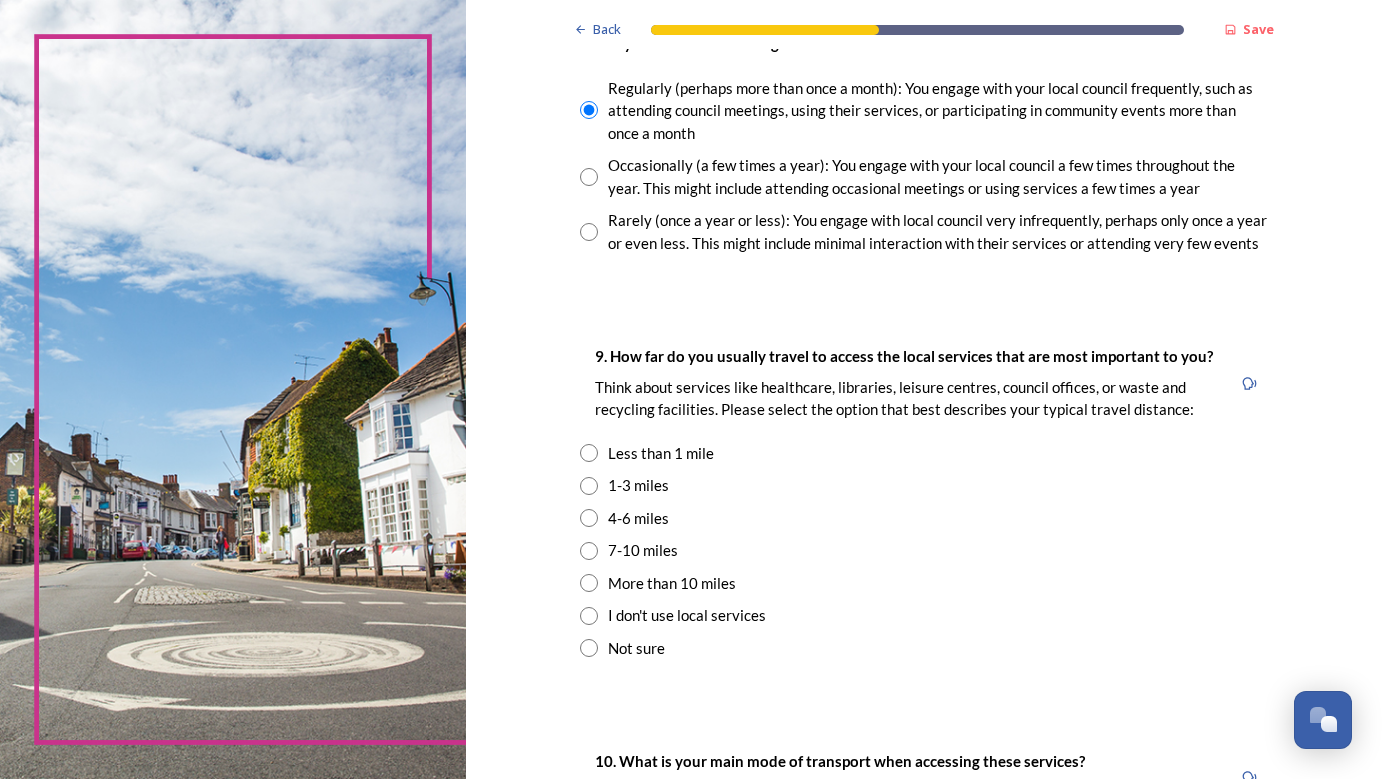 click at bounding box center (589, 453) 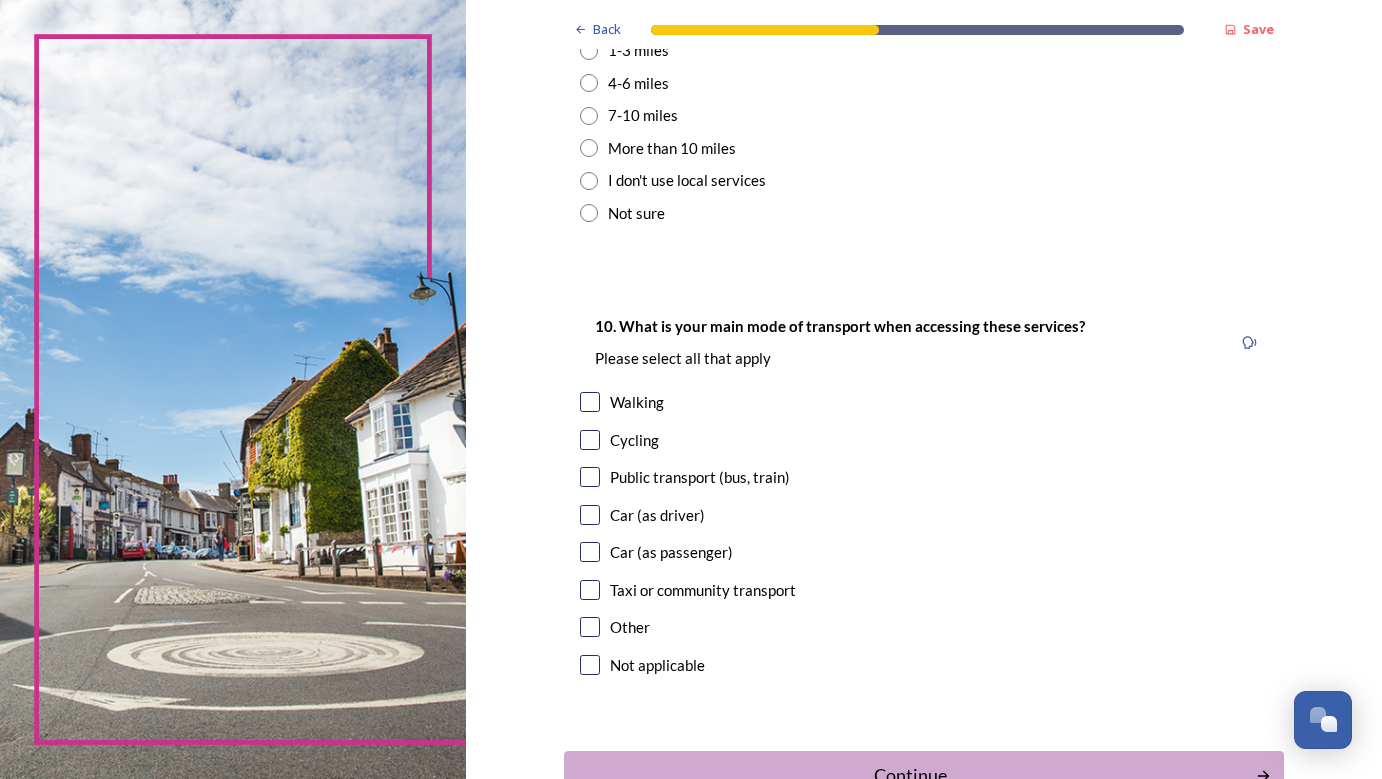 scroll, scrollTop: 1618, scrollLeft: 0, axis: vertical 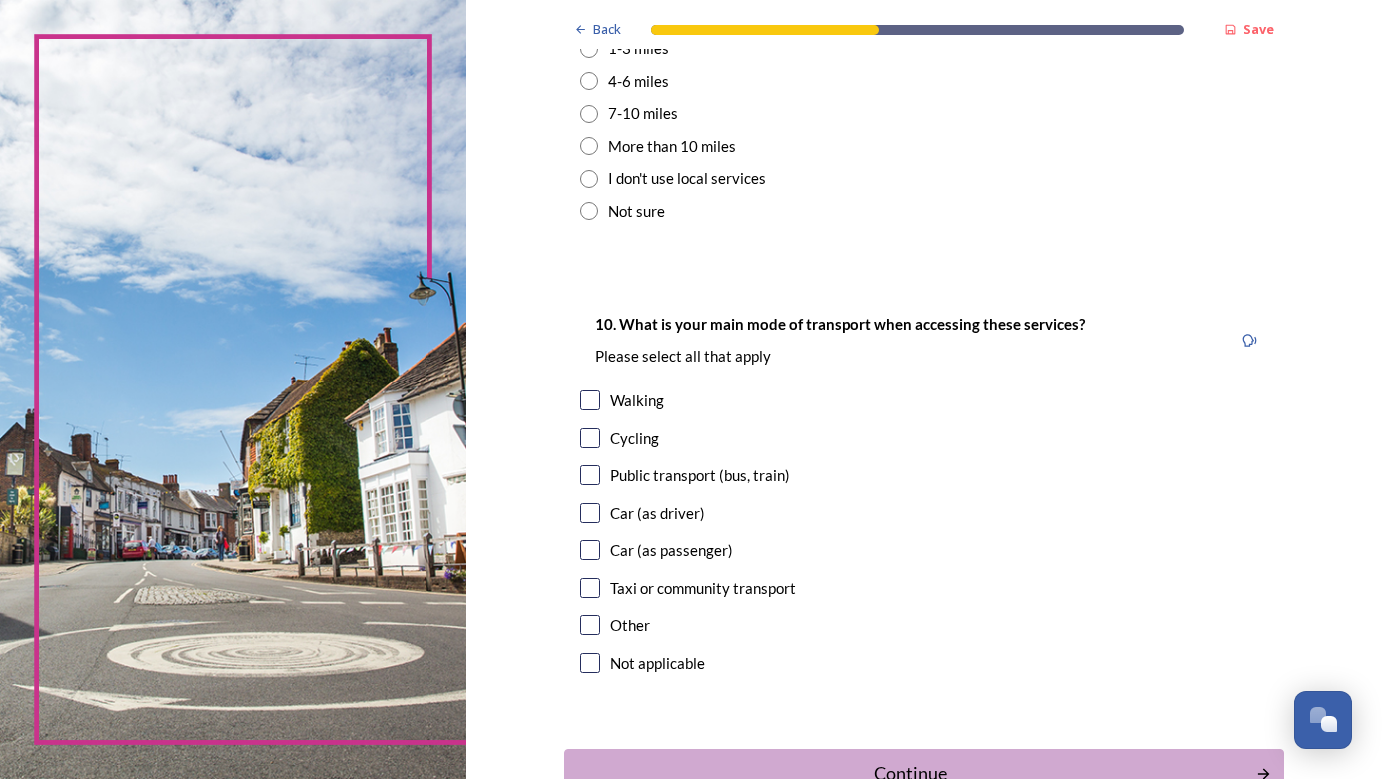 click at bounding box center (590, 625) 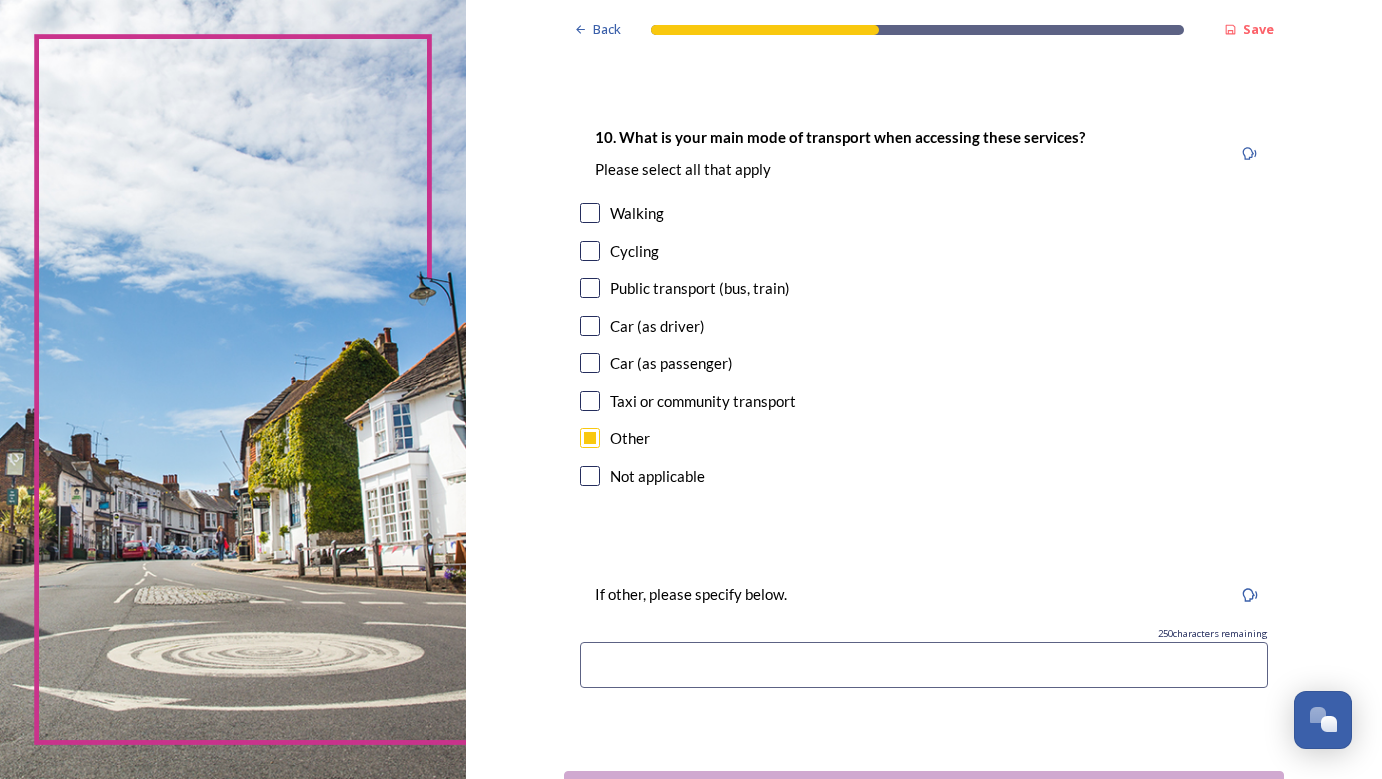 scroll, scrollTop: 1812, scrollLeft: 0, axis: vertical 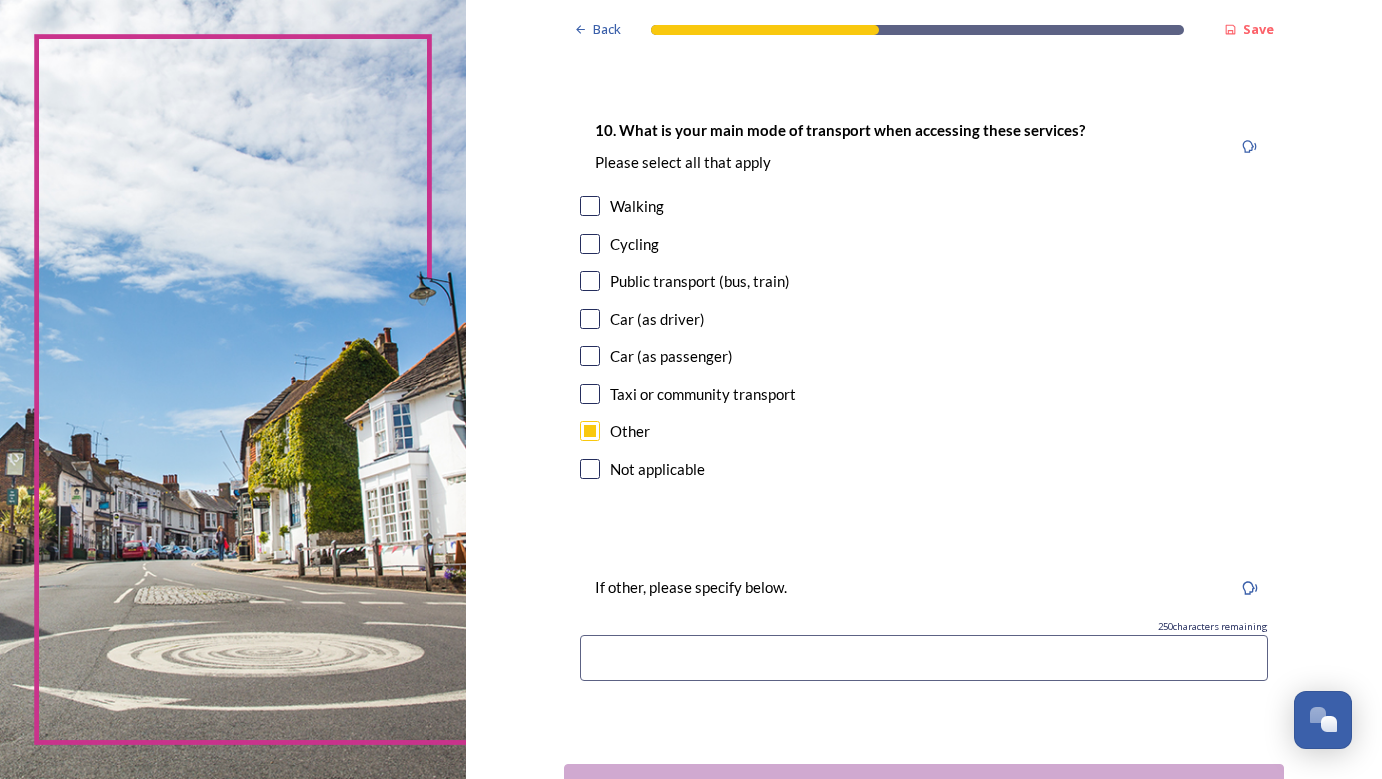 click at bounding box center [924, 658] 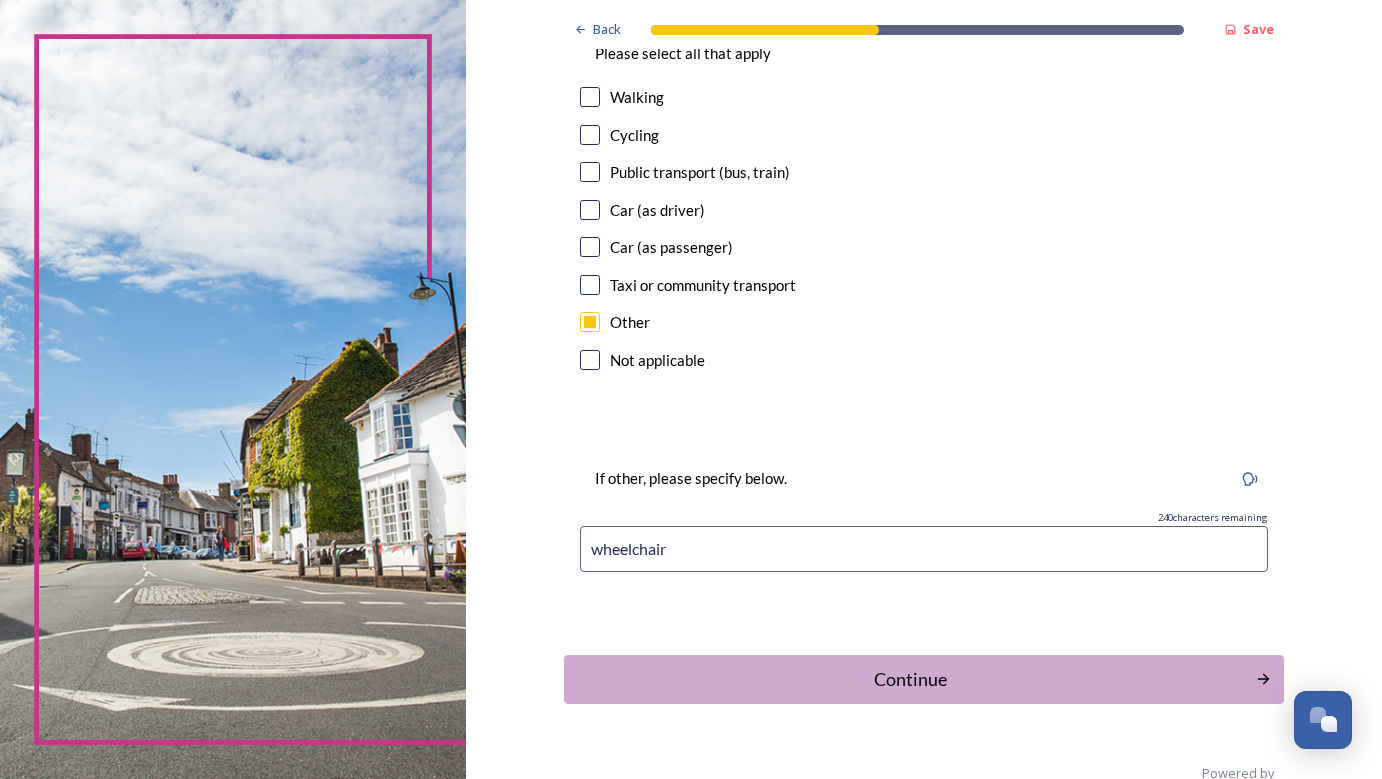 scroll, scrollTop: 1924, scrollLeft: 0, axis: vertical 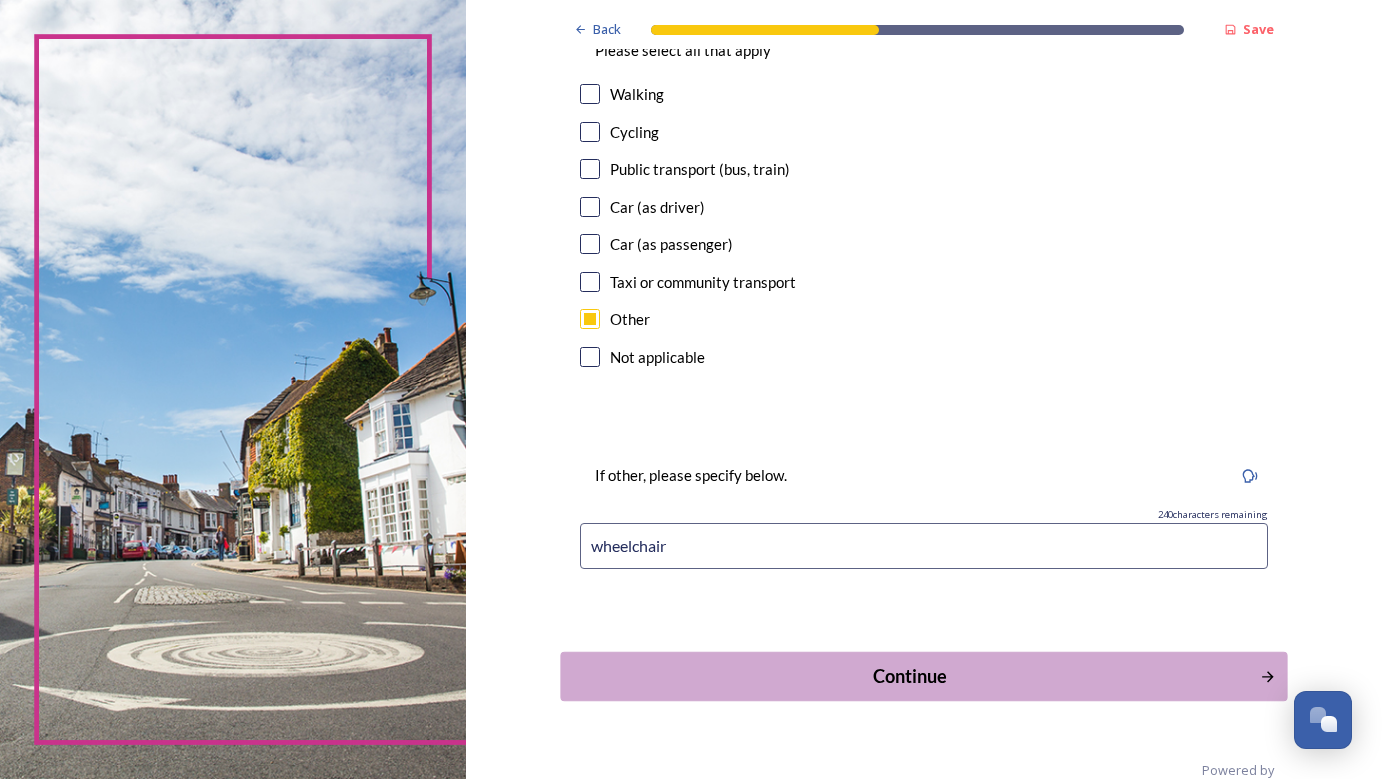 type on "wheelchair" 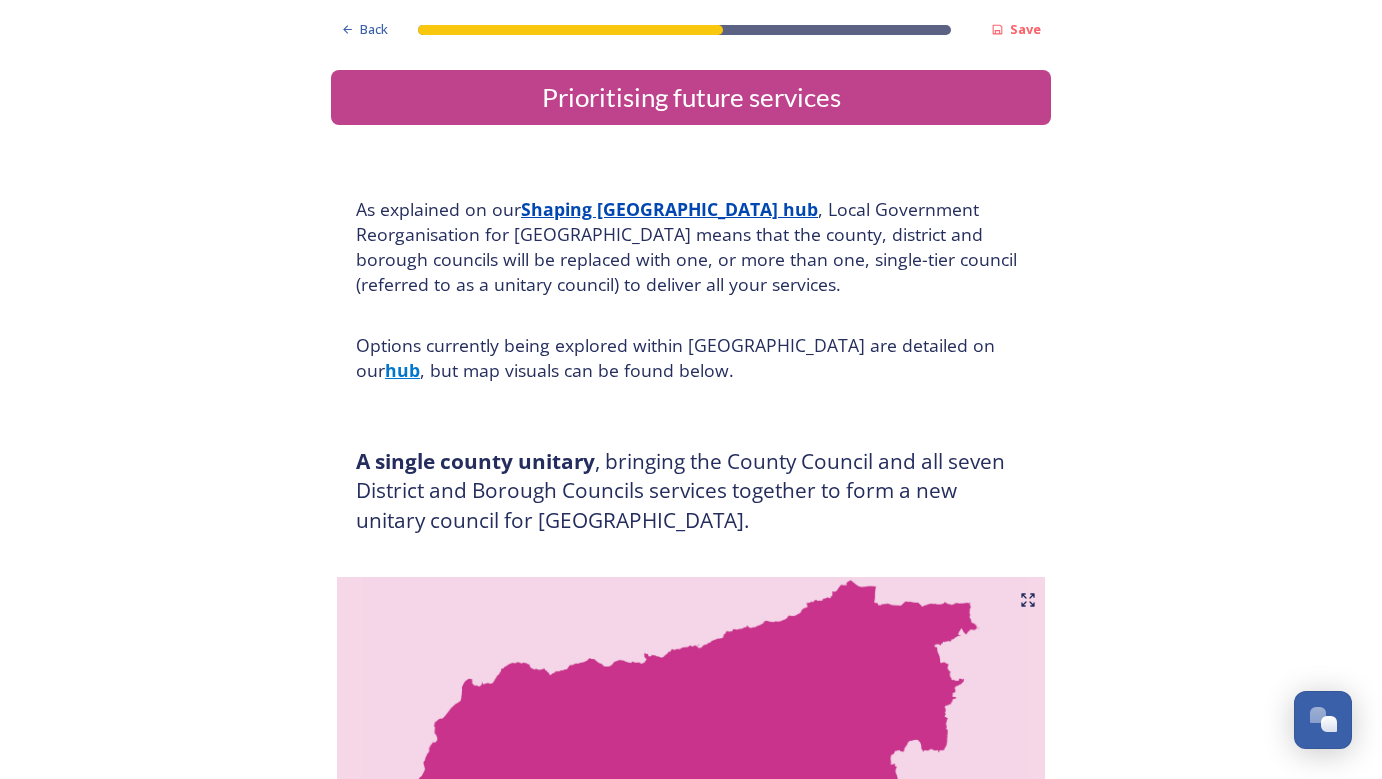scroll, scrollTop: 0, scrollLeft: 0, axis: both 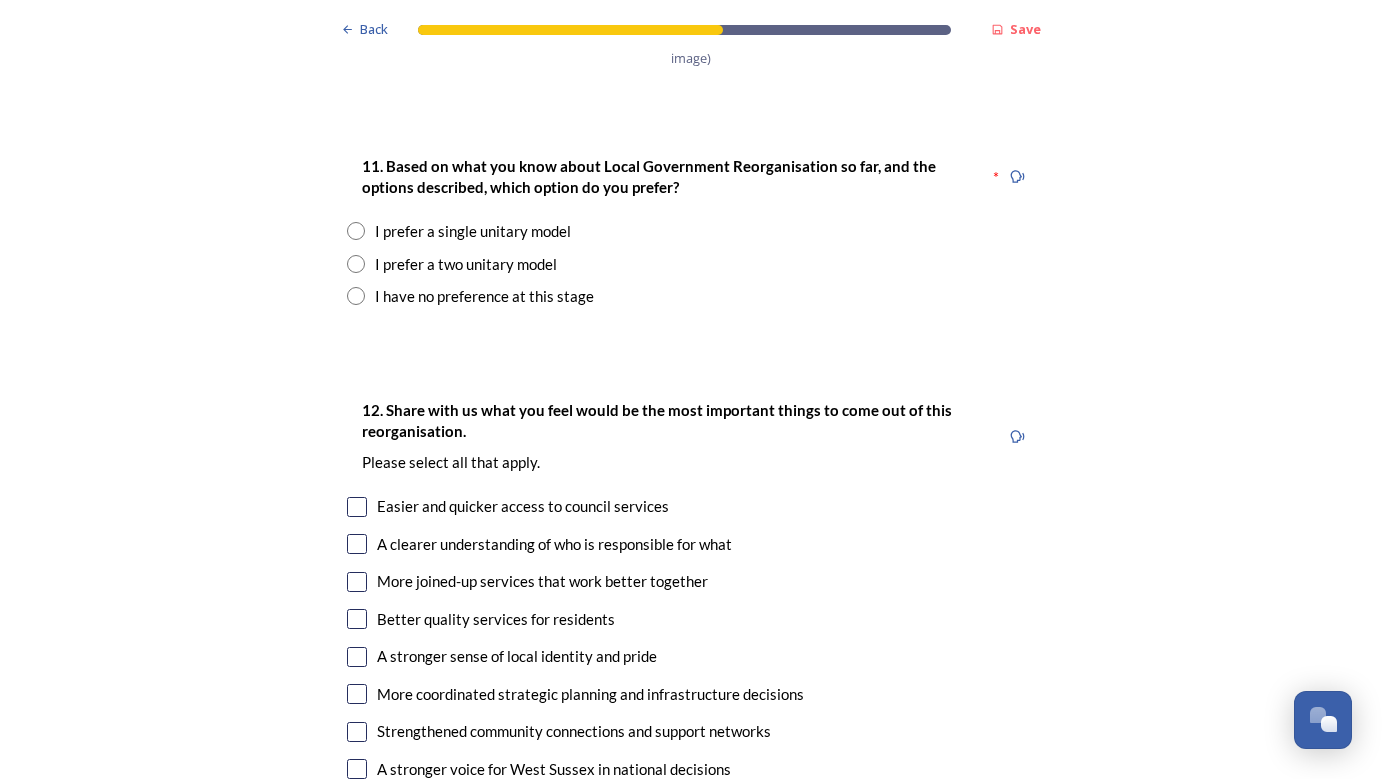 click at bounding box center [356, 264] 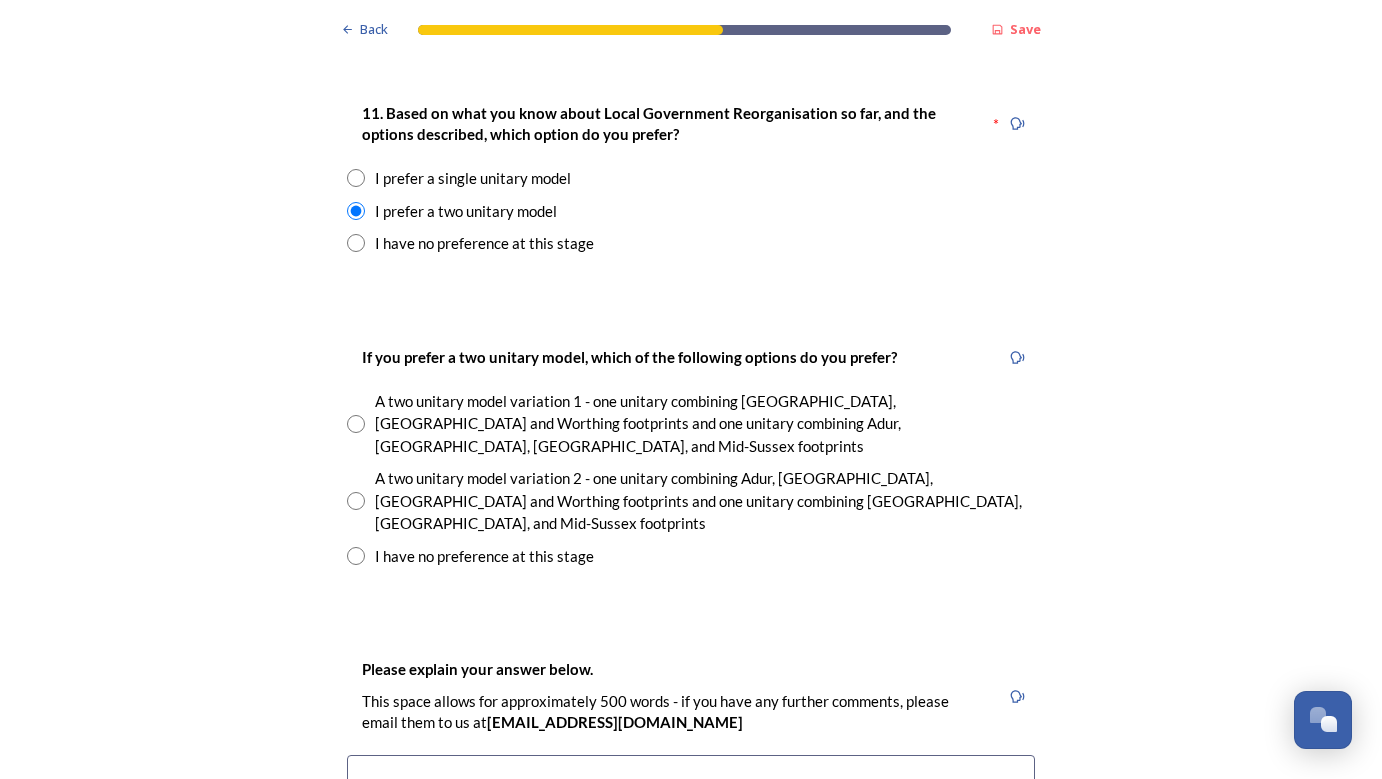 scroll, scrollTop: 2705, scrollLeft: 0, axis: vertical 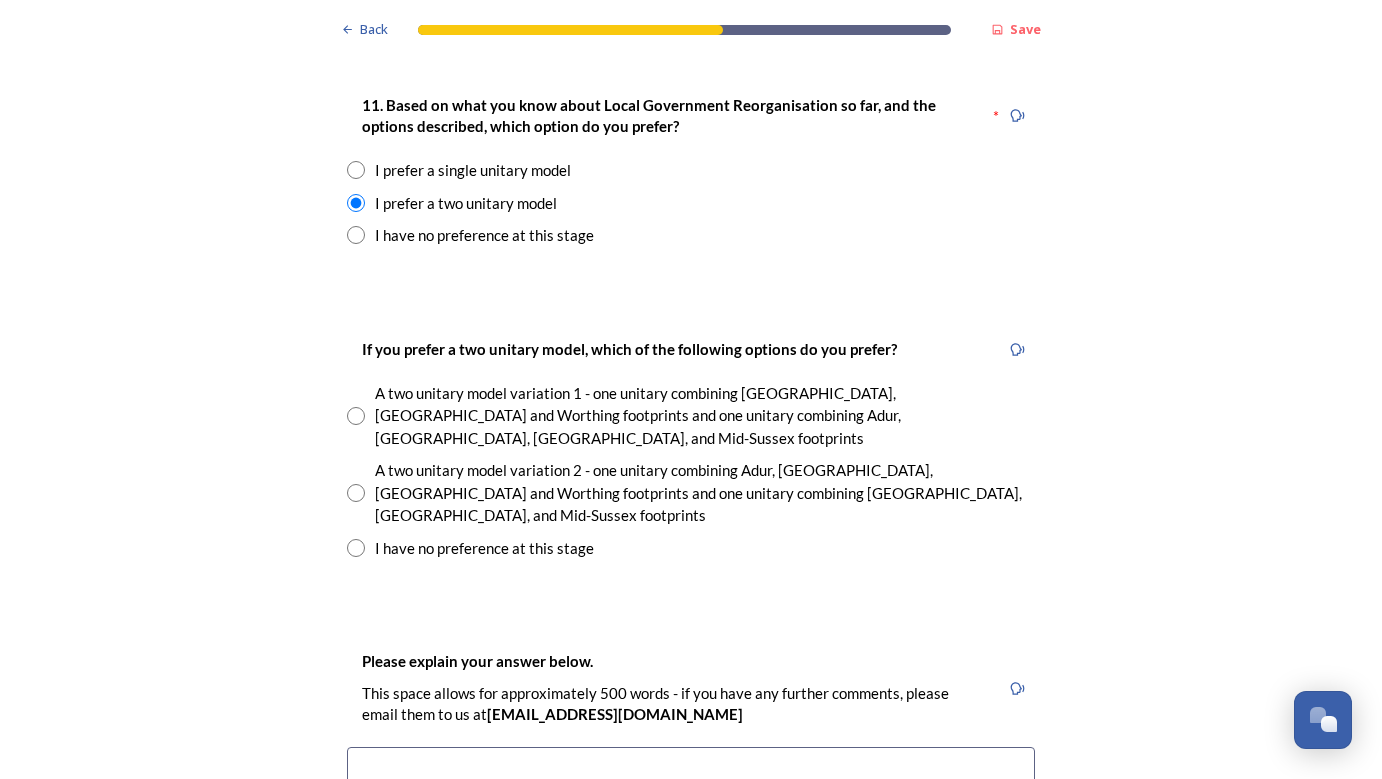 click at bounding box center (356, 416) 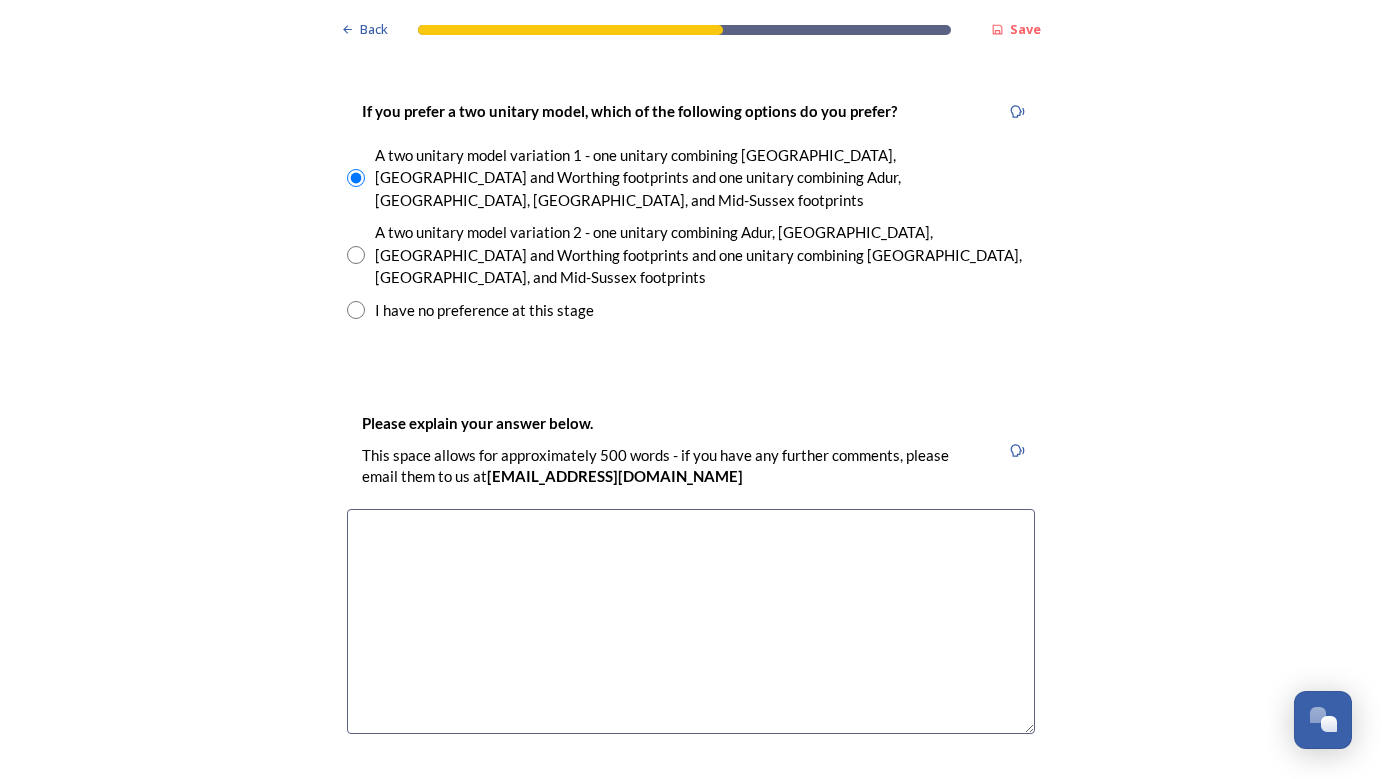 scroll, scrollTop: 2947, scrollLeft: 0, axis: vertical 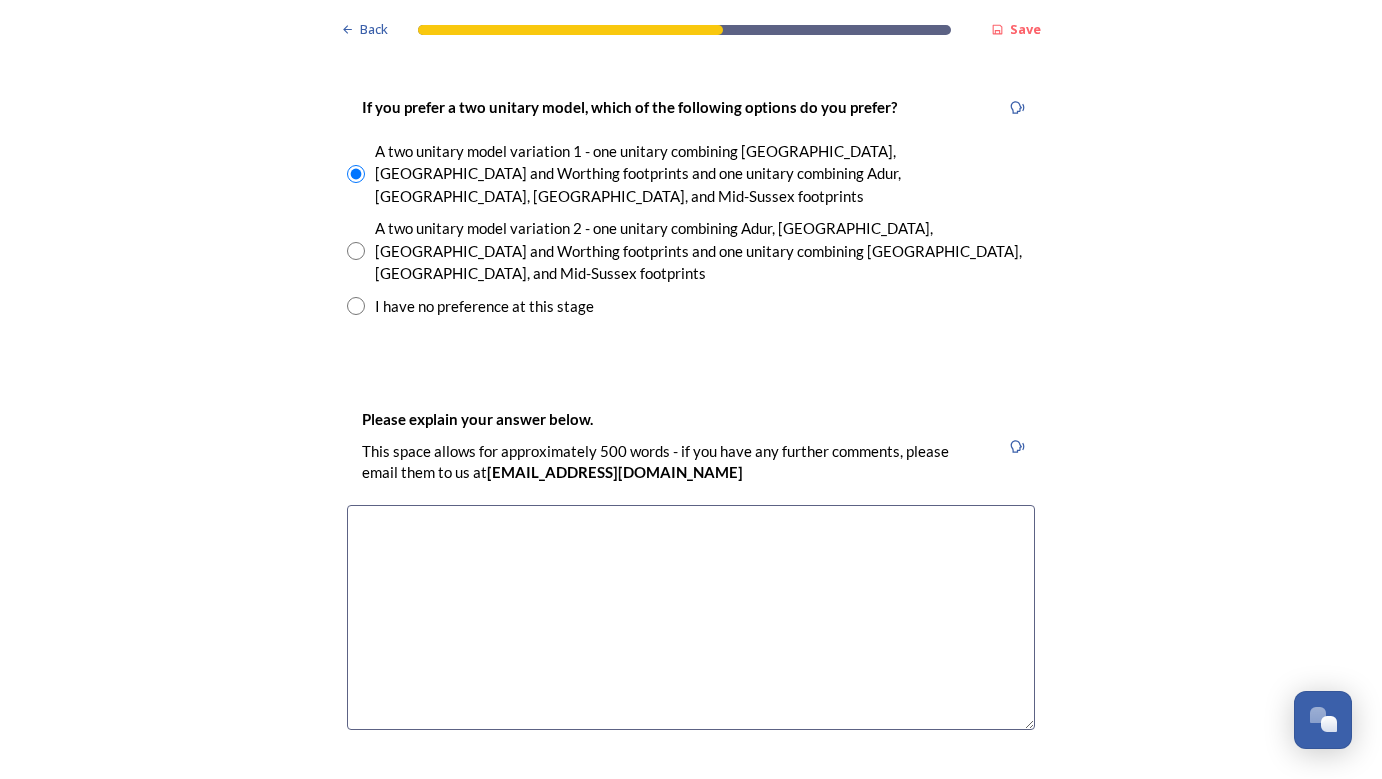 click at bounding box center (691, 617) 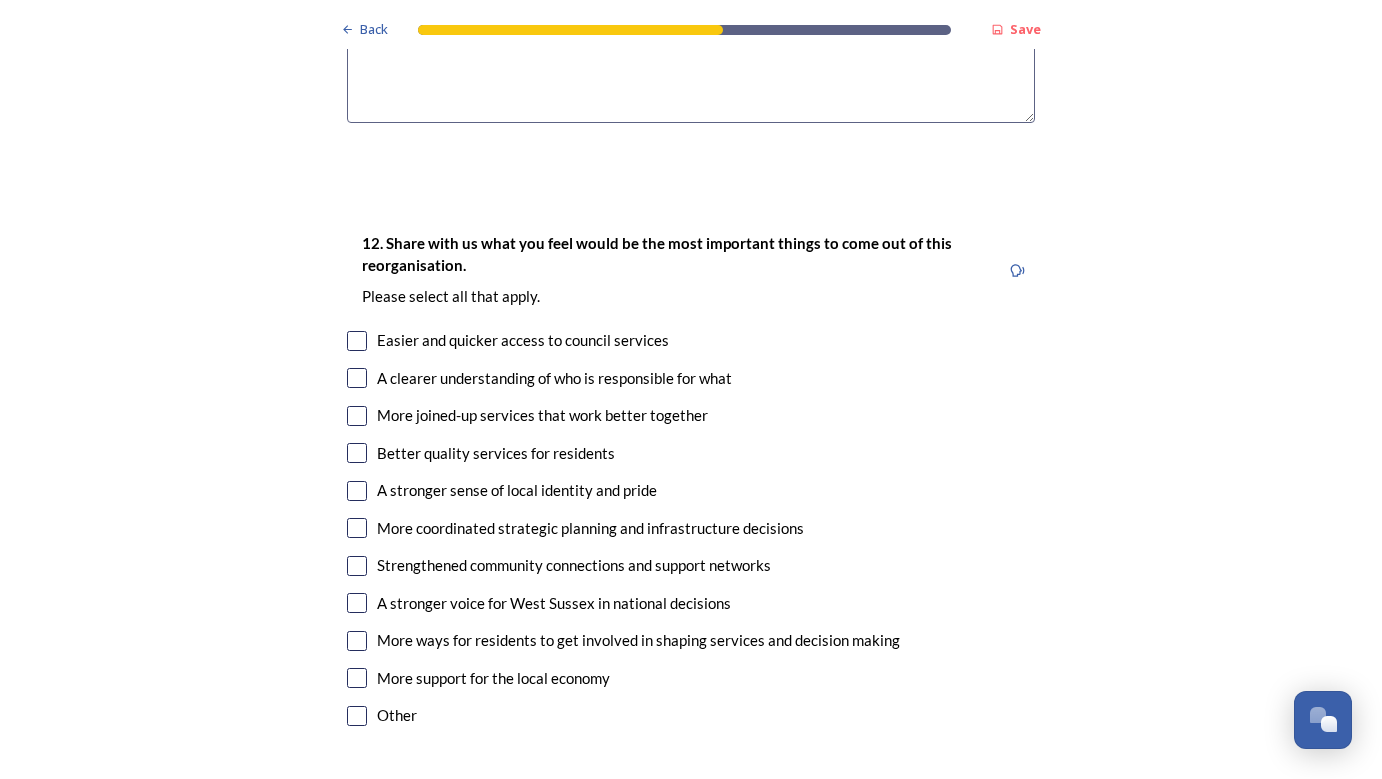 scroll, scrollTop: 3559, scrollLeft: 0, axis: vertical 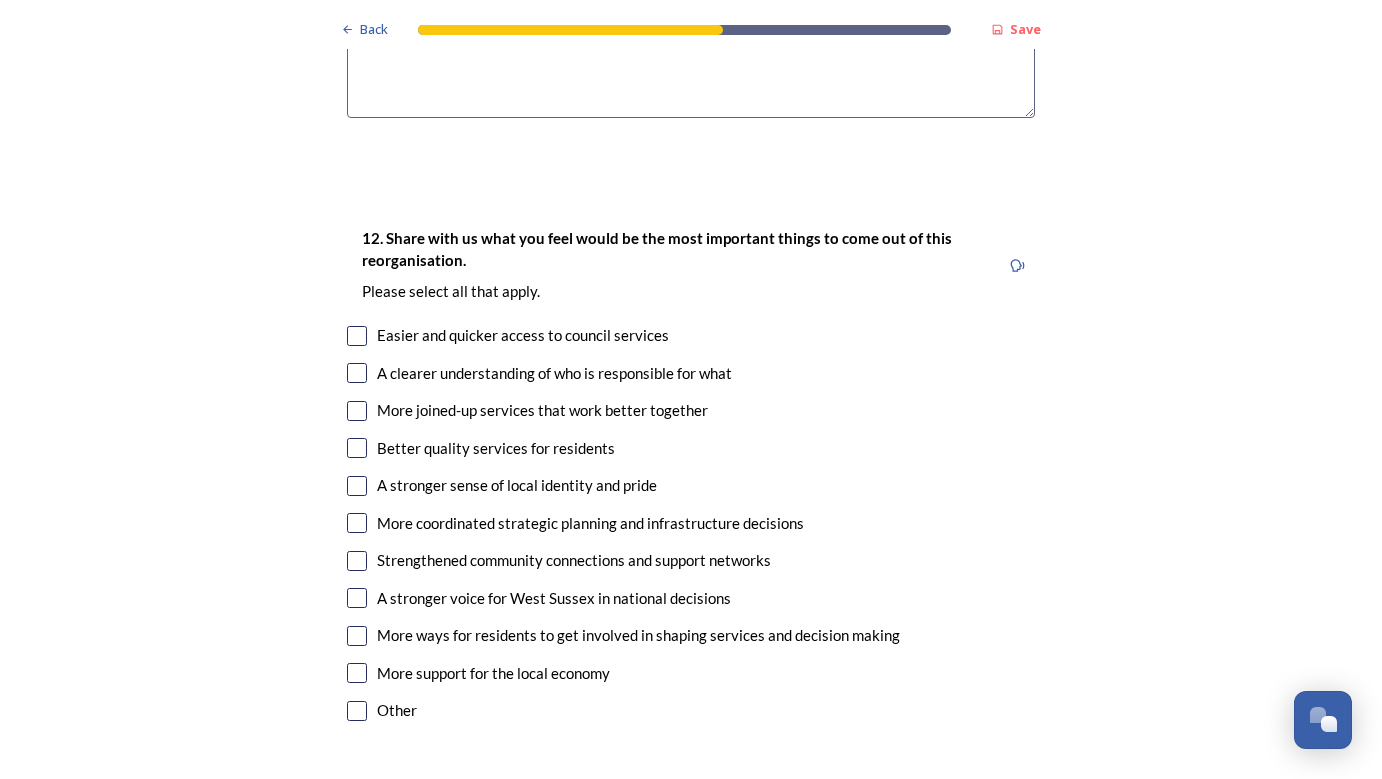 type on "The inclusion of Adur gives option 1 a coastal component and is more balanced in the type of area it contains." 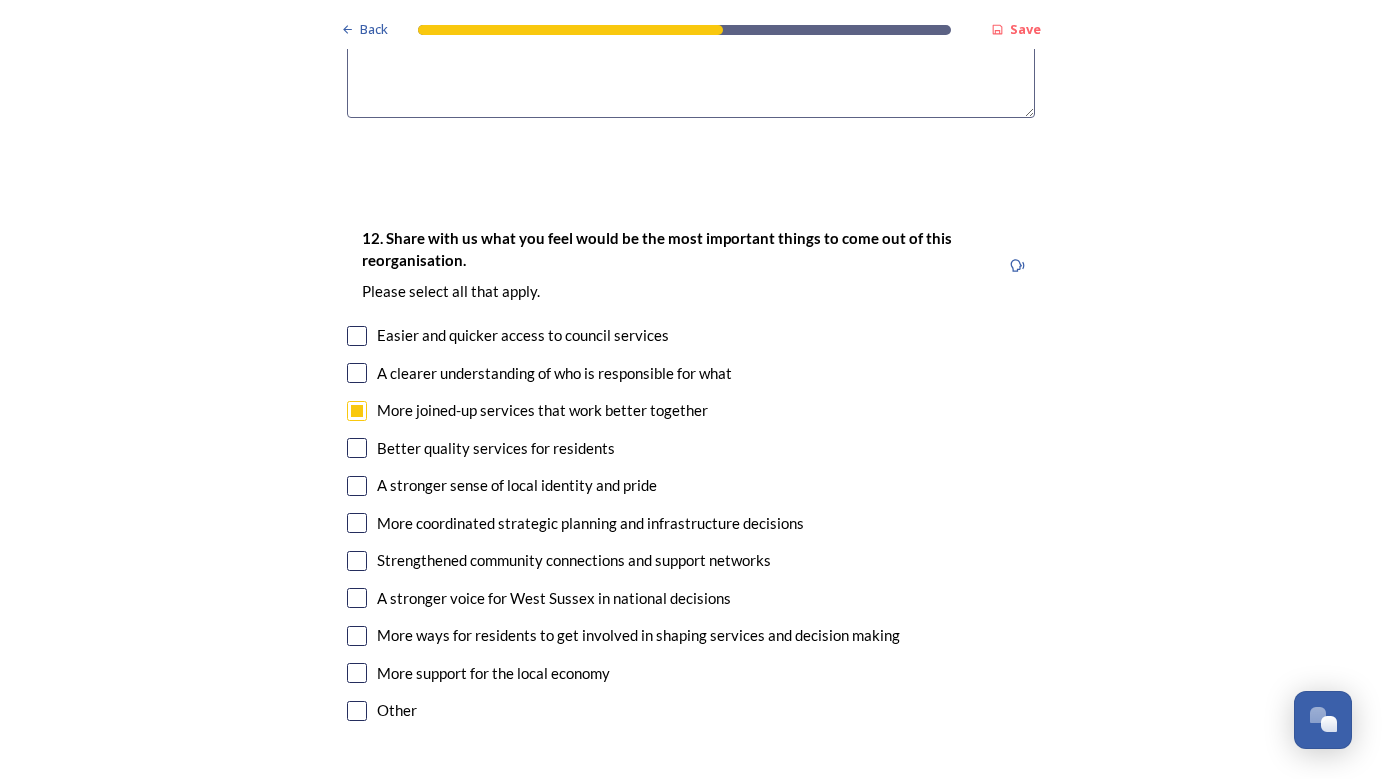 click at bounding box center [357, 373] 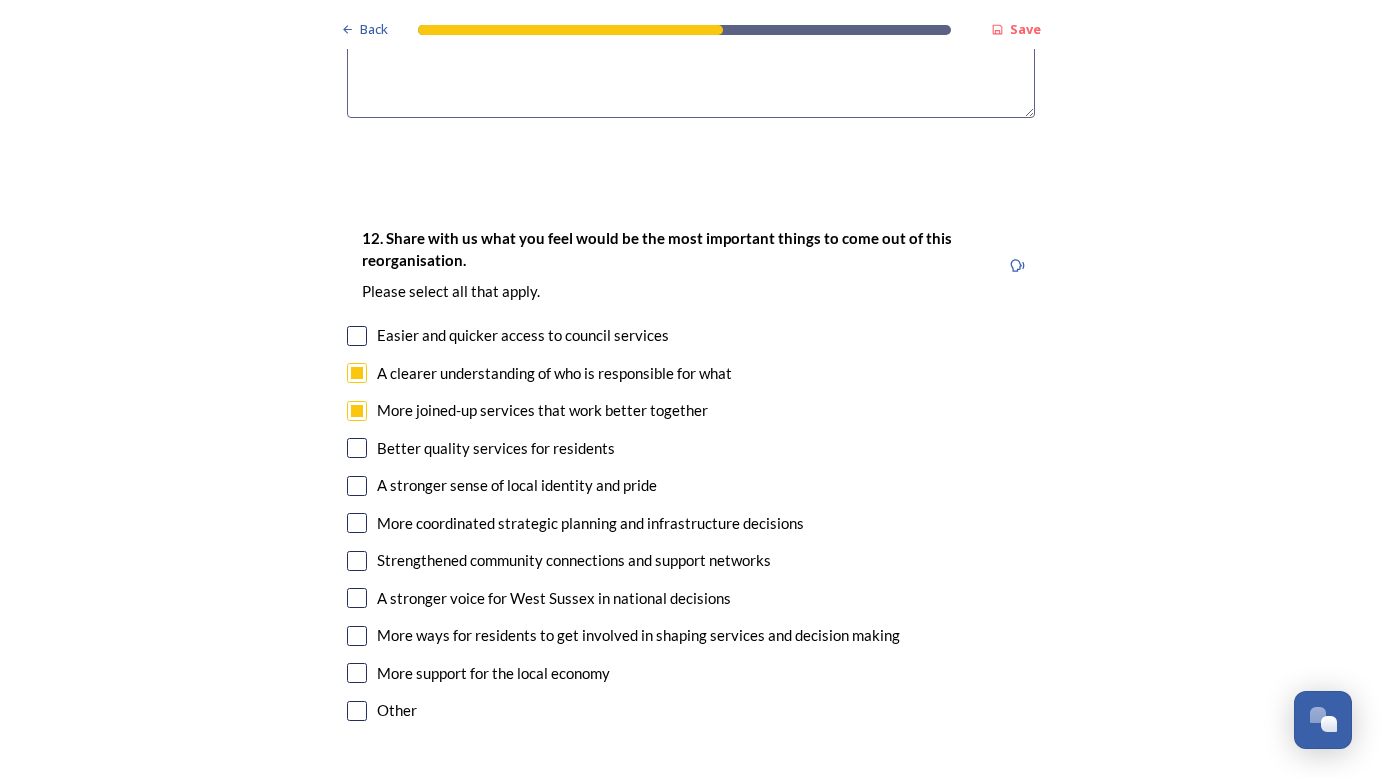 click at bounding box center [357, 448] 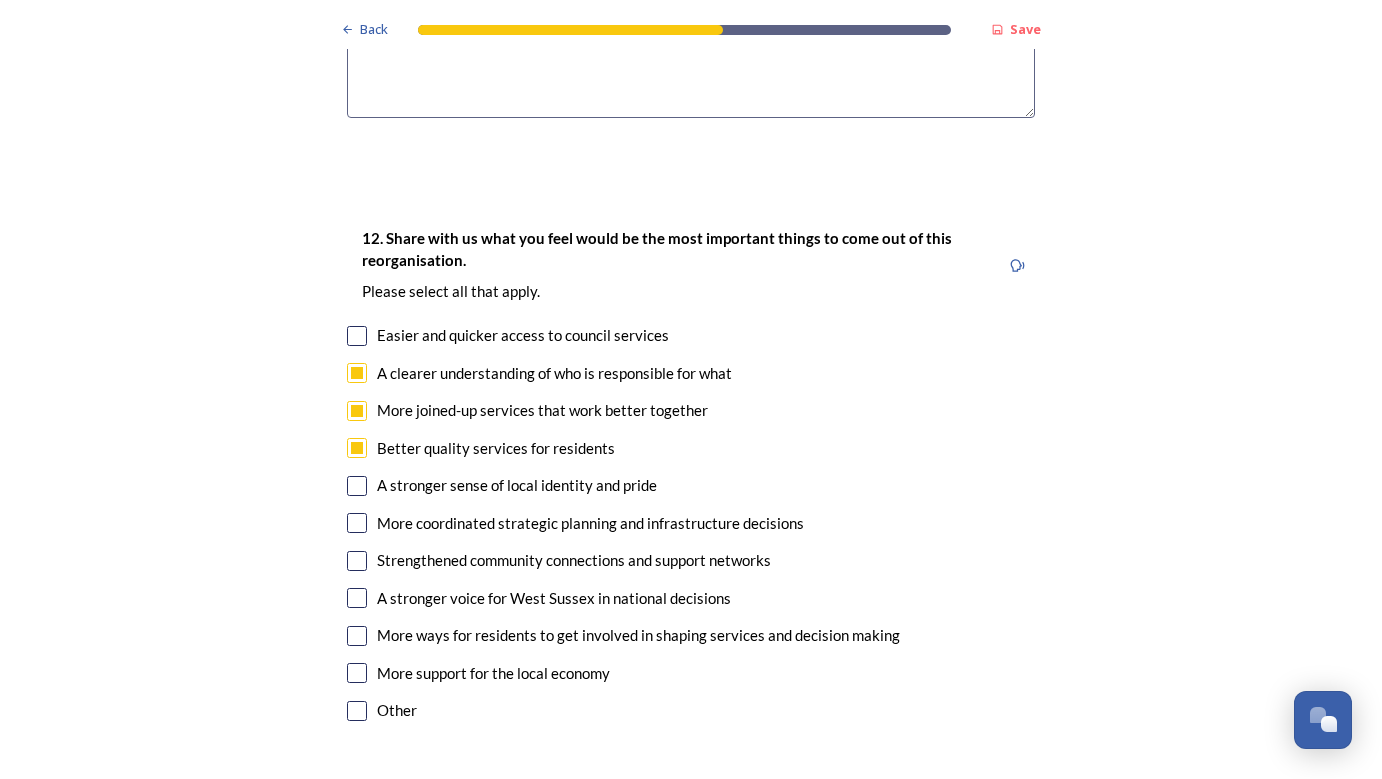 click at bounding box center [357, 486] 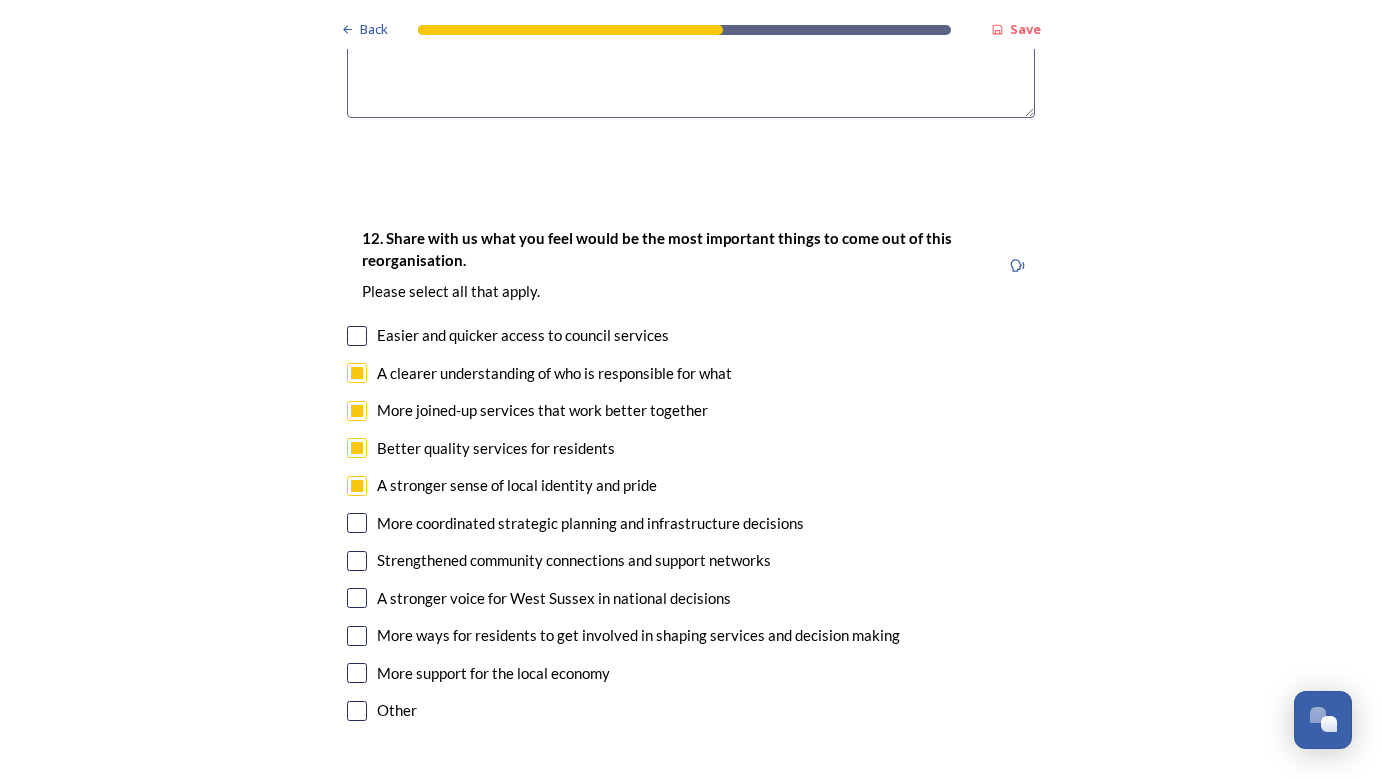 click at bounding box center [357, 523] 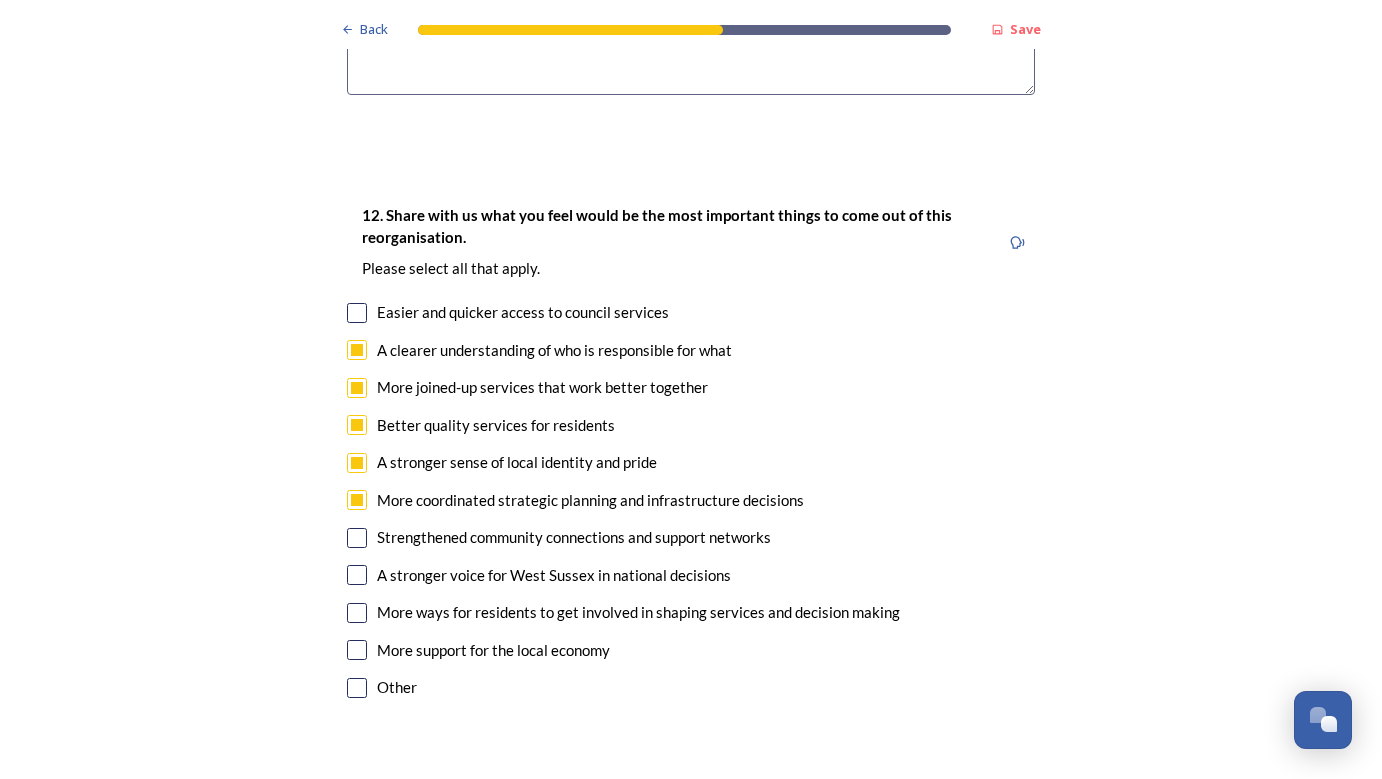 scroll, scrollTop: 3599, scrollLeft: 0, axis: vertical 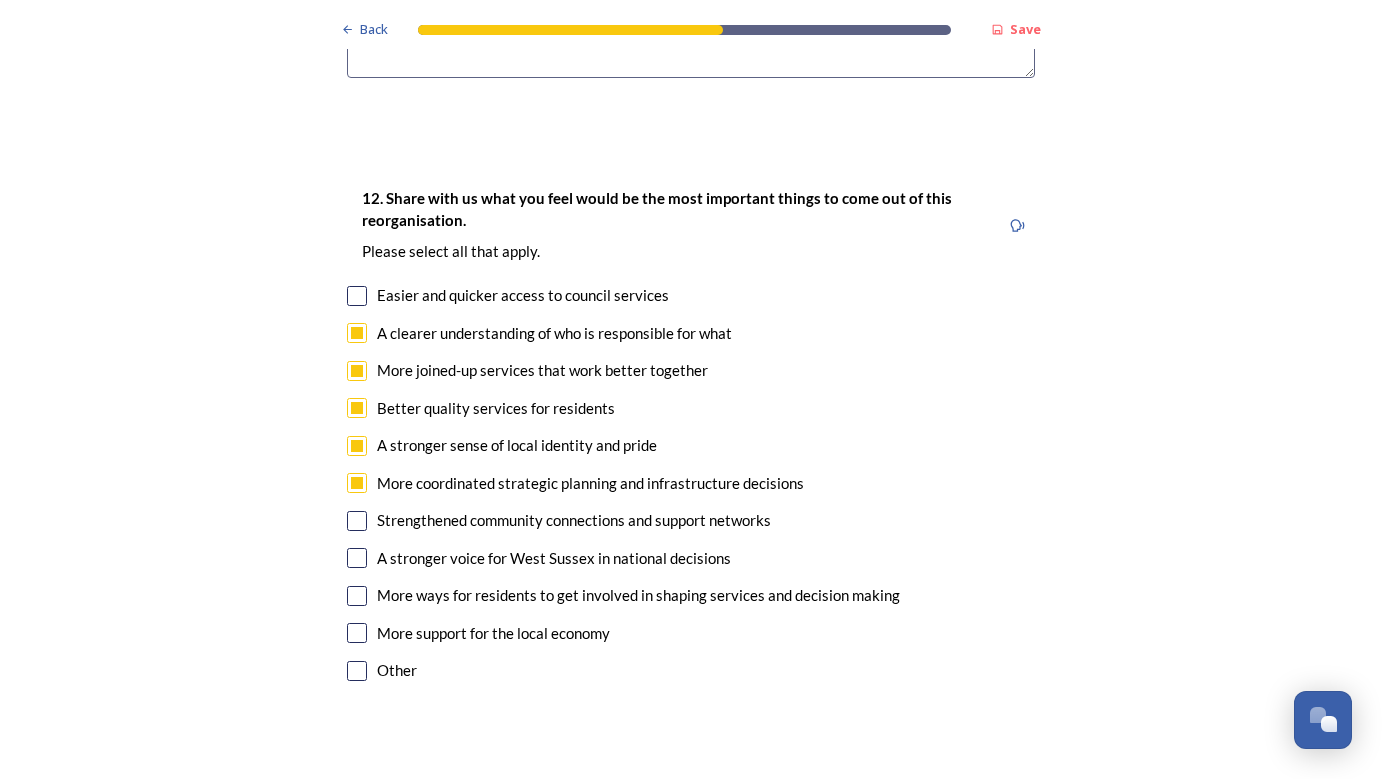 click at bounding box center [357, 521] 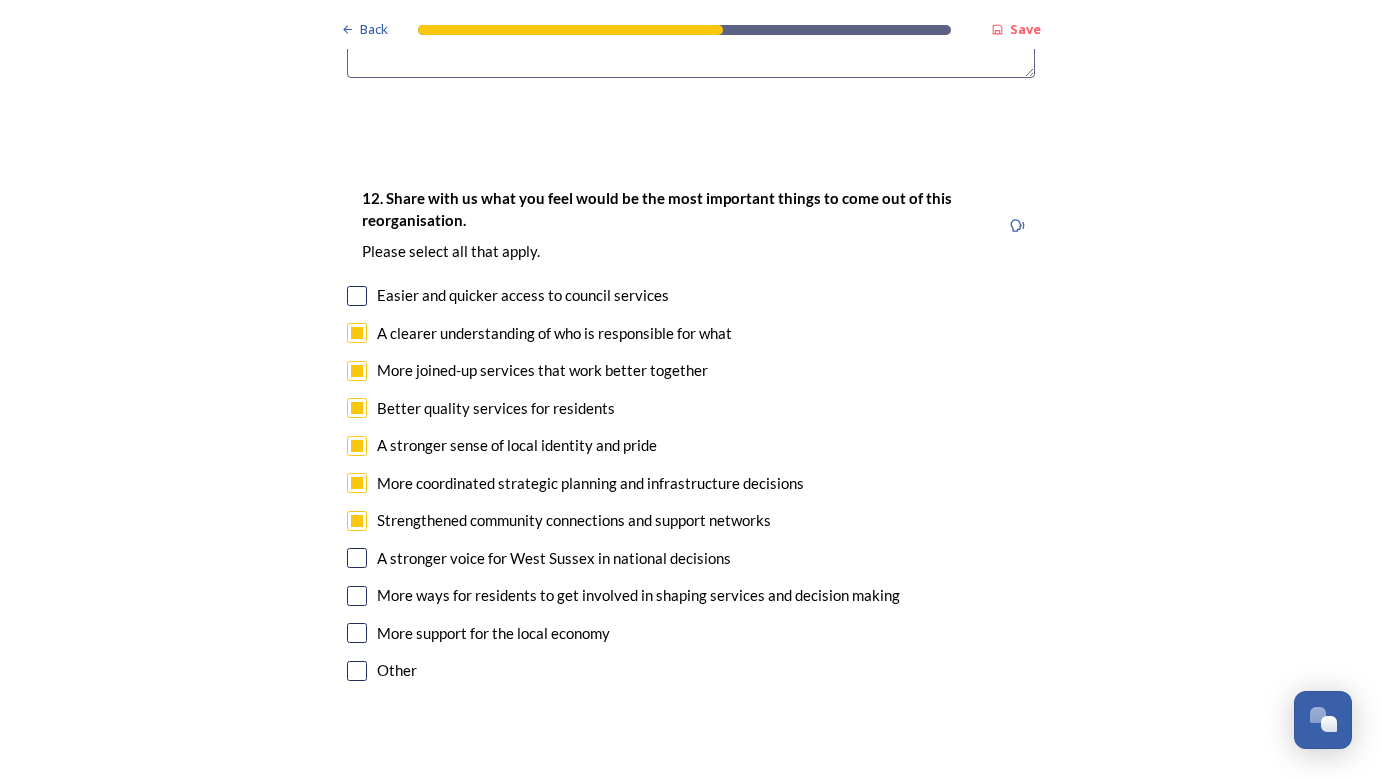 click at bounding box center (357, 558) 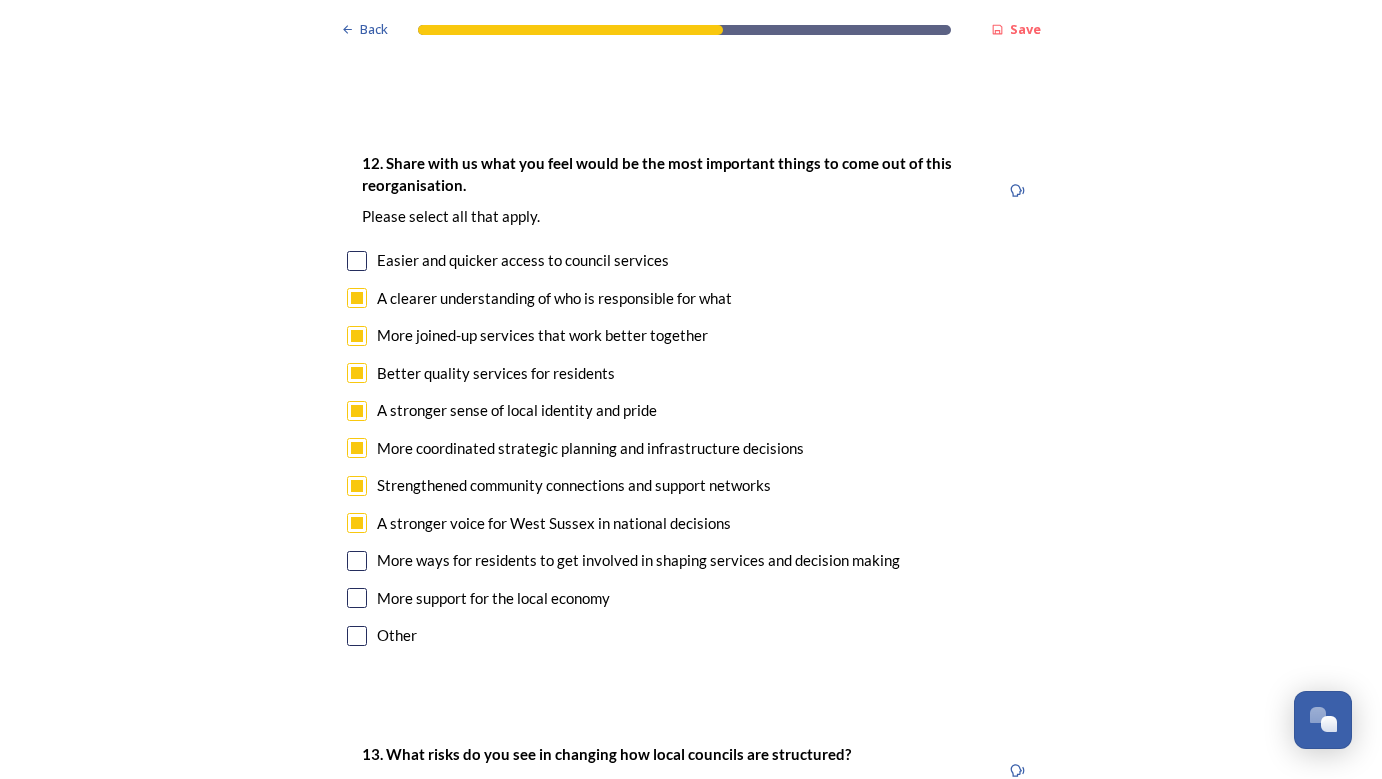 scroll, scrollTop: 3618, scrollLeft: 0, axis: vertical 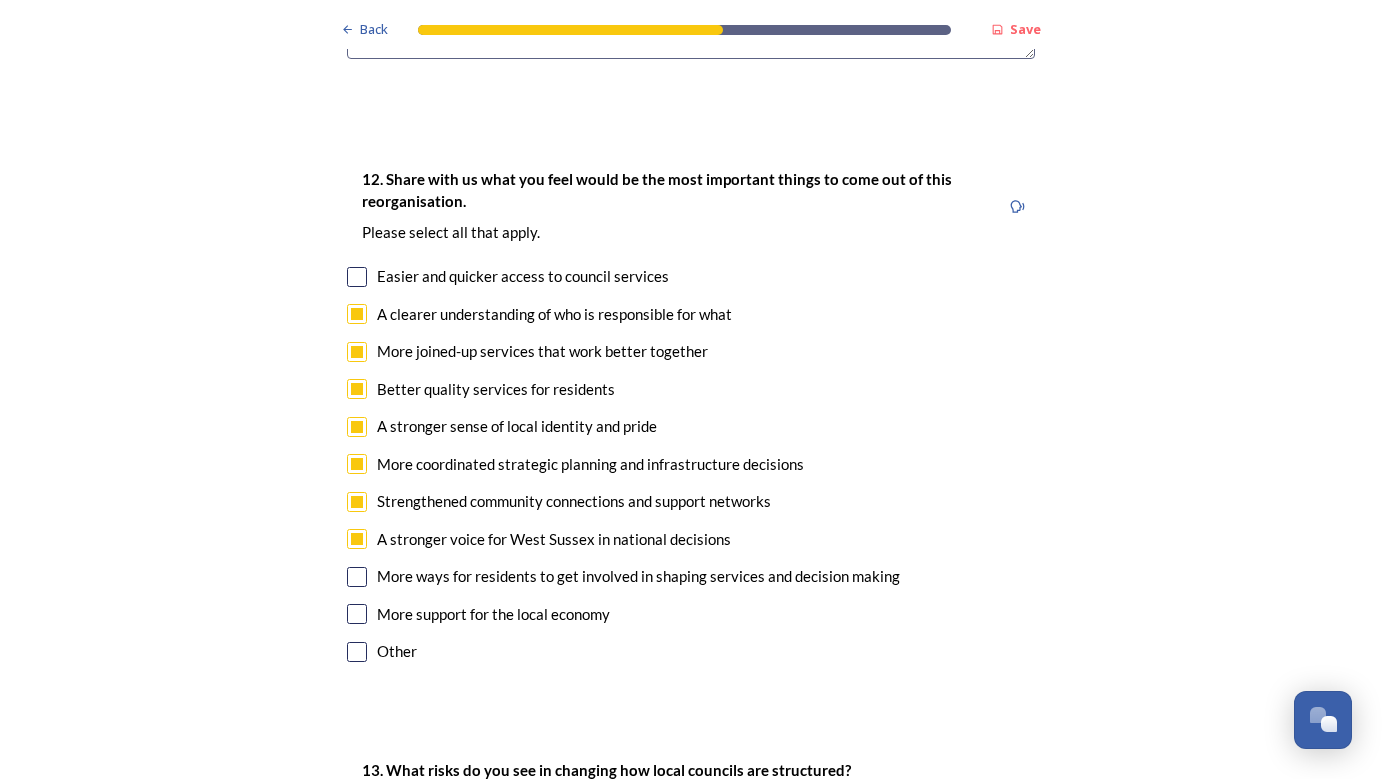 click at bounding box center (357, 277) 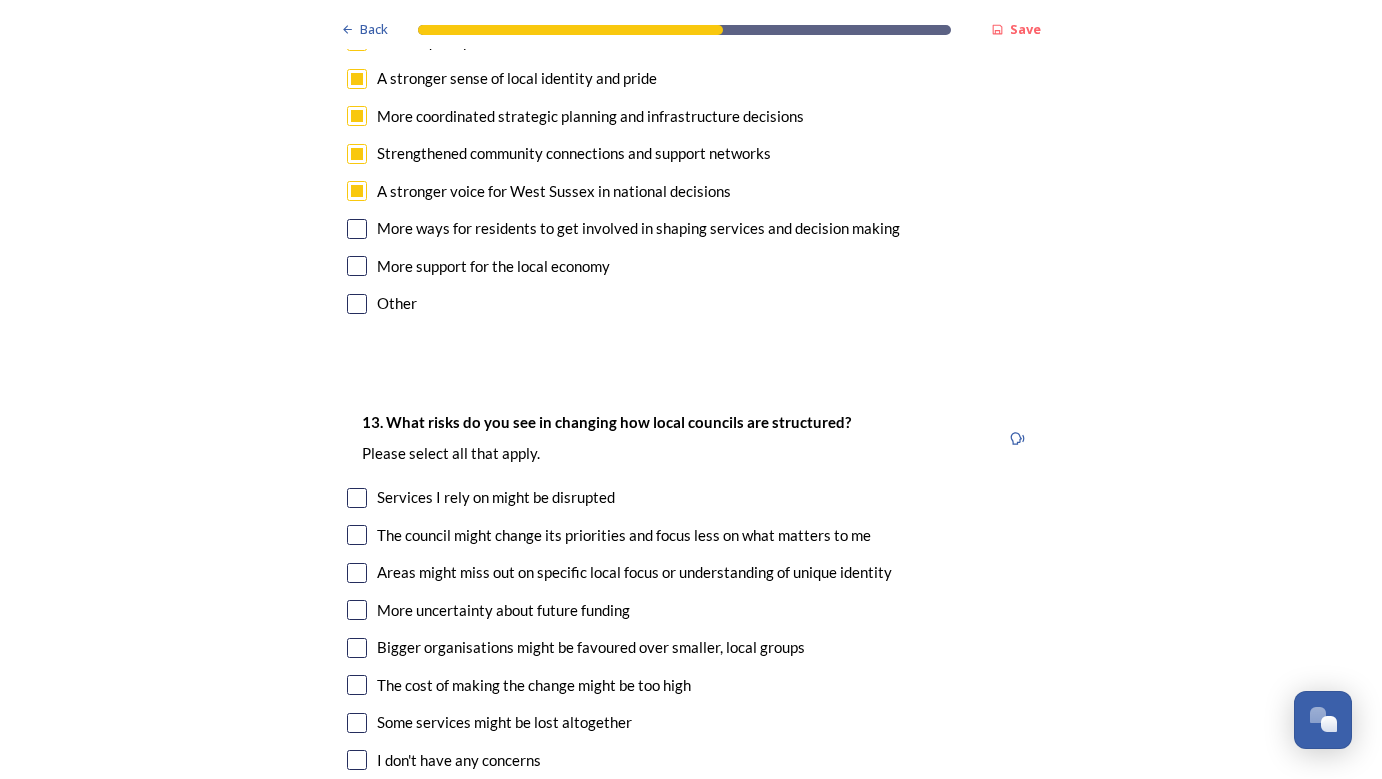 scroll, scrollTop: 3968, scrollLeft: 0, axis: vertical 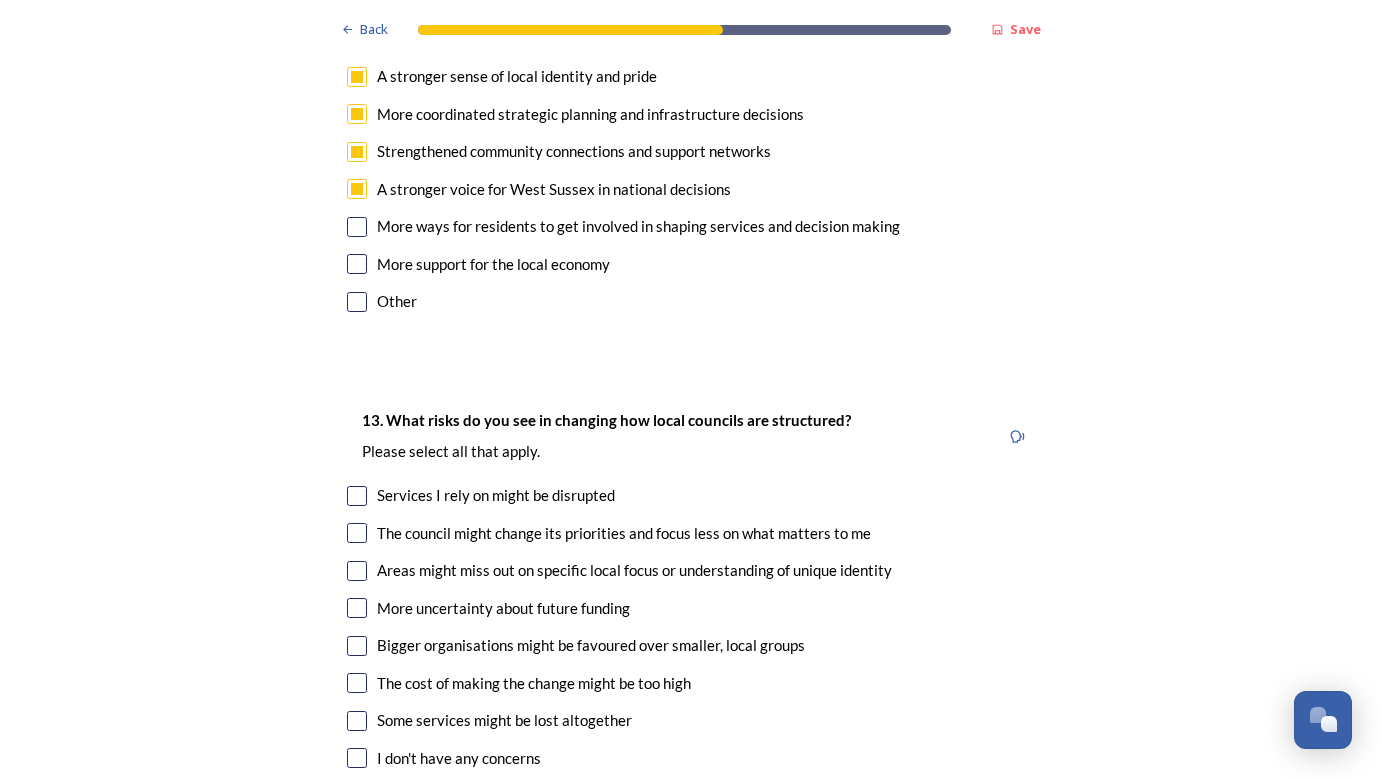 click at bounding box center (357, 496) 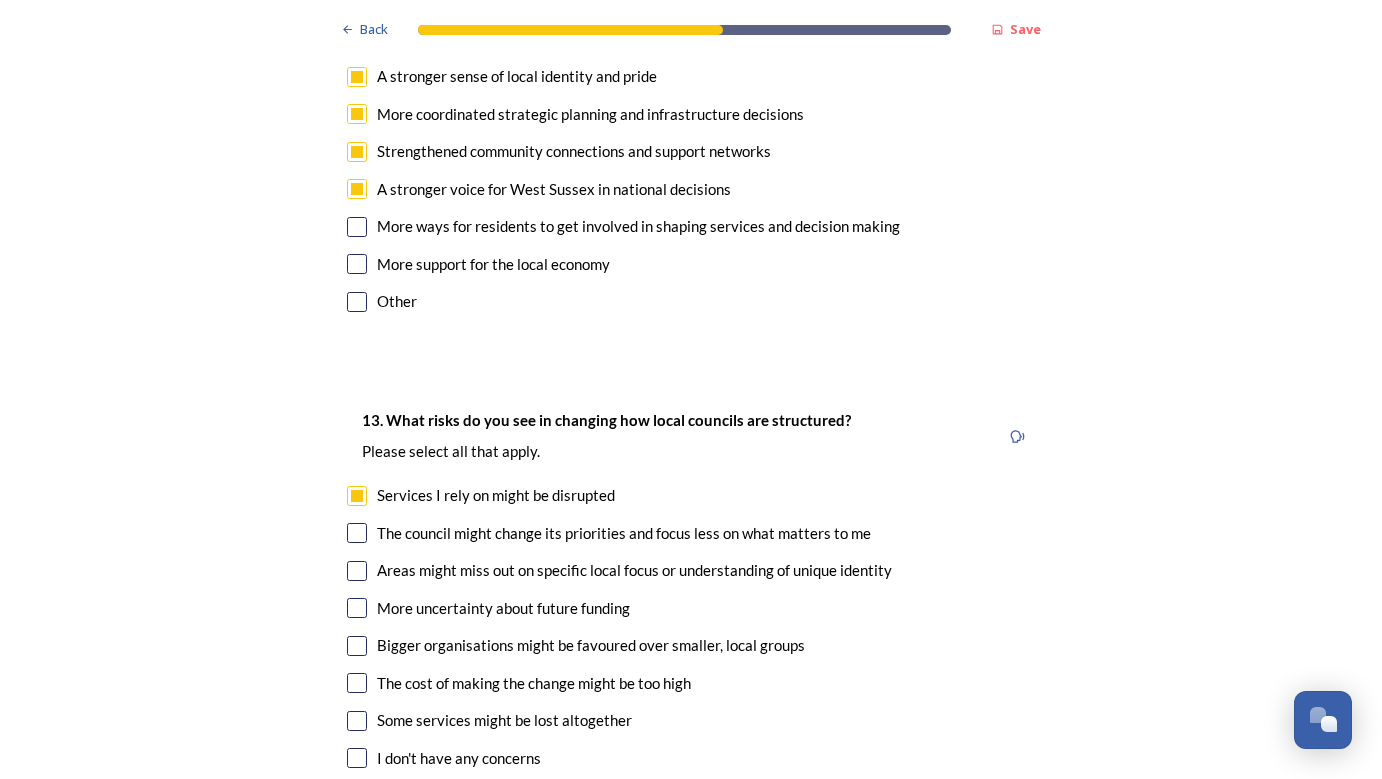 click at bounding box center [357, 533] 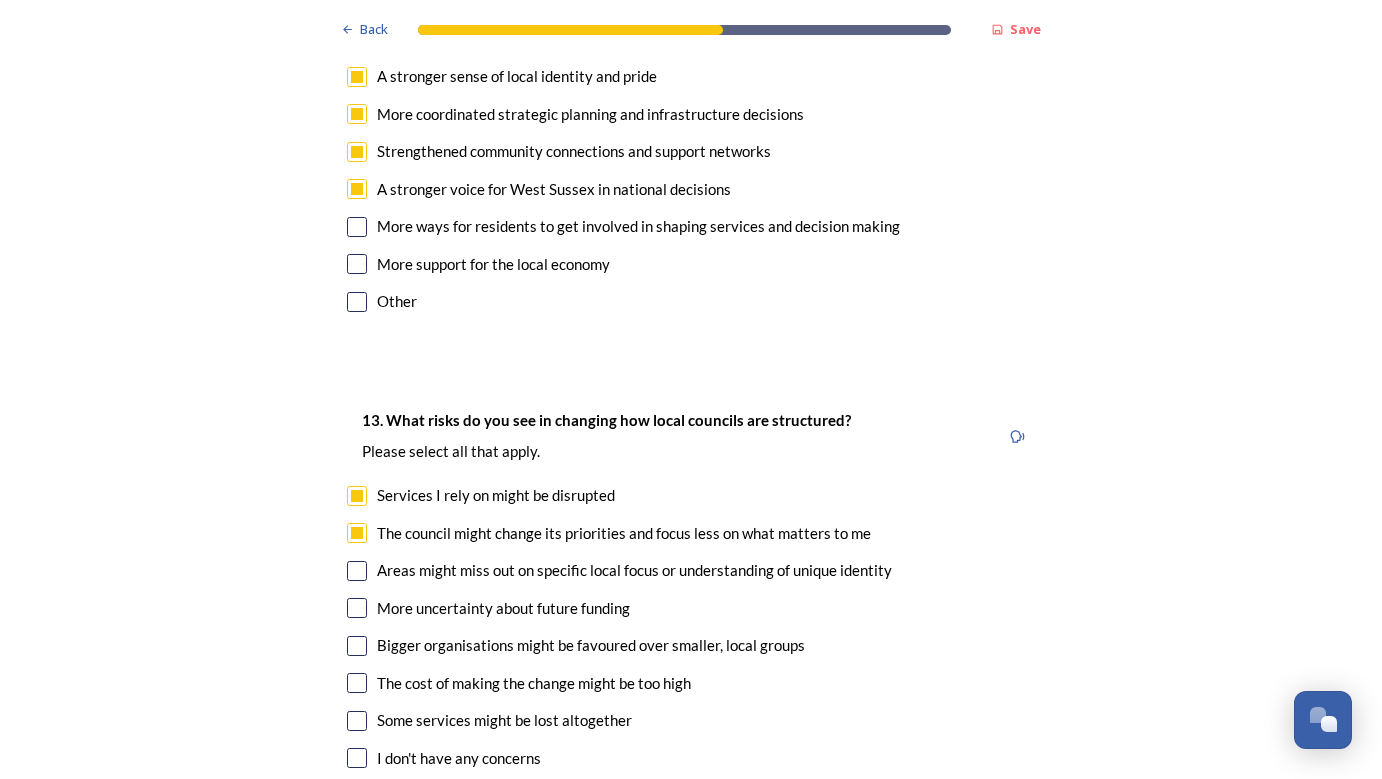 click at bounding box center (357, 571) 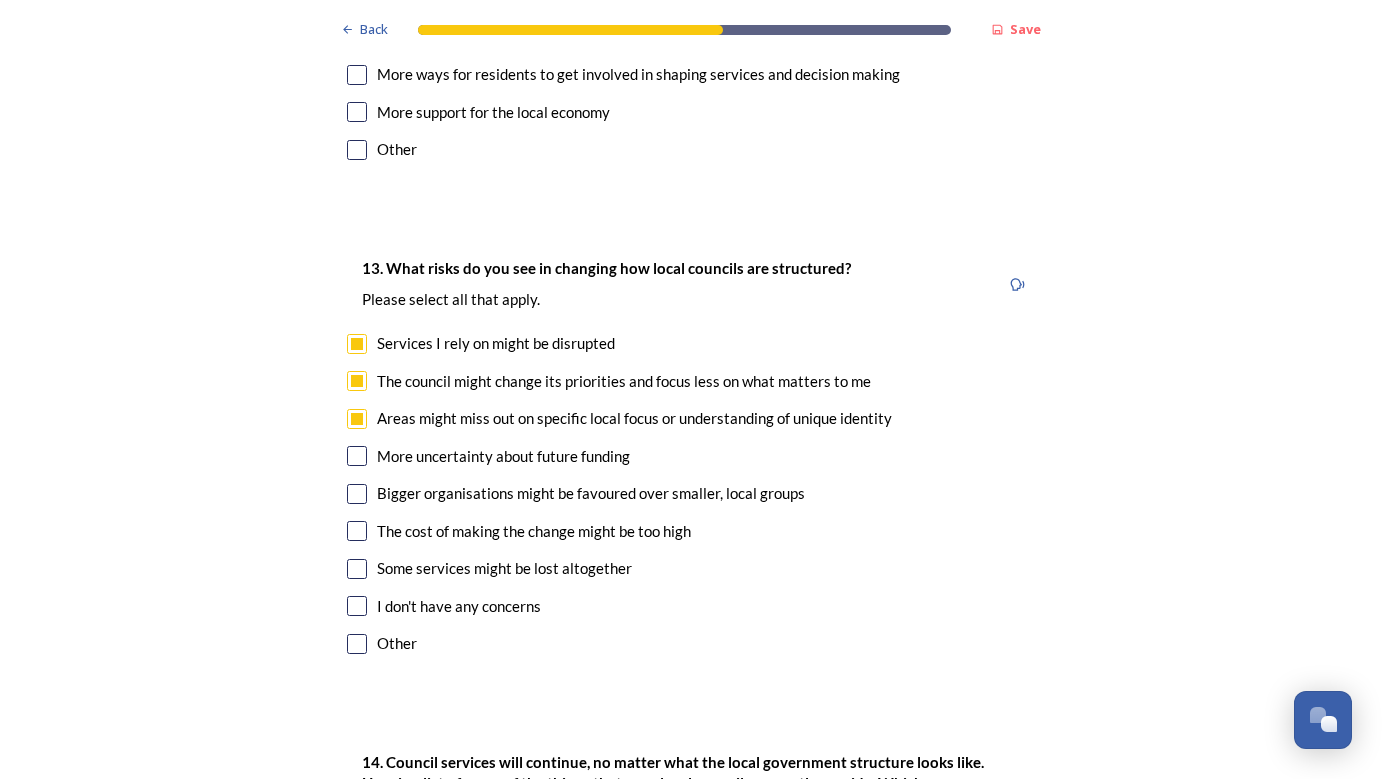 scroll, scrollTop: 4133, scrollLeft: 0, axis: vertical 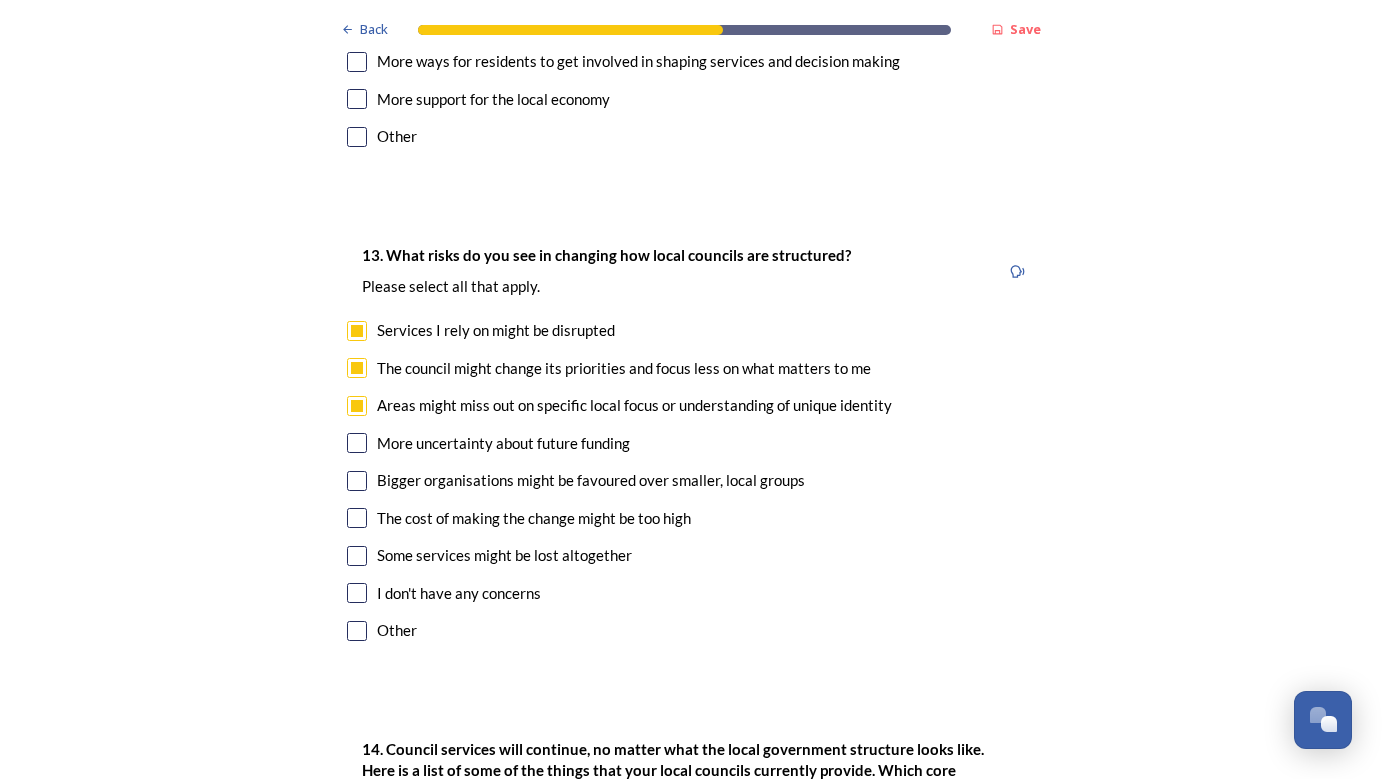 click at bounding box center (357, 481) 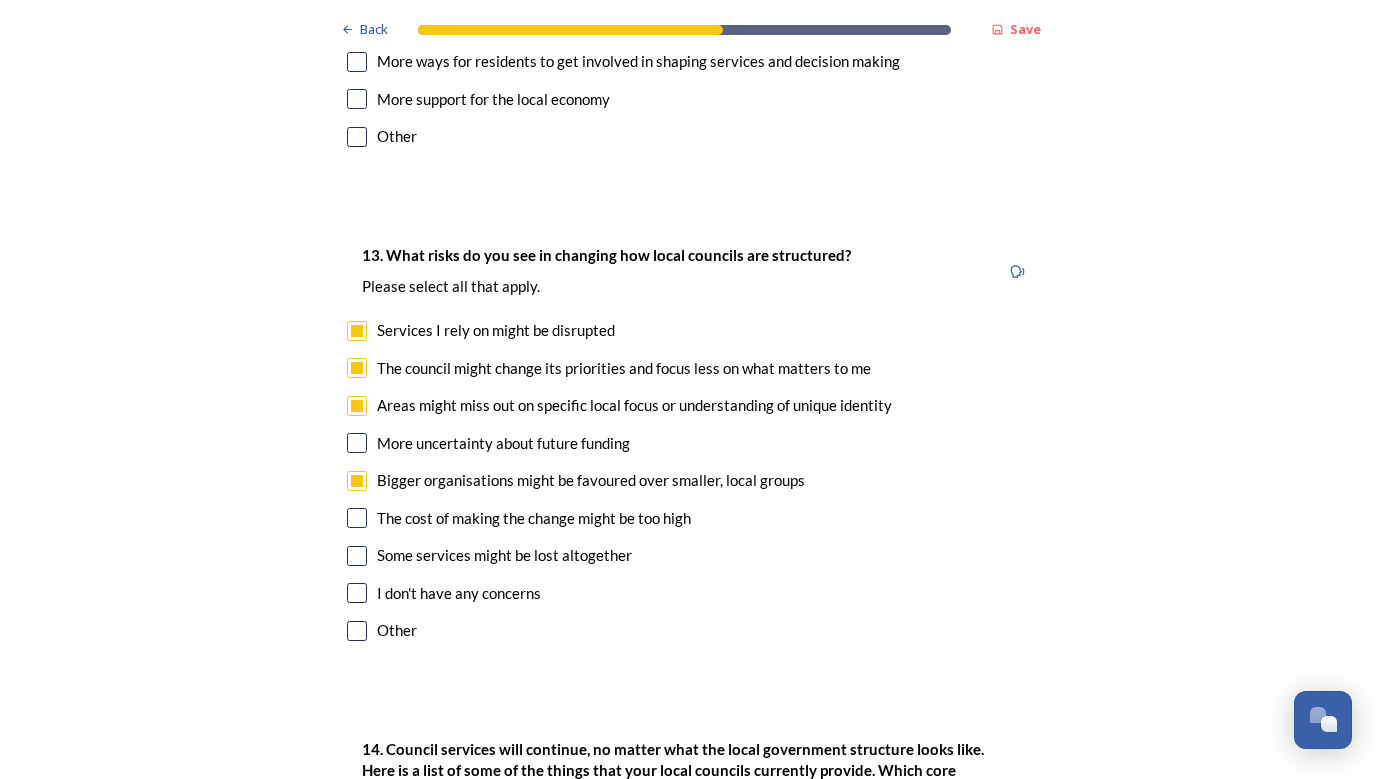 click at bounding box center (357, 518) 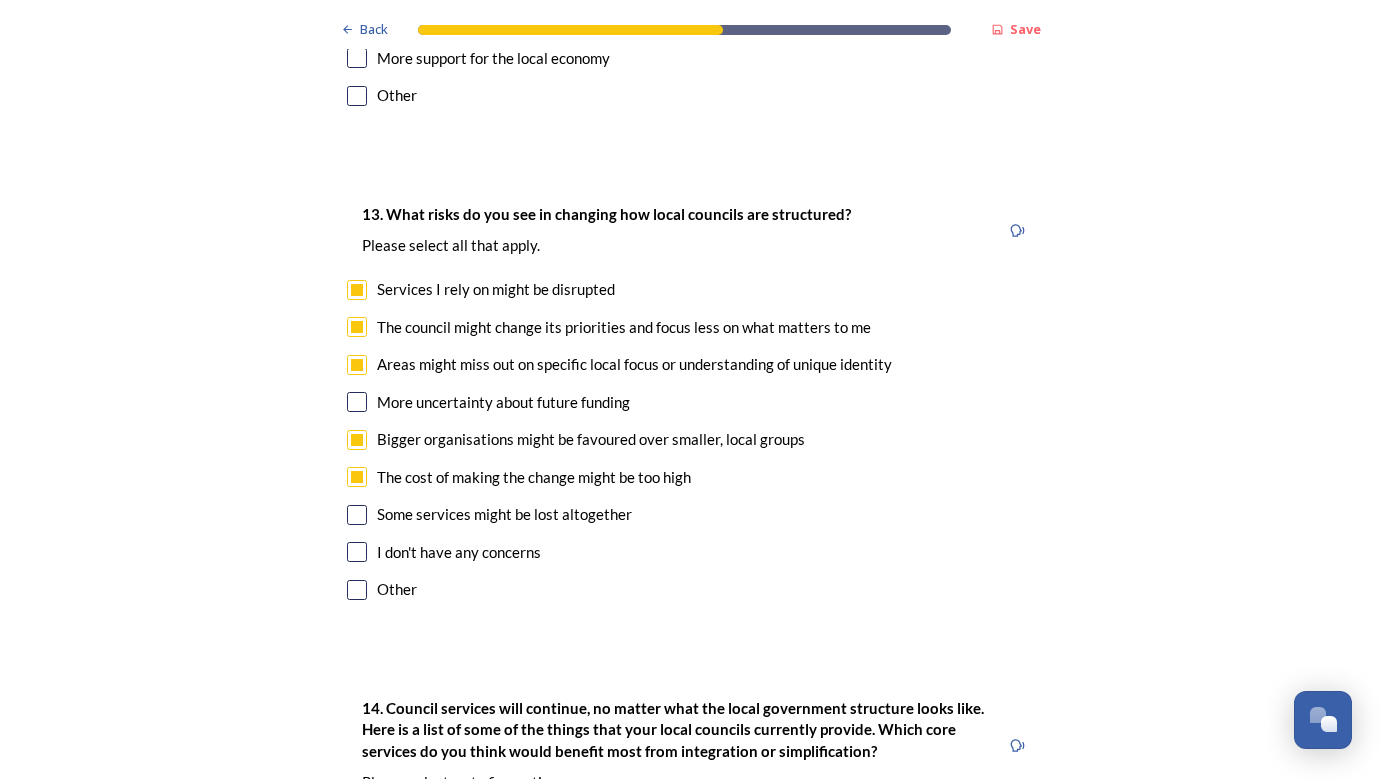 scroll, scrollTop: 4177, scrollLeft: 0, axis: vertical 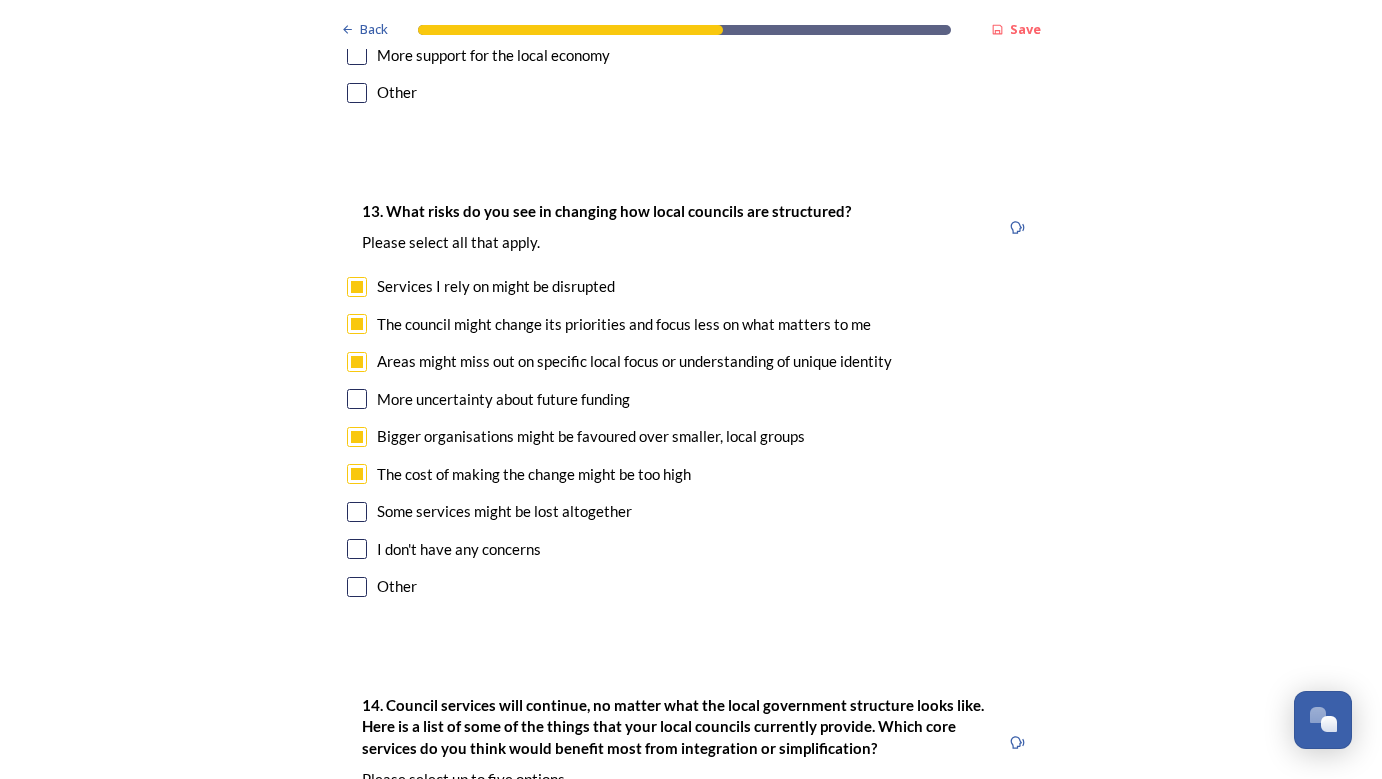 click at bounding box center (357, 512) 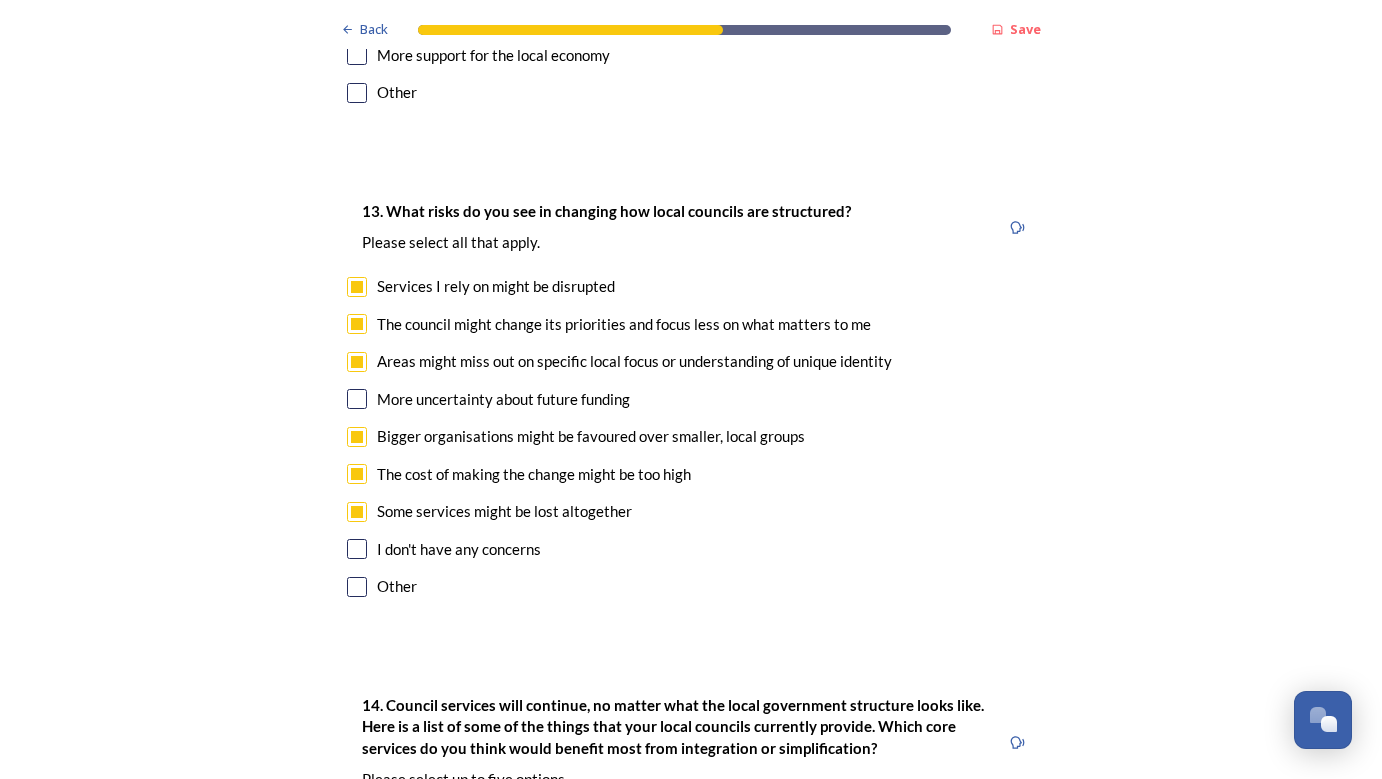 click at bounding box center (357, 399) 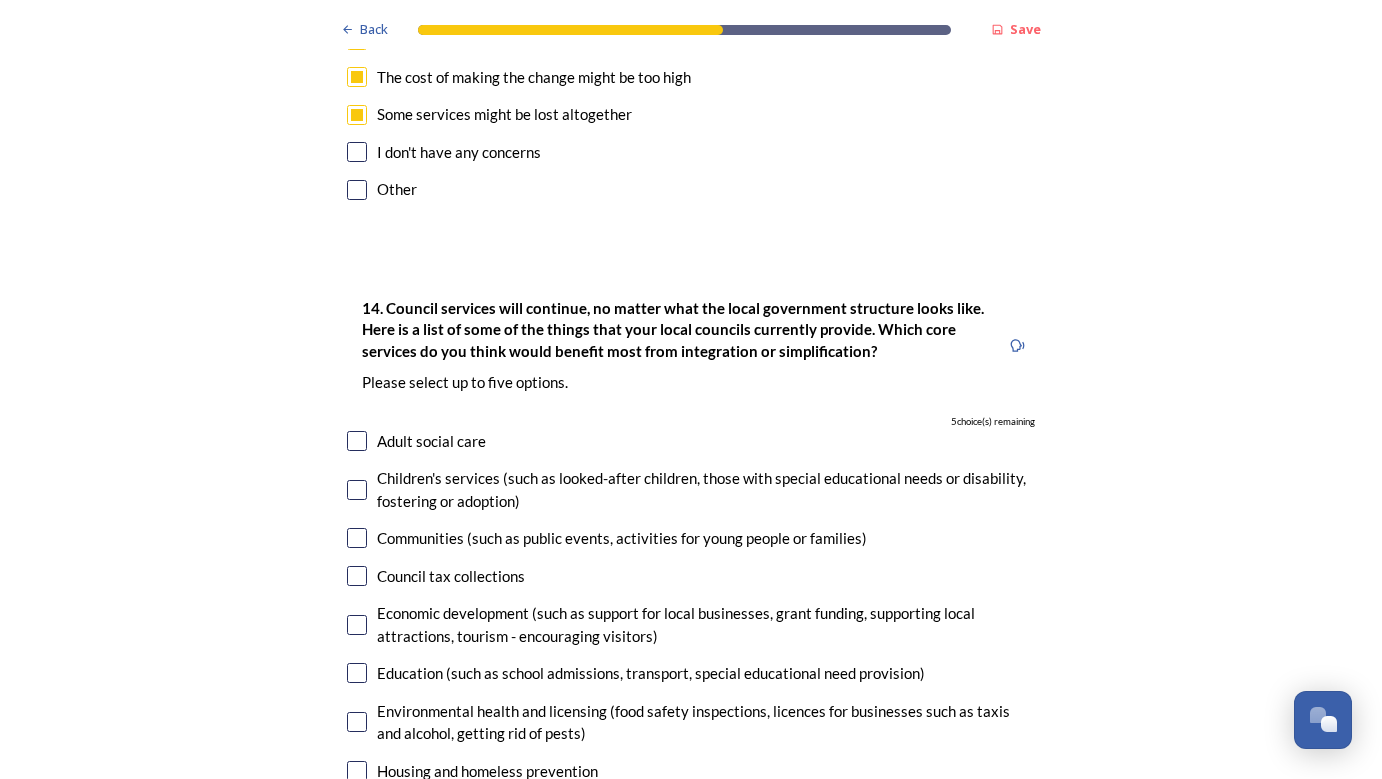 scroll, scrollTop: 4577, scrollLeft: 0, axis: vertical 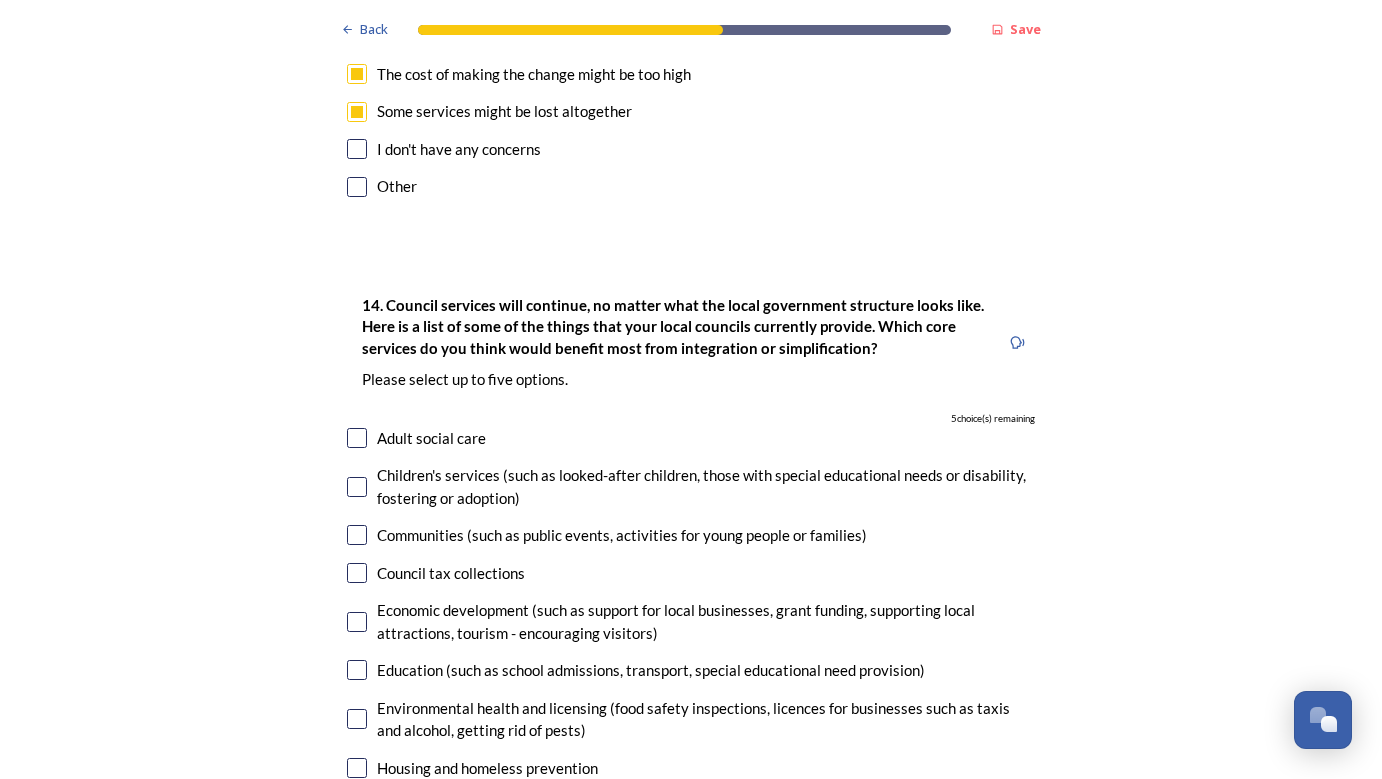 click at bounding box center [357, 438] 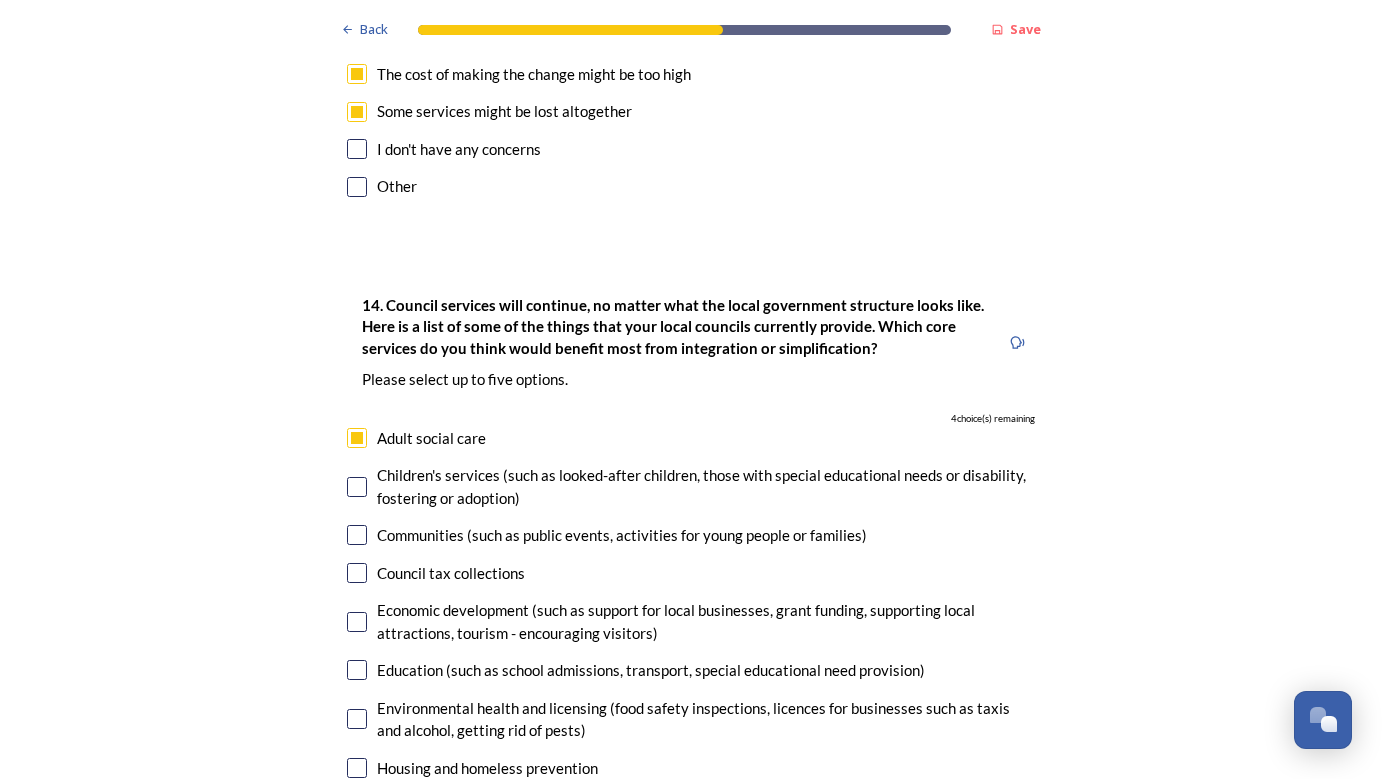click at bounding box center [357, 487] 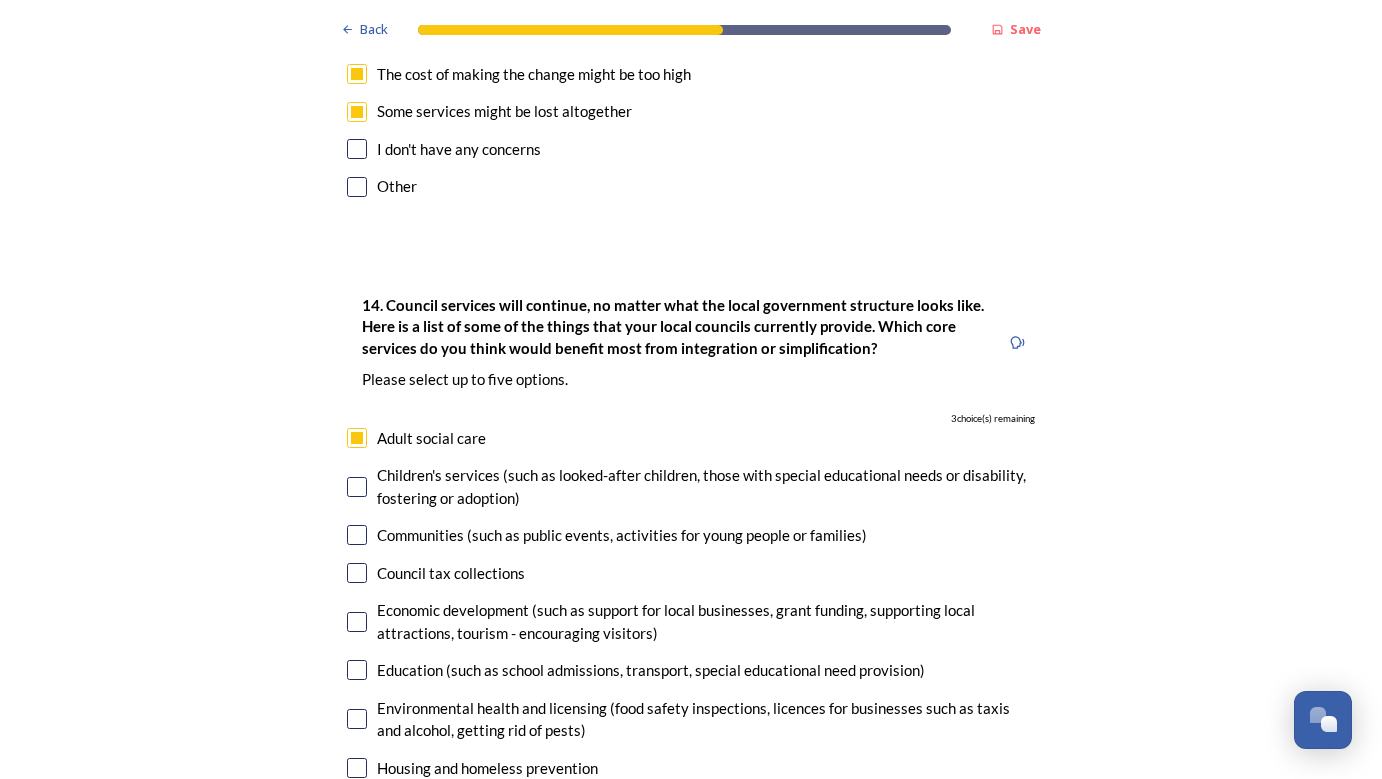 checkbox on "true" 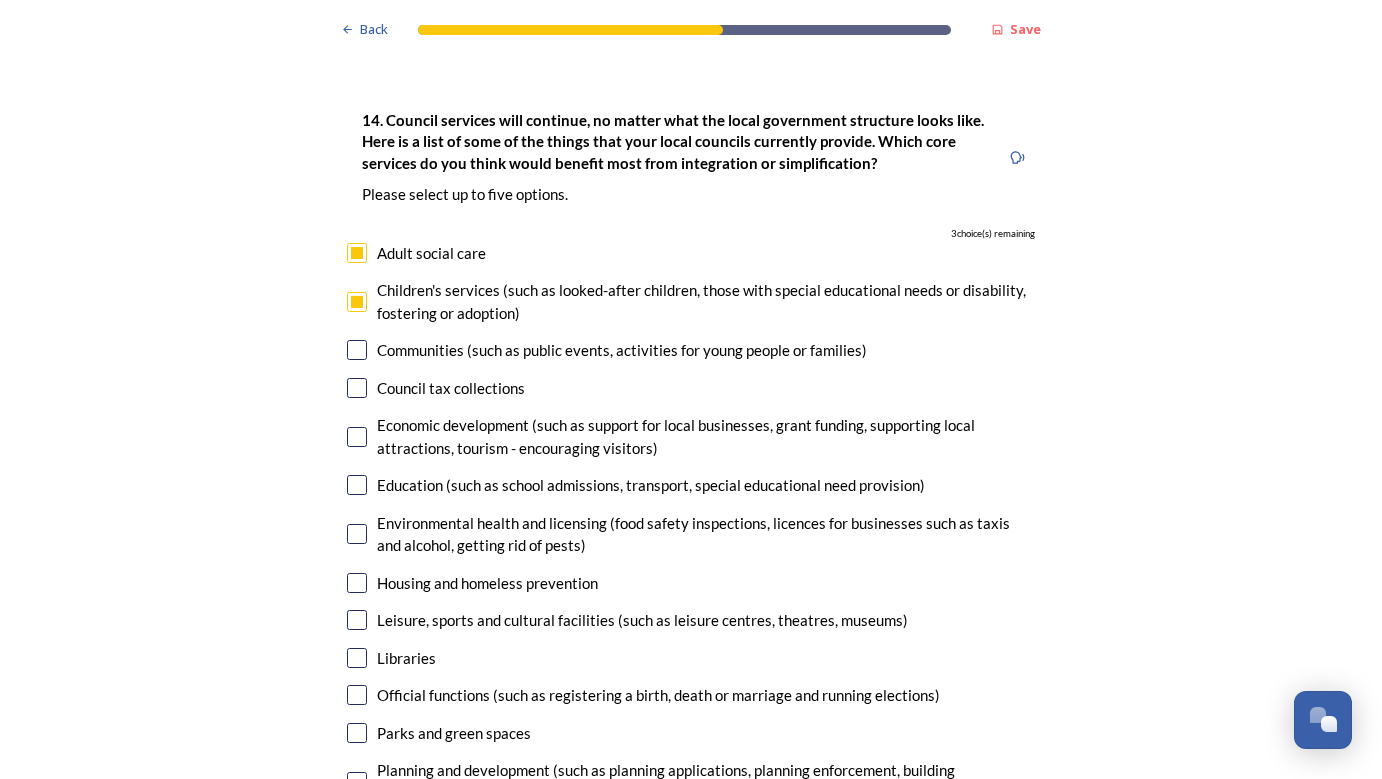 scroll, scrollTop: 4771, scrollLeft: 0, axis: vertical 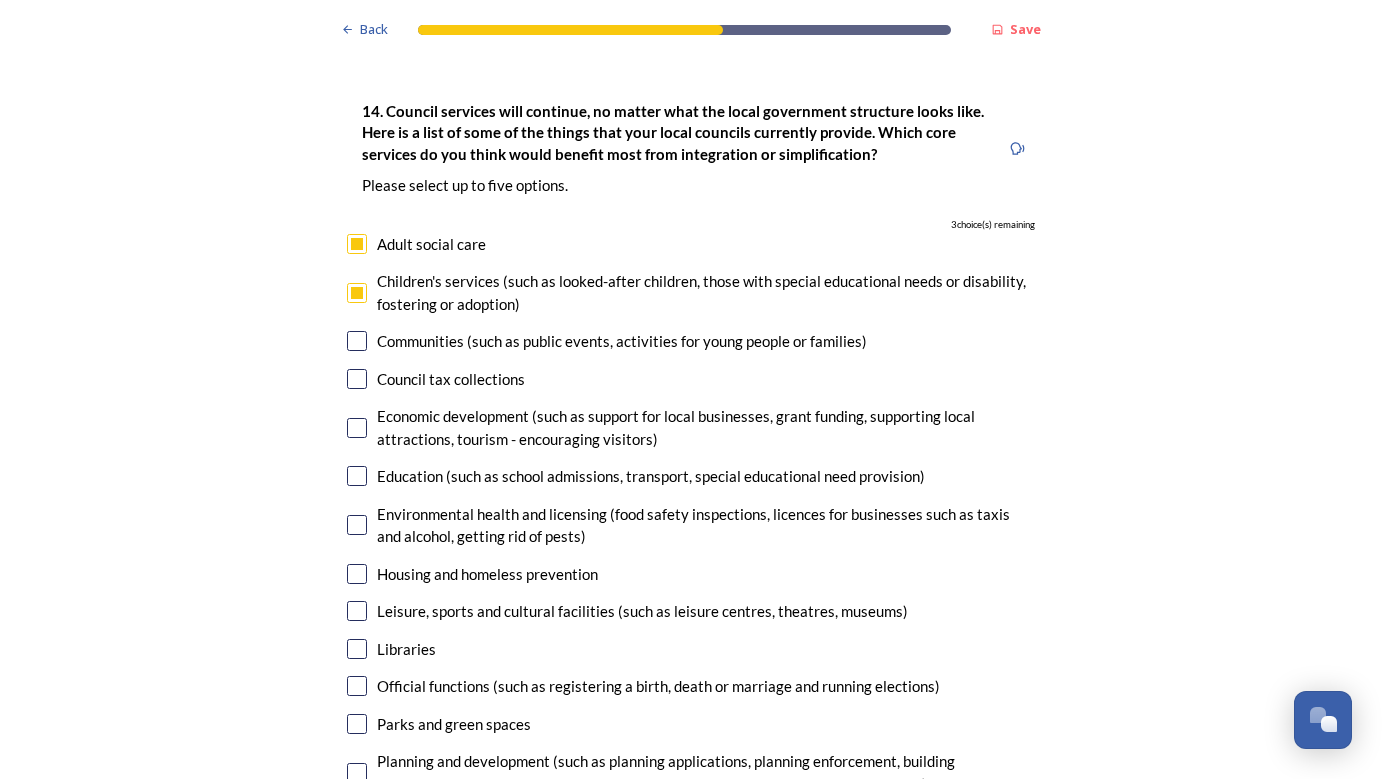click at bounding box center [357, 476] 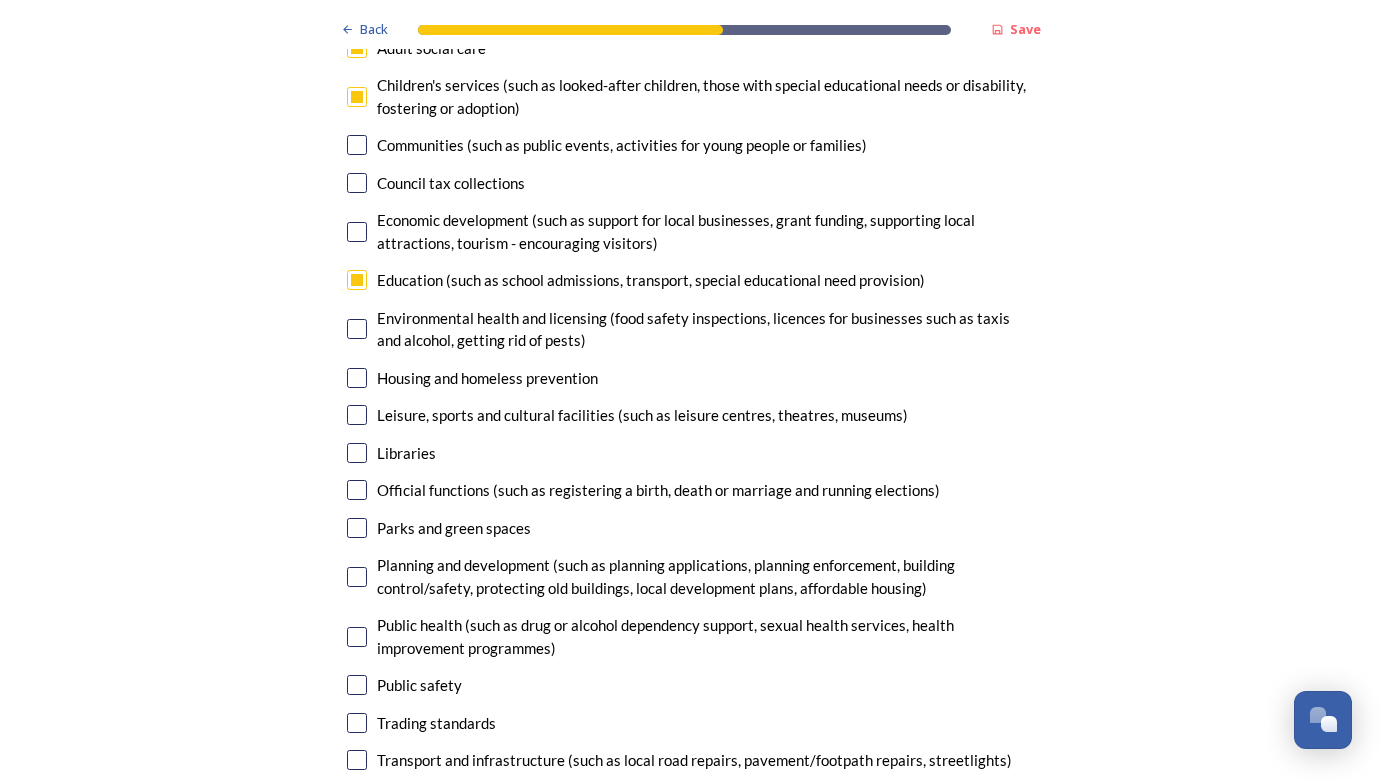 scroll, scrollTop: 4968, scrollLeft: 0, axis: vertical 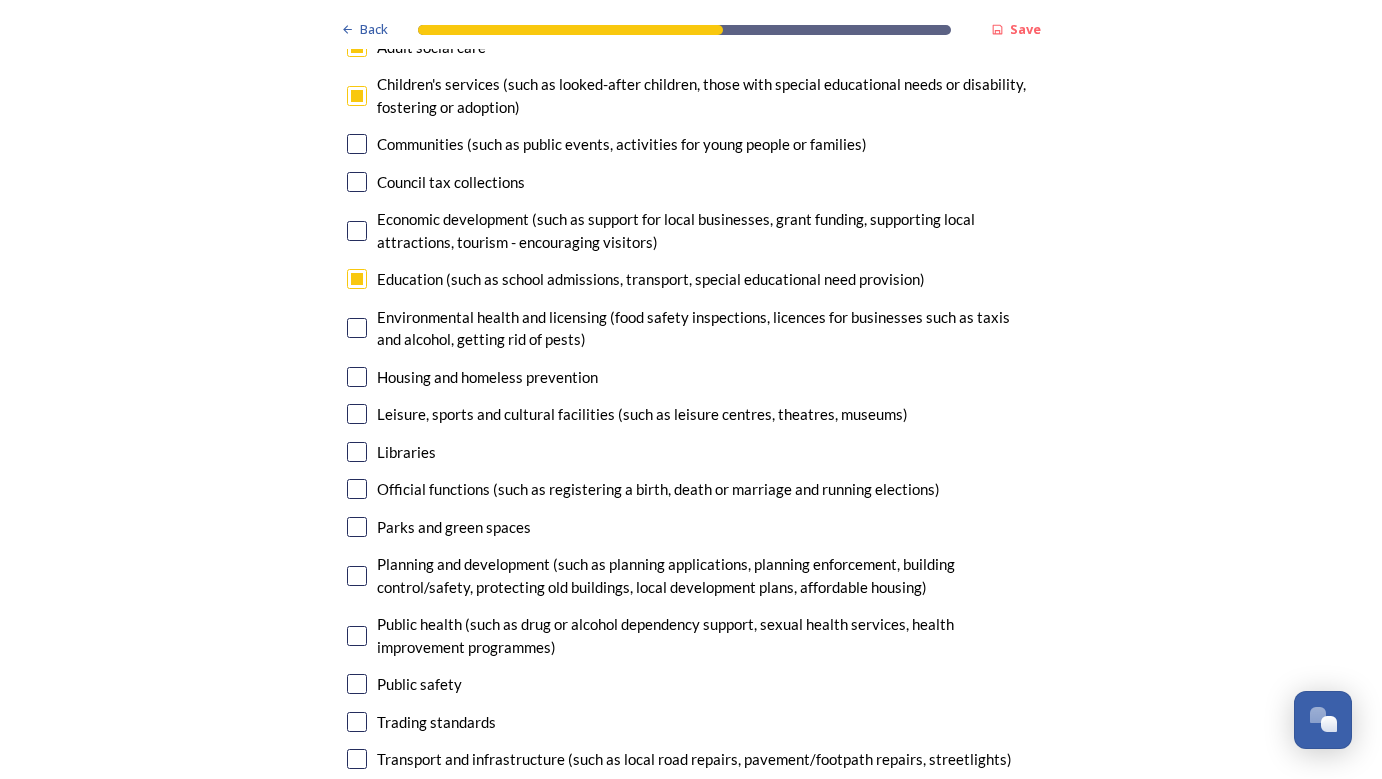 click at bounding box center [357, 576] 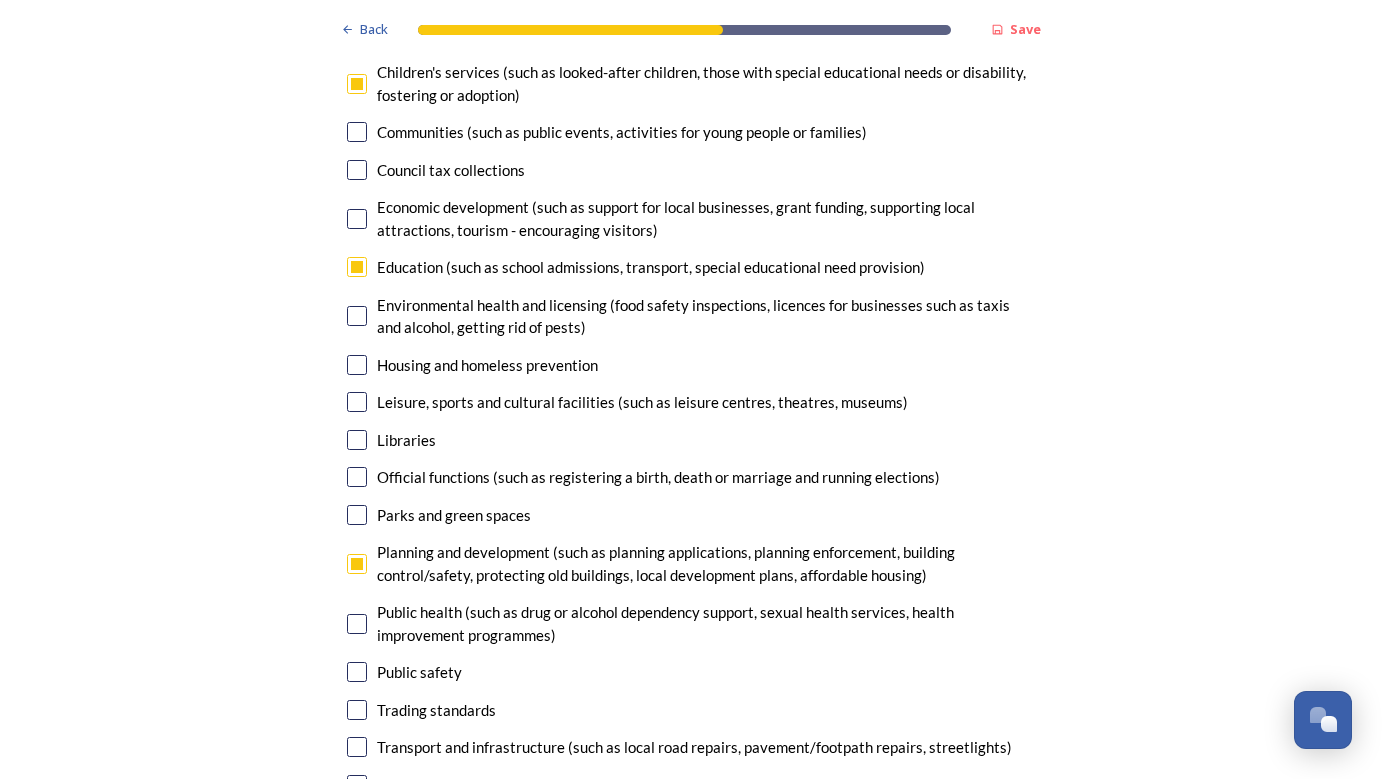 scroll, scrollTop: 4983, scrollLeft: 0, axis: vertical 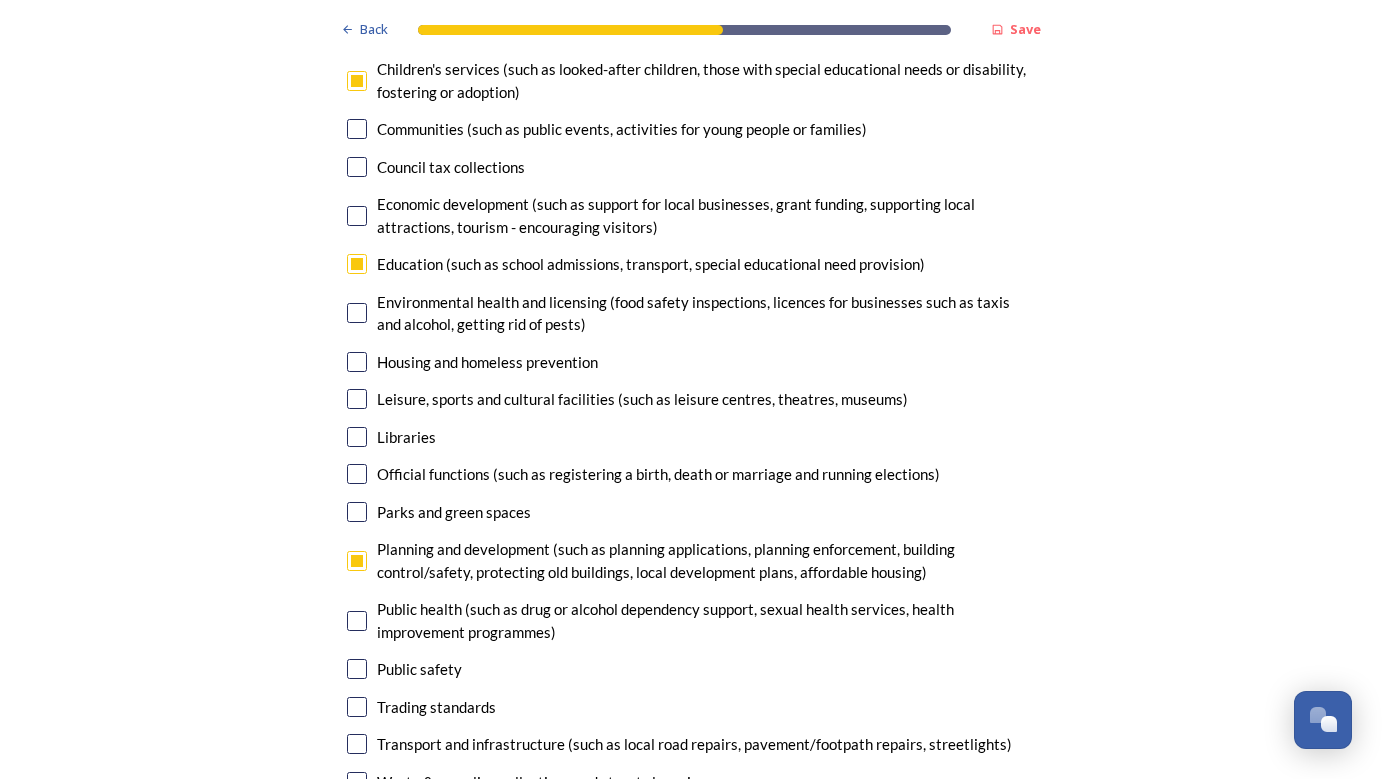 click at bounding box center (357, 512) 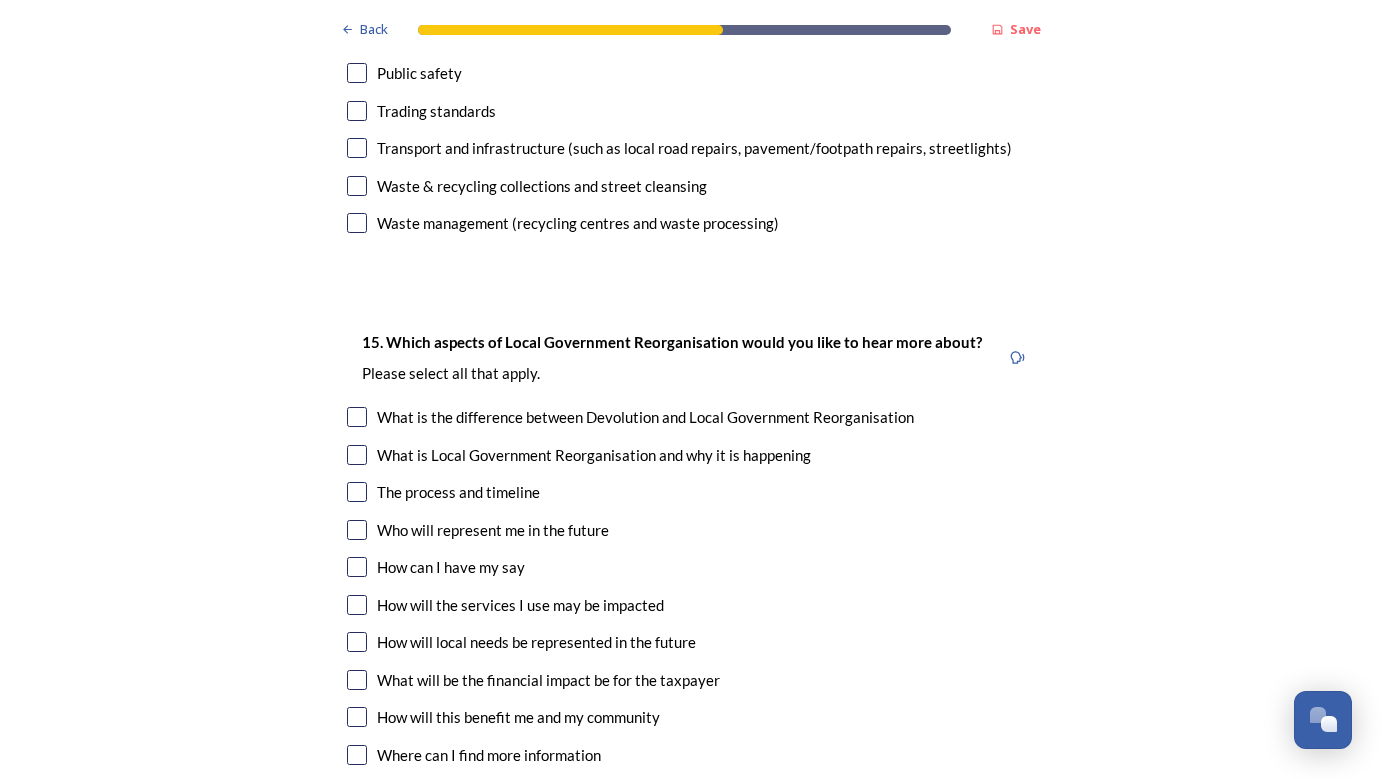scroll, scrollTop: 5583, scrollLeft: 0, axis: vertical 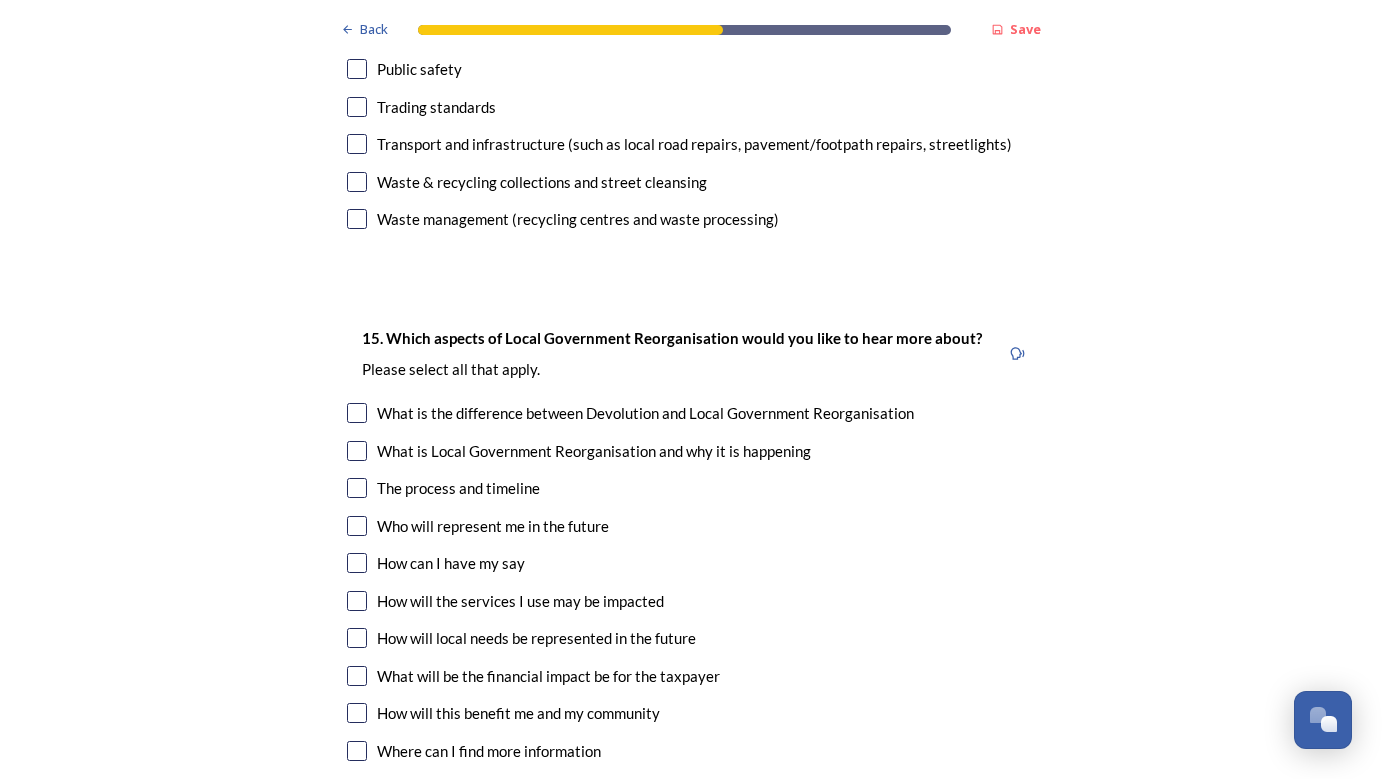 click at bounding box center [357, 413] 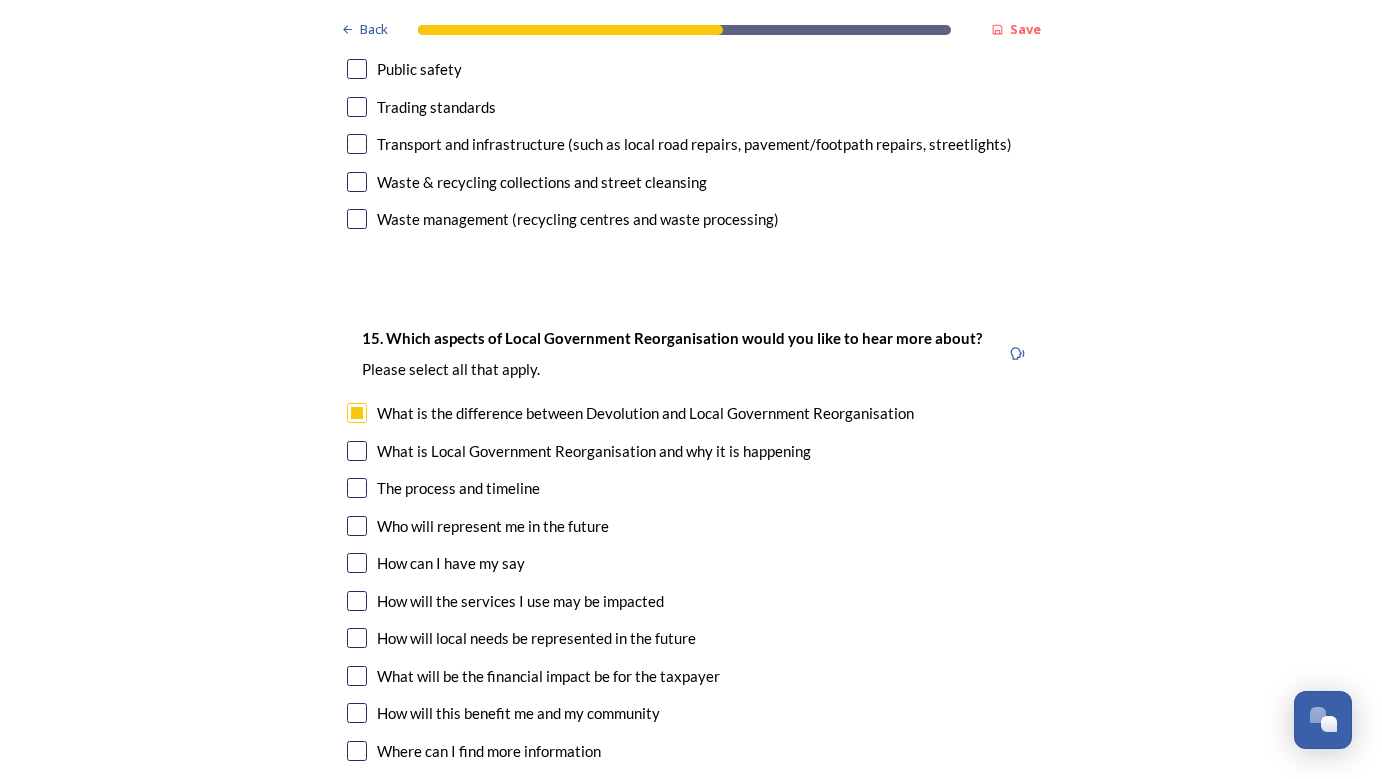 click at bounding box center (357, 451) 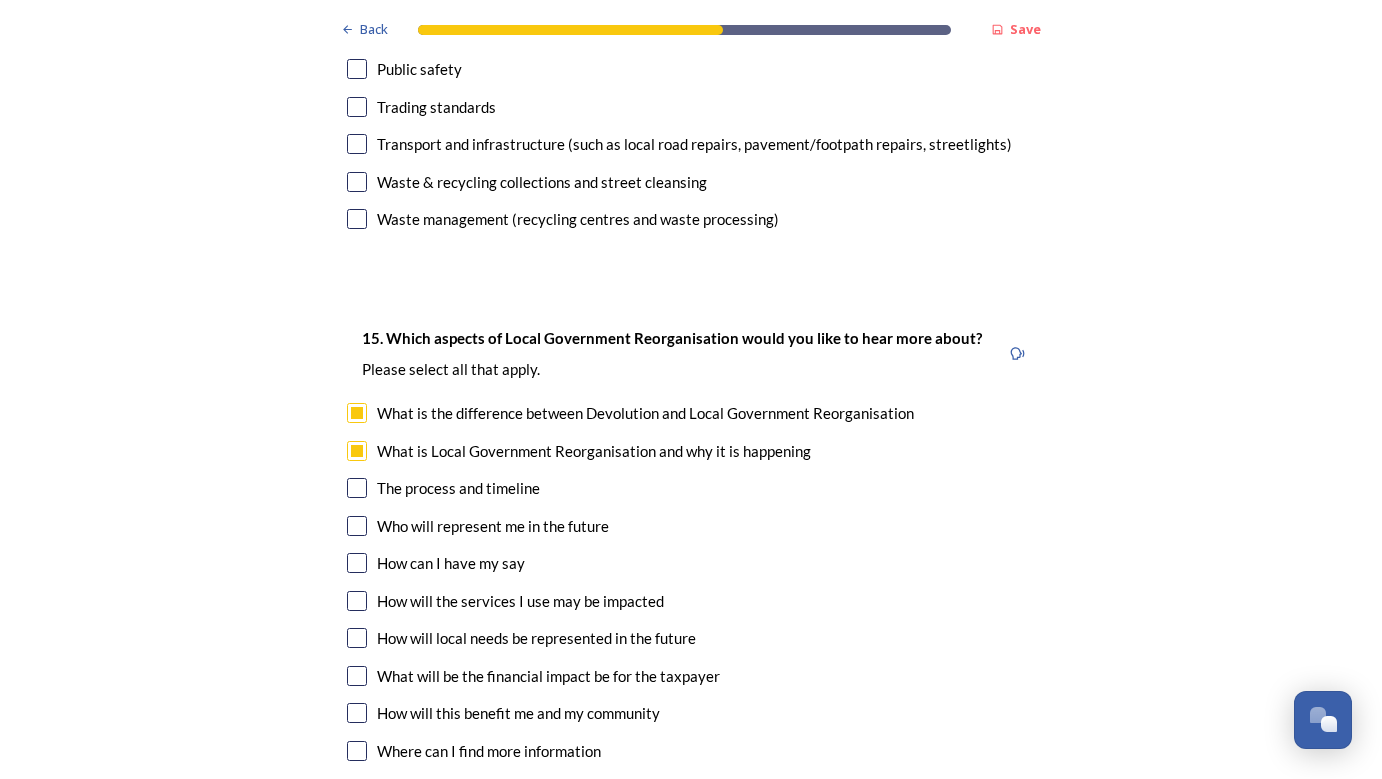 click at bounding box center [357, 488] 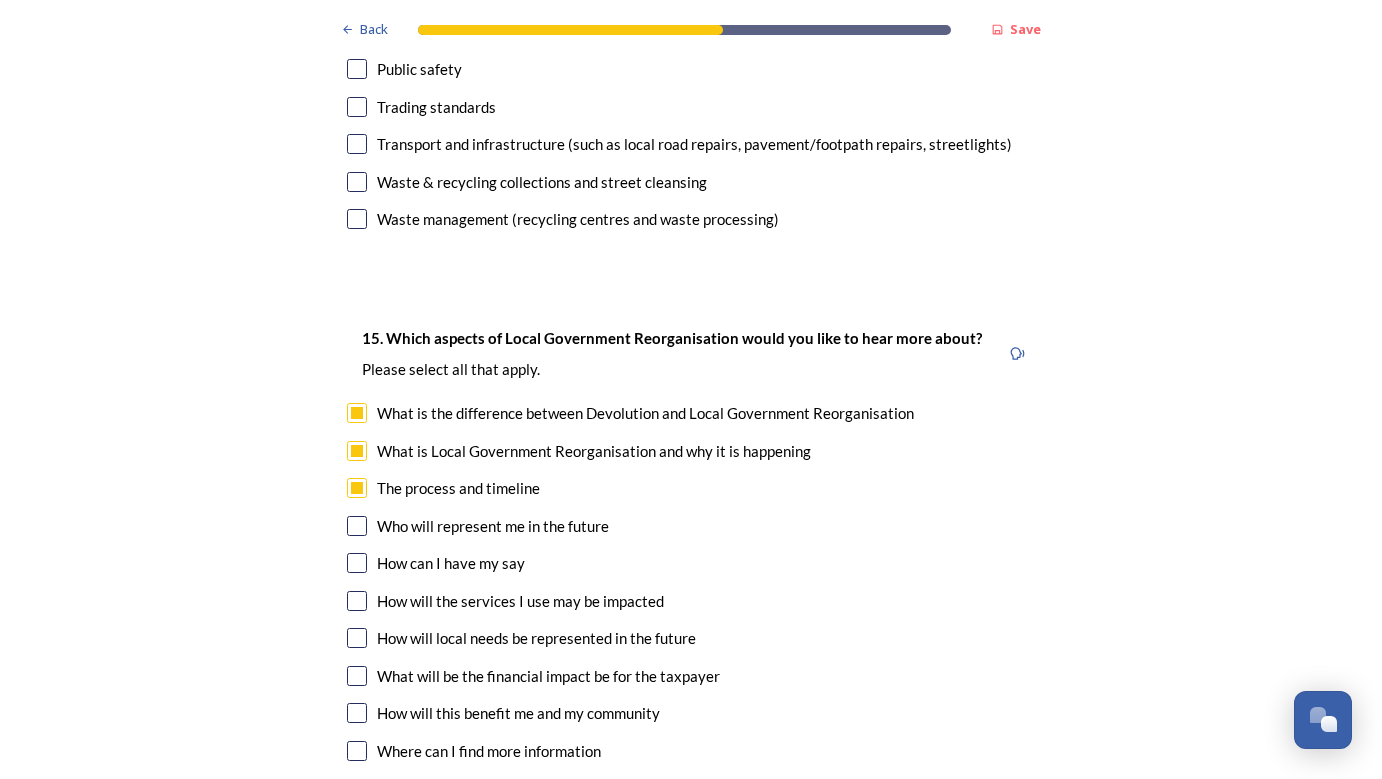 click at bounding box center (357, 601) 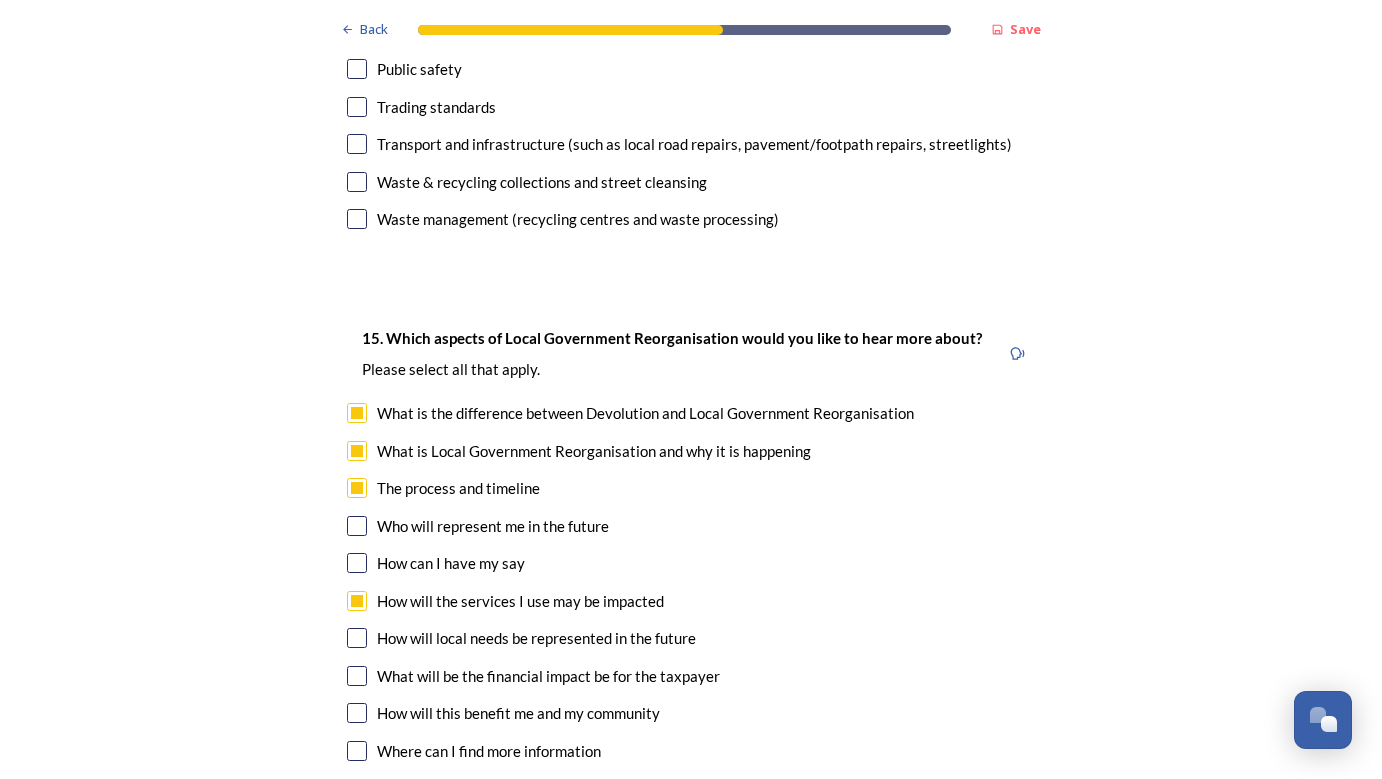 click at bounding box center [357, 638] 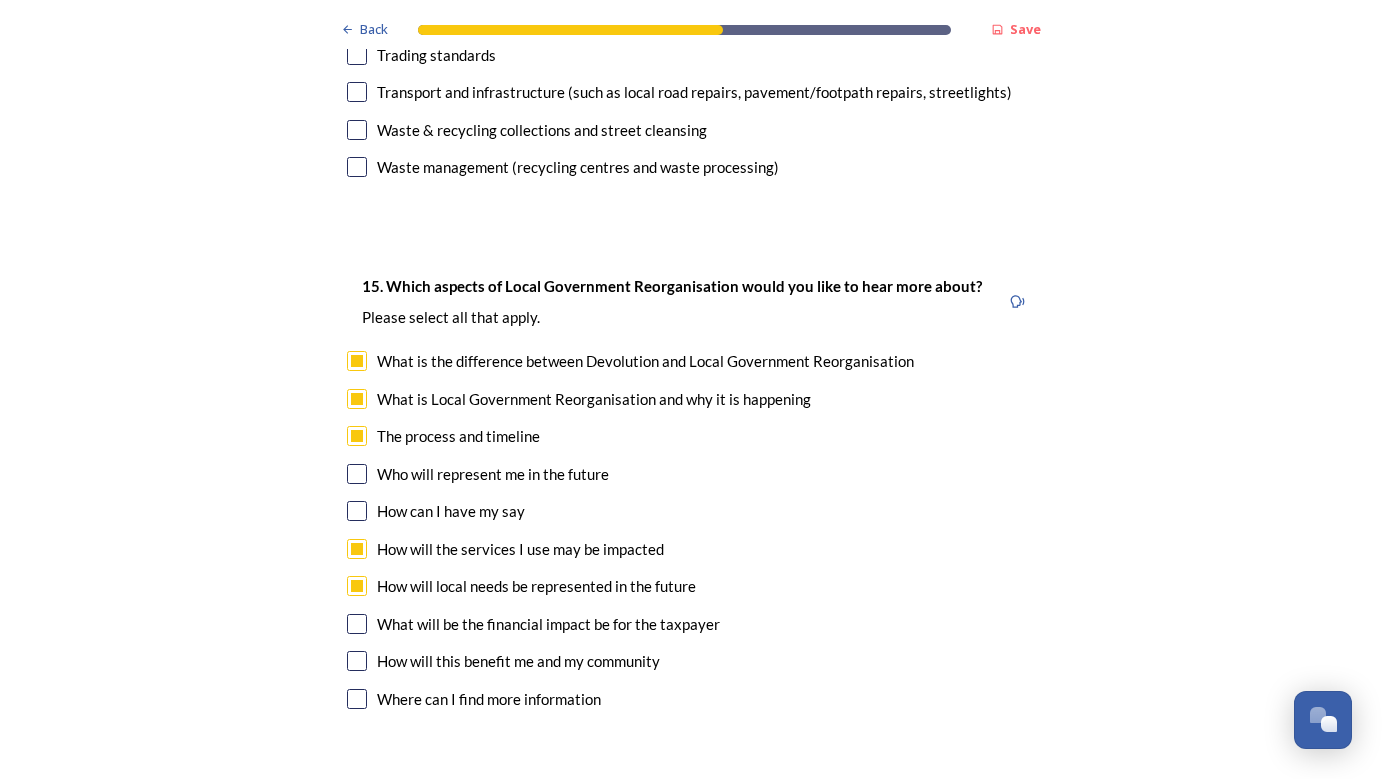 scroll, scrollTop: 5641, scrollLeft: 0, axis: vertical 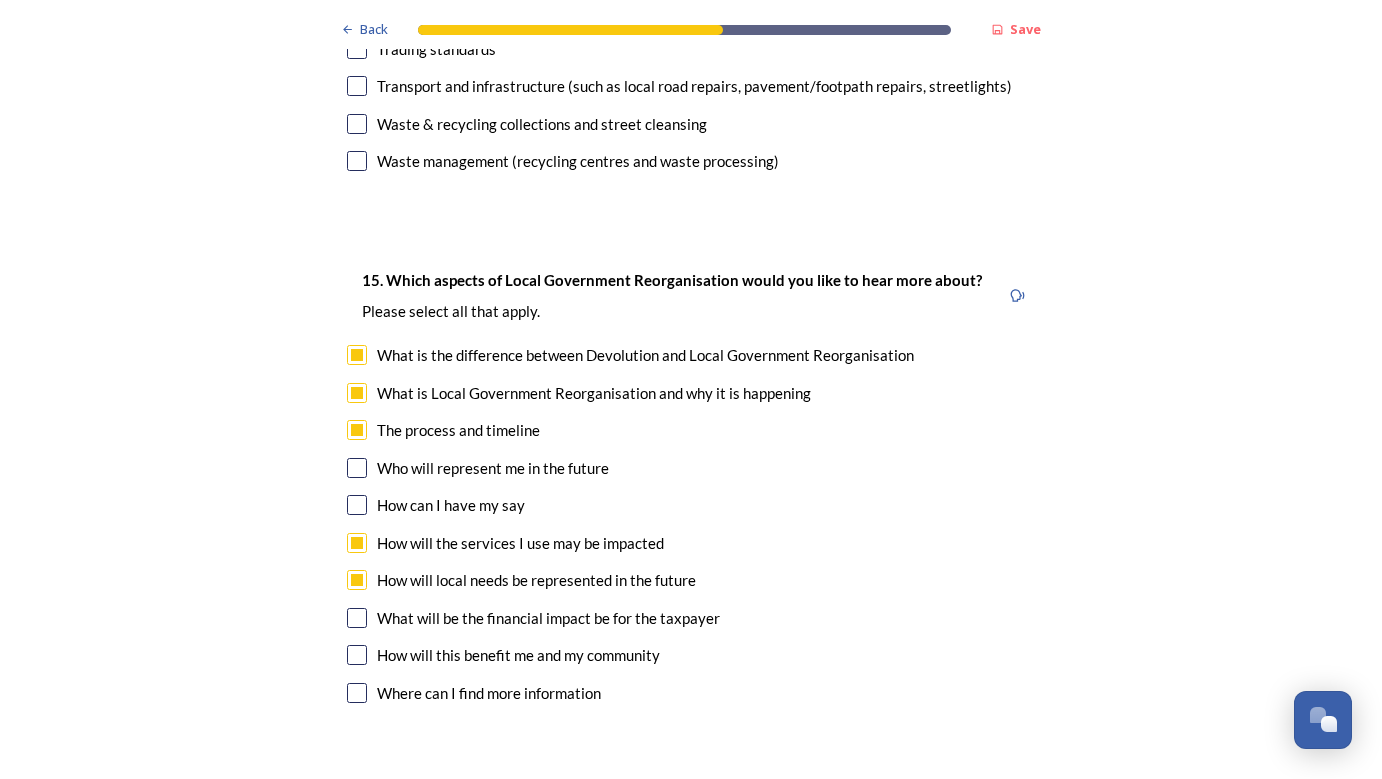 click at bounding box center [357, 618] 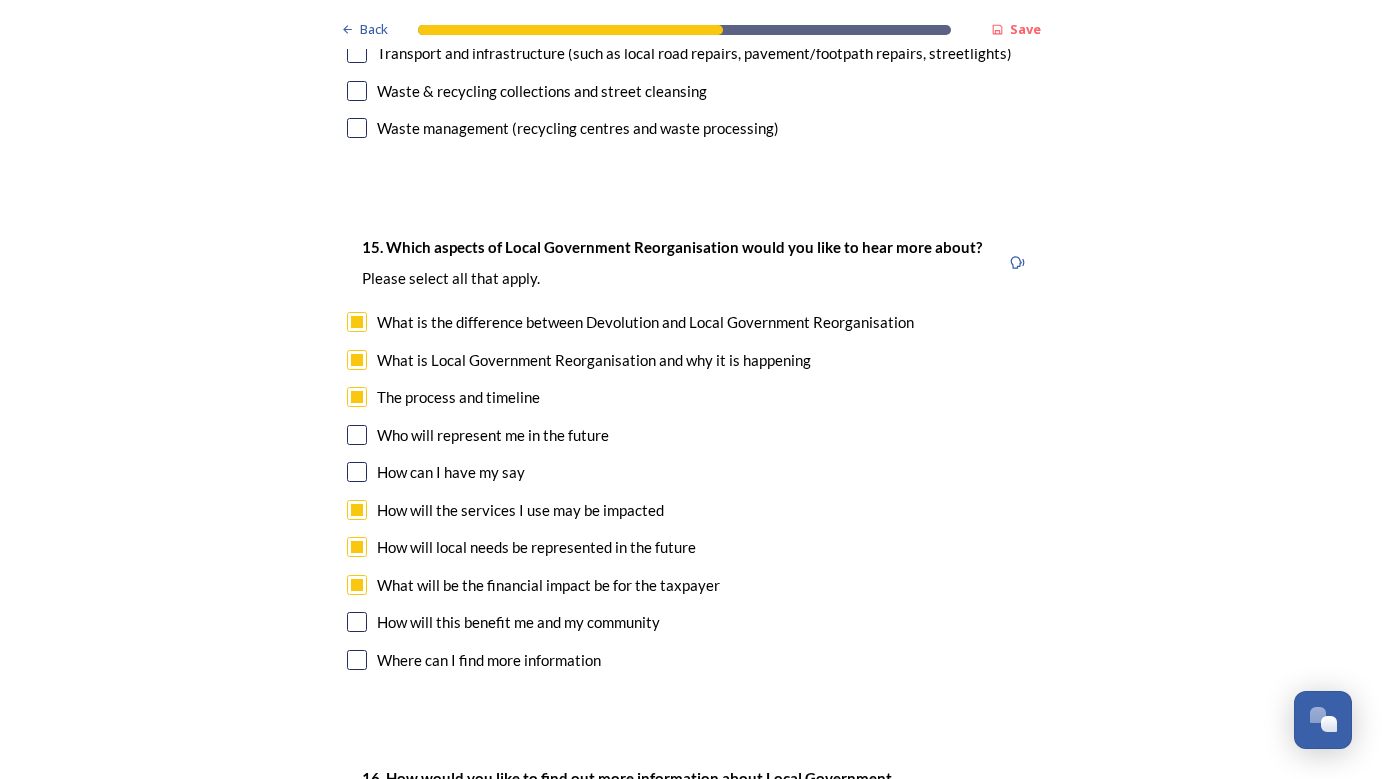 scroll, scrollTop: 5677, scrollLeft: 0, axis: vertical 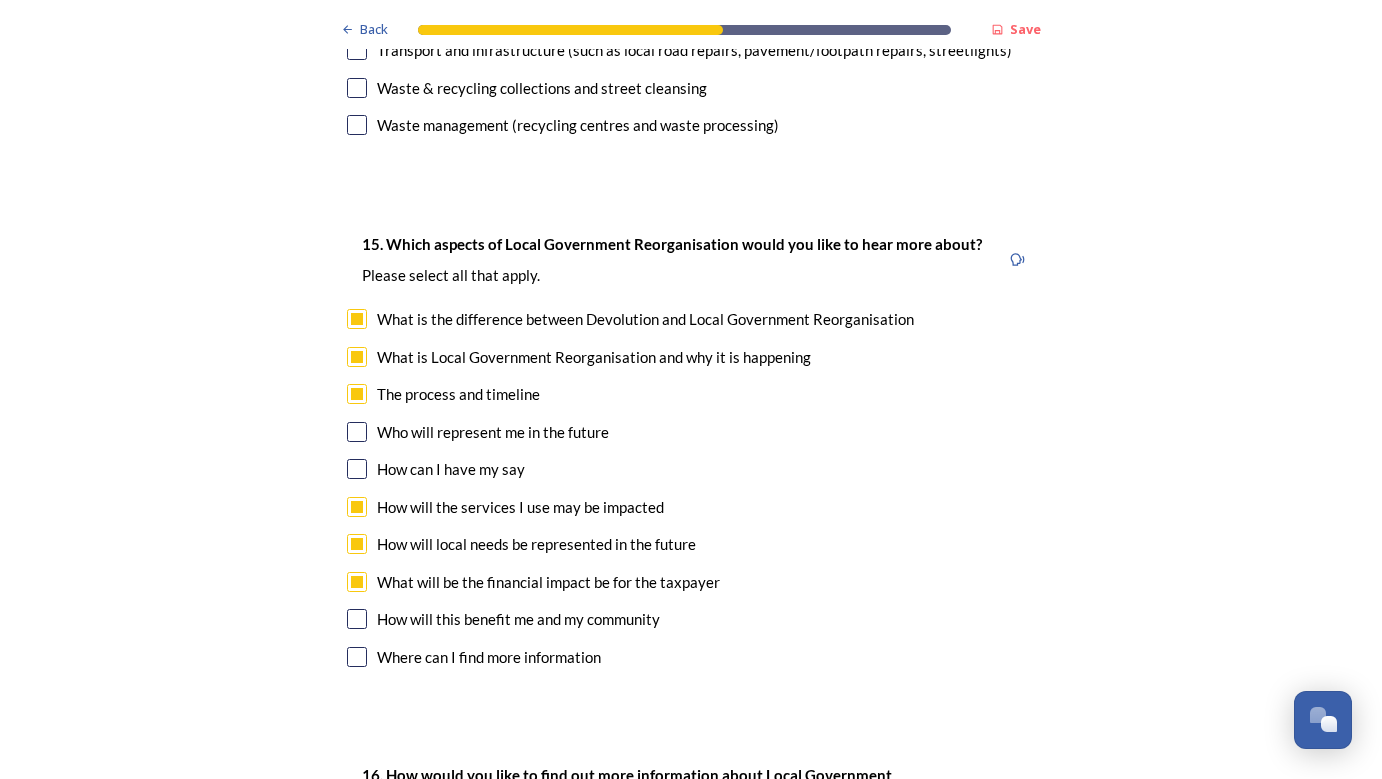 click at bounding box center (357, 619) 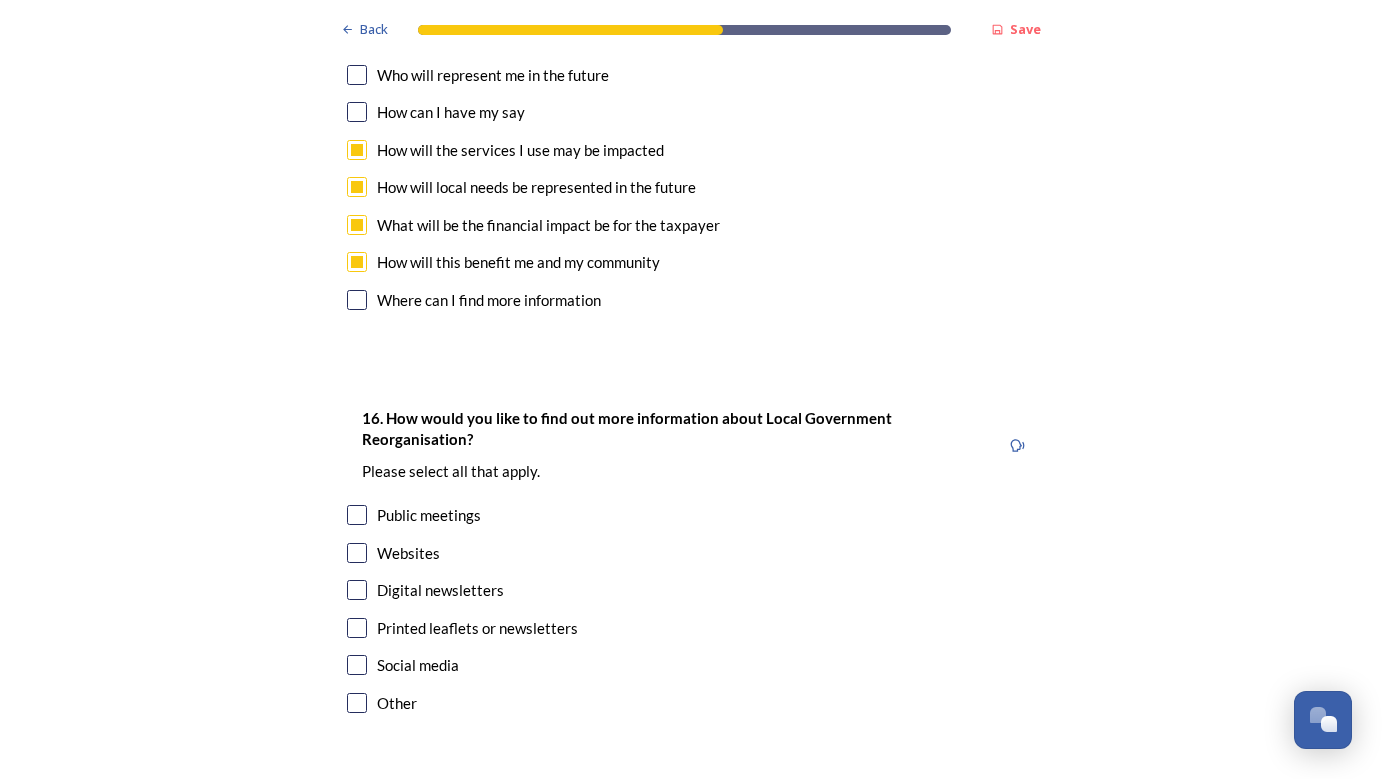 scroll, scrollTop: 6040, scrollLeft: 0, axis: vertical 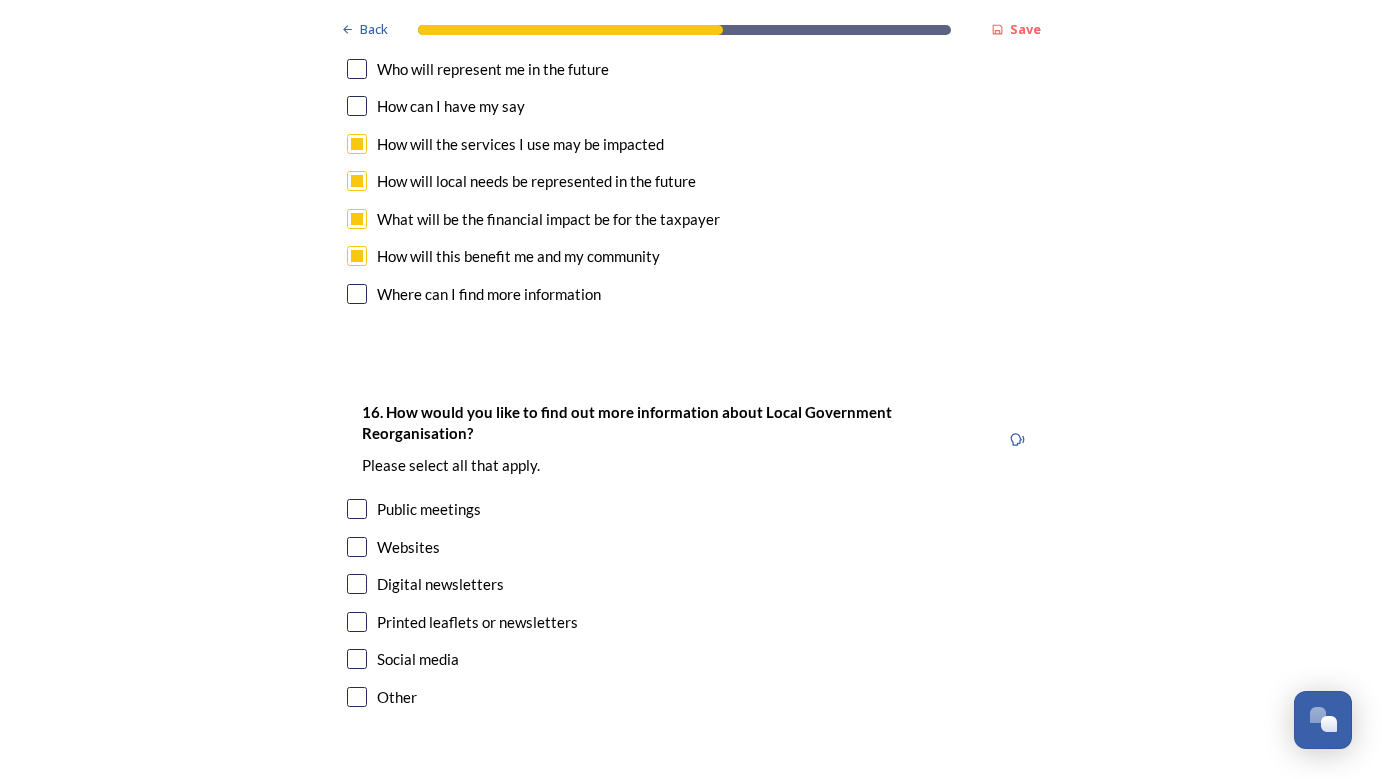 click at bounding box center [357, 509] 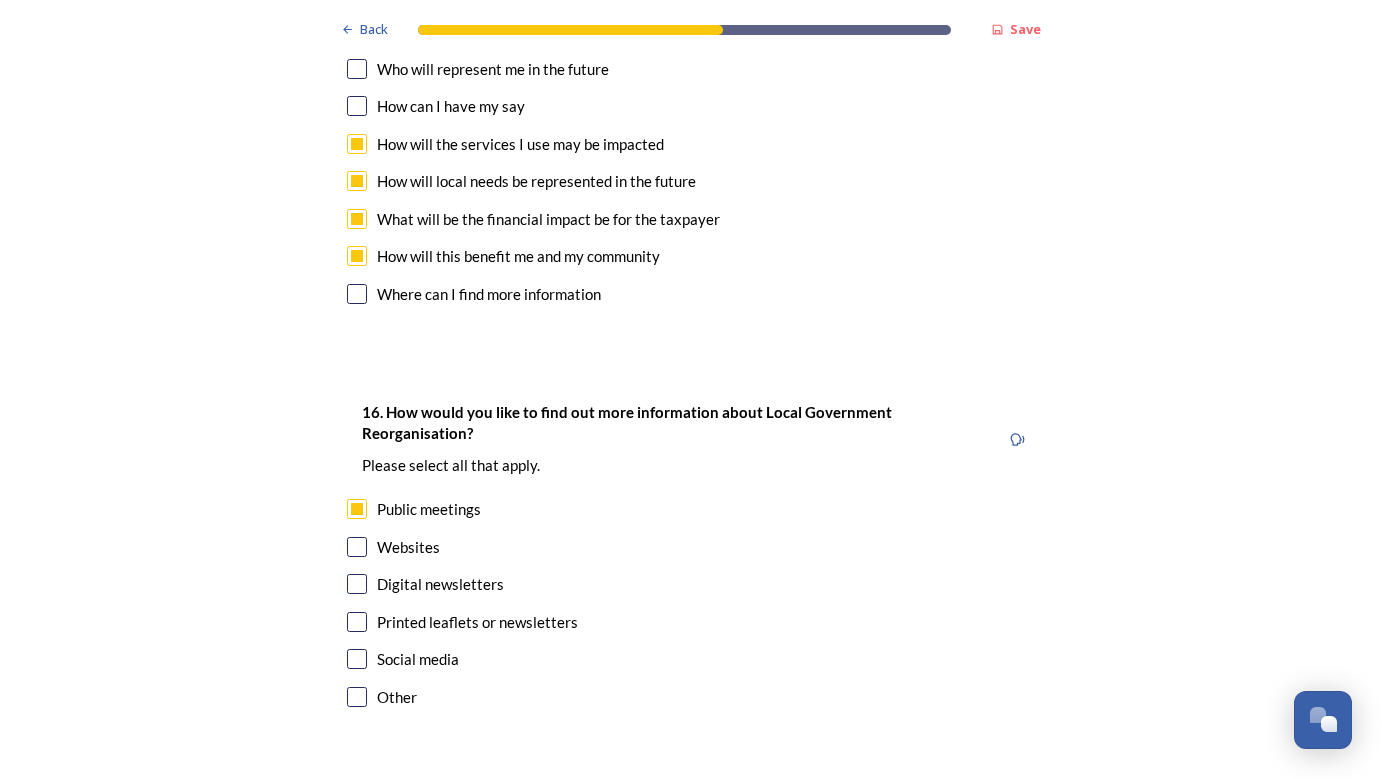 click at bounding box center [357, 547] 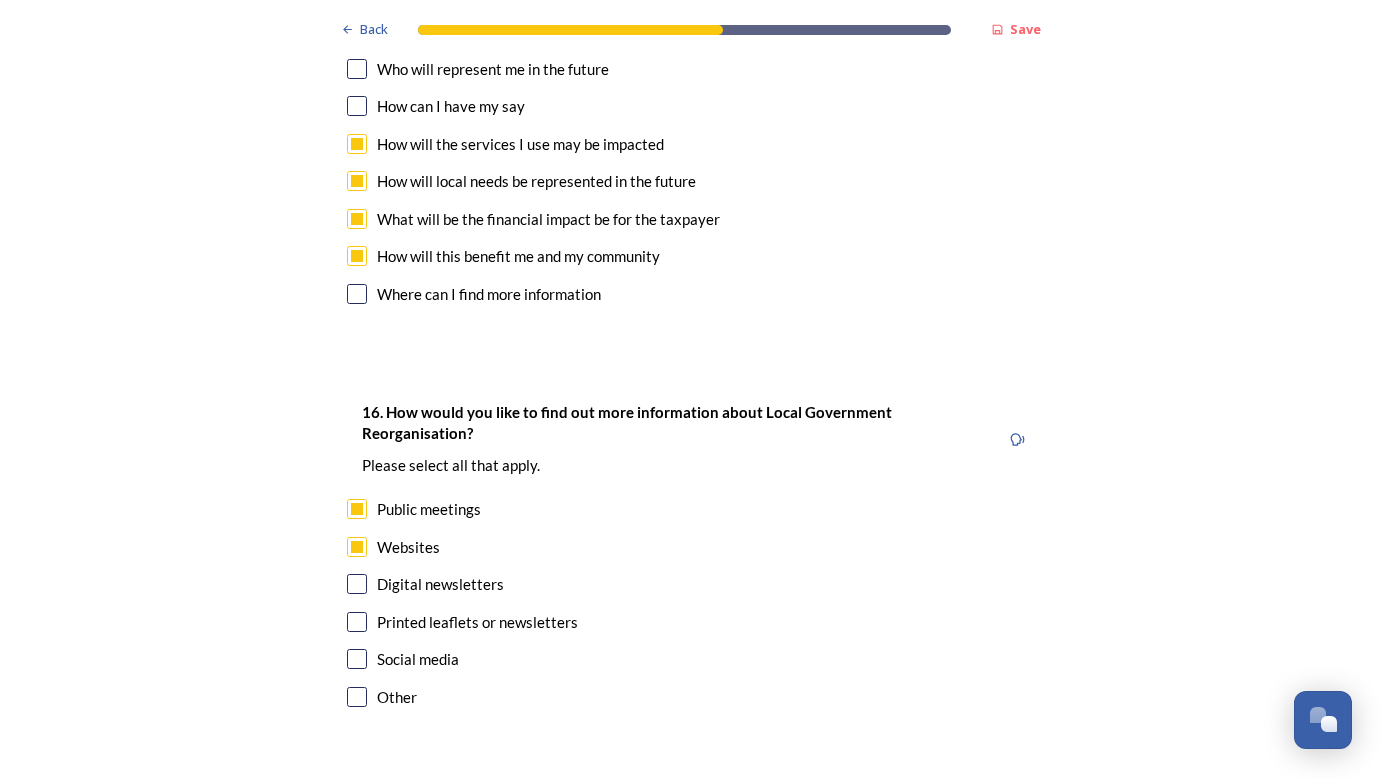 click at bounding box center (357, 584) 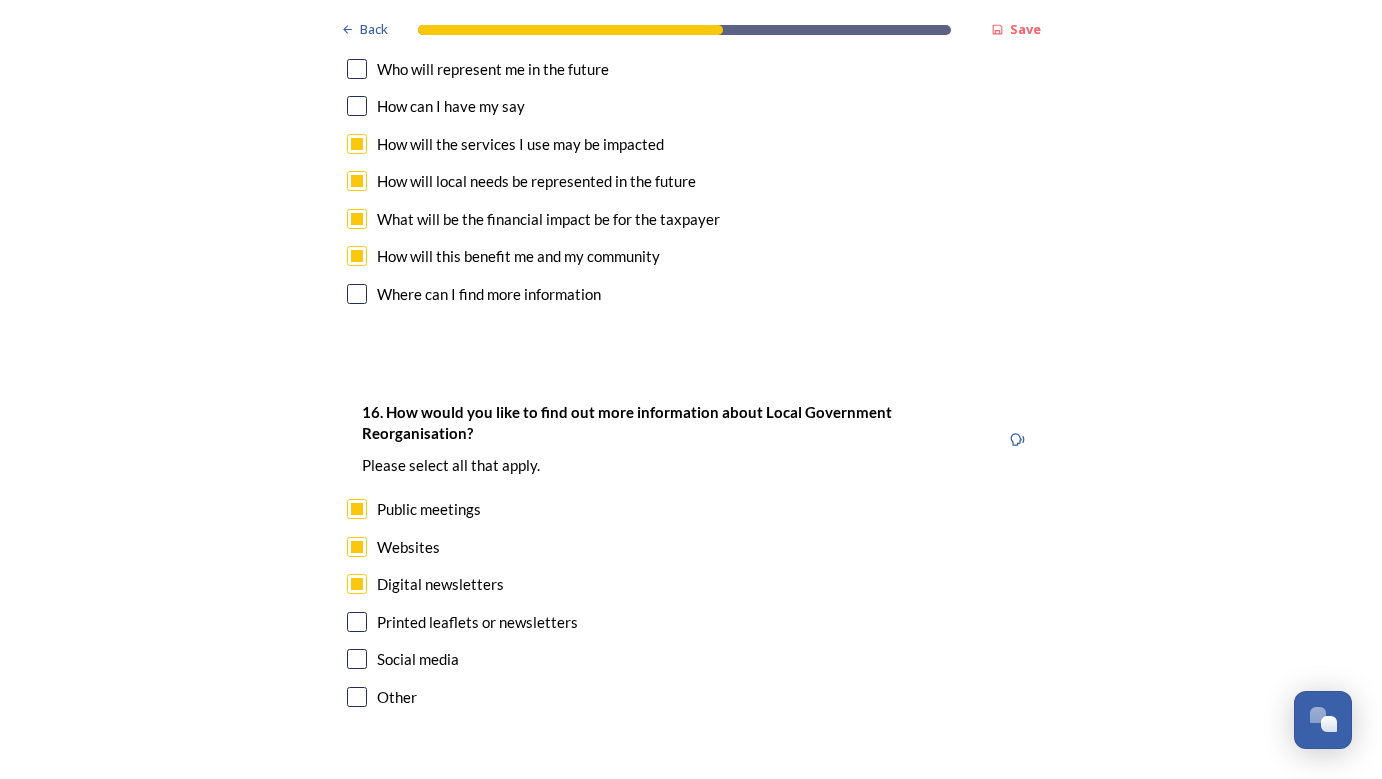 click at bounding box center [357, 622] 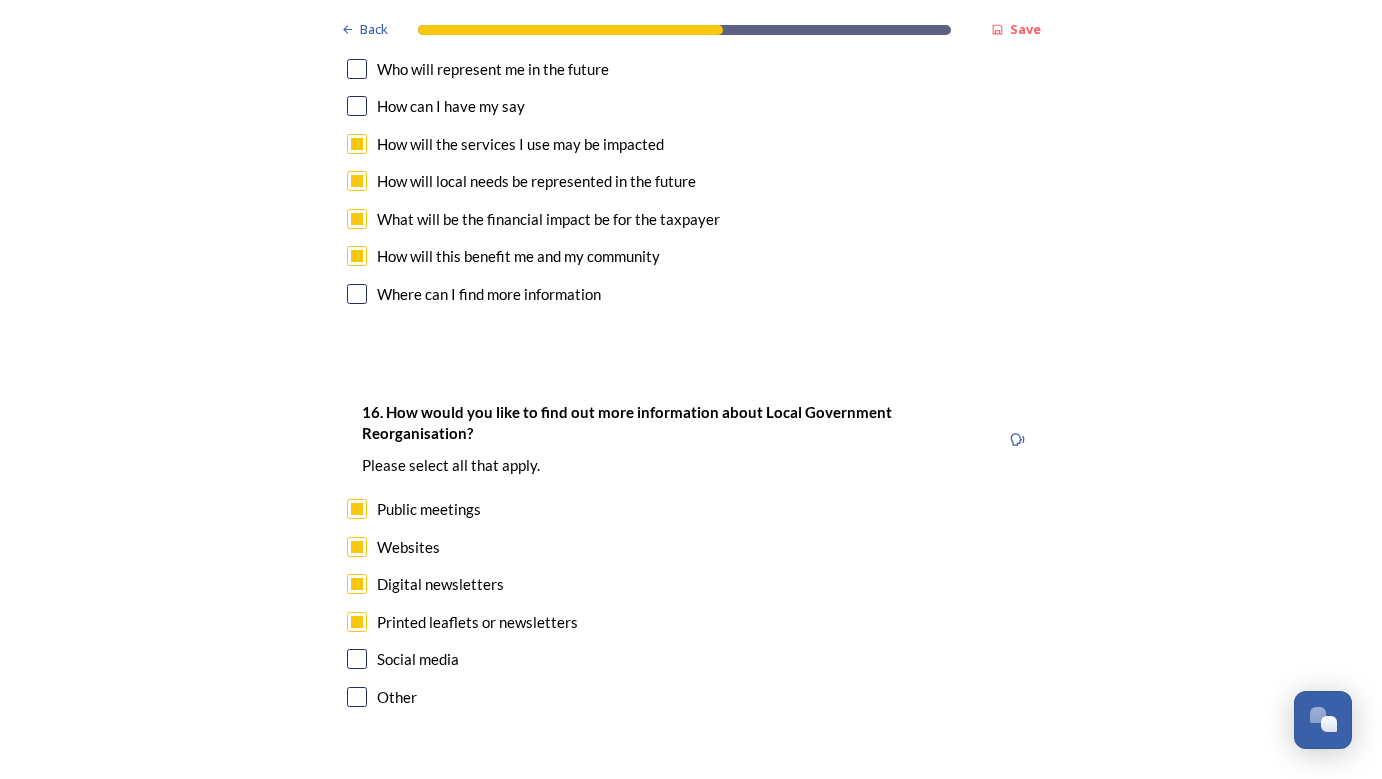 click on "Continue" at bounding box center [677, 807] 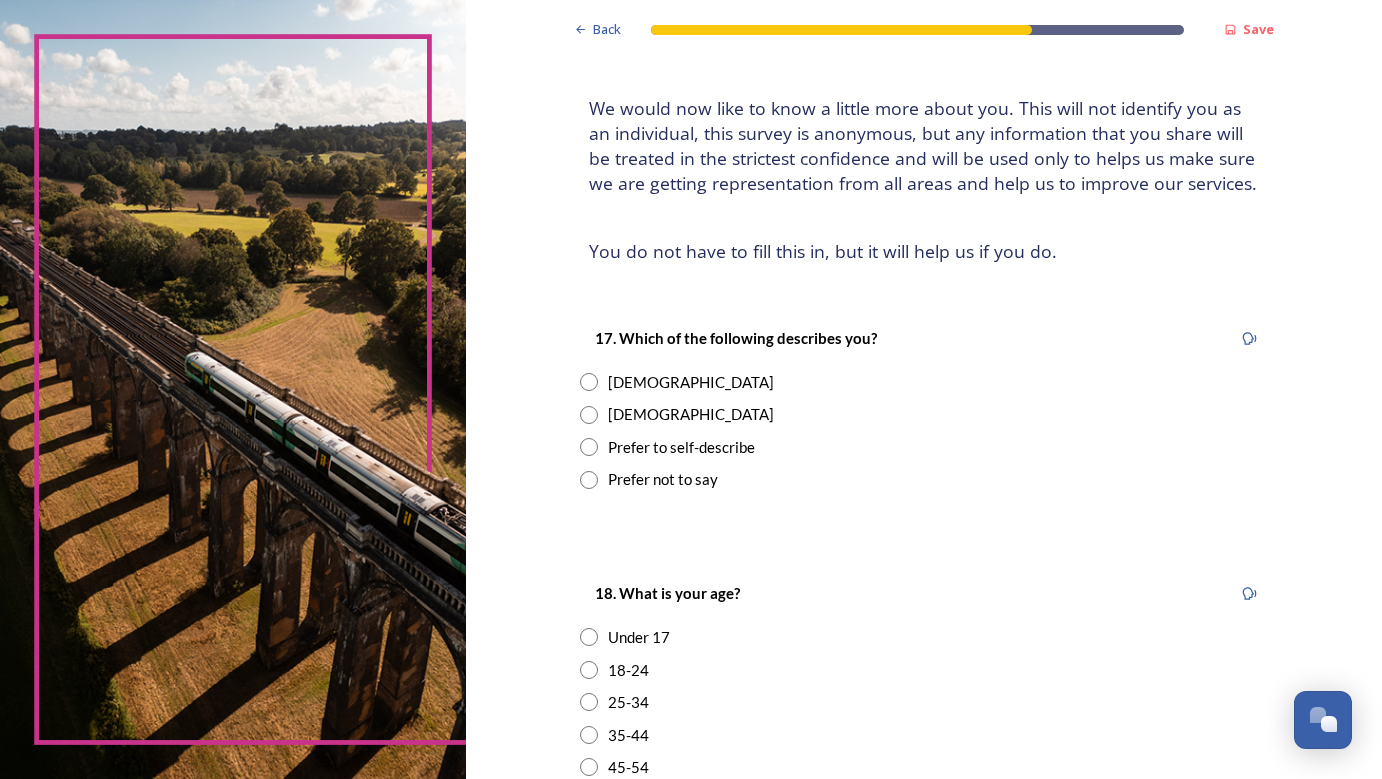 scroll, scrollTop: 122, scrollLeft: 0, axis: vertical 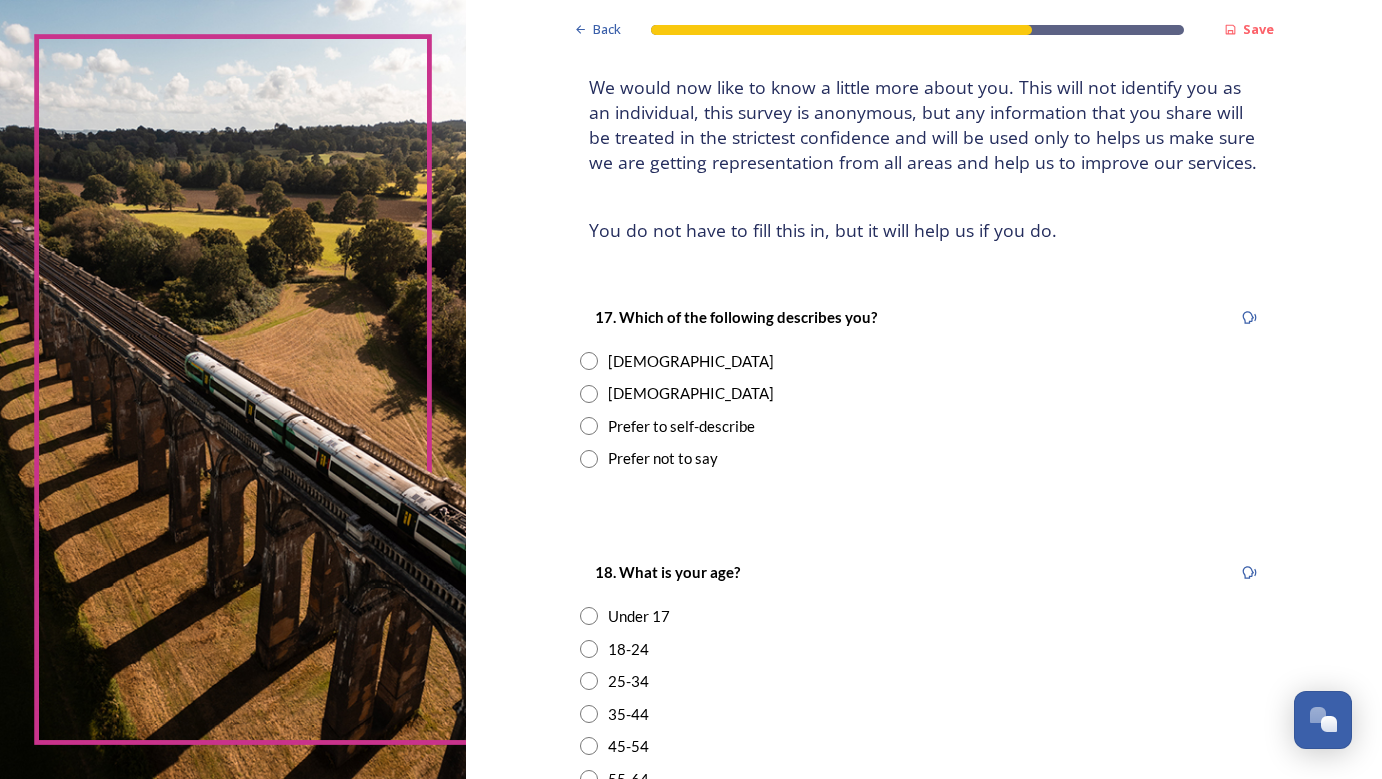 click at bounding box center (589, 394) 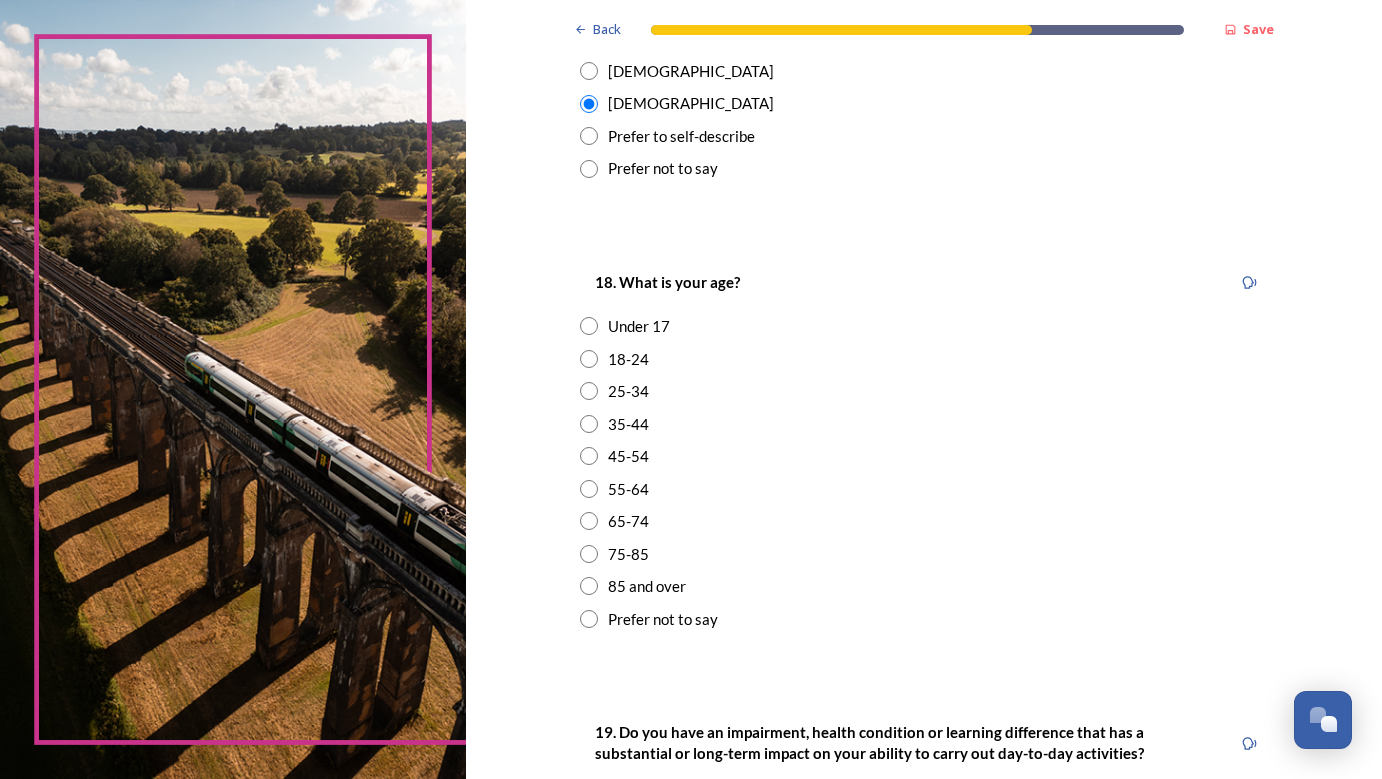 scroll, scrollTop: 418, scrollLeft: 0, axis: vertical 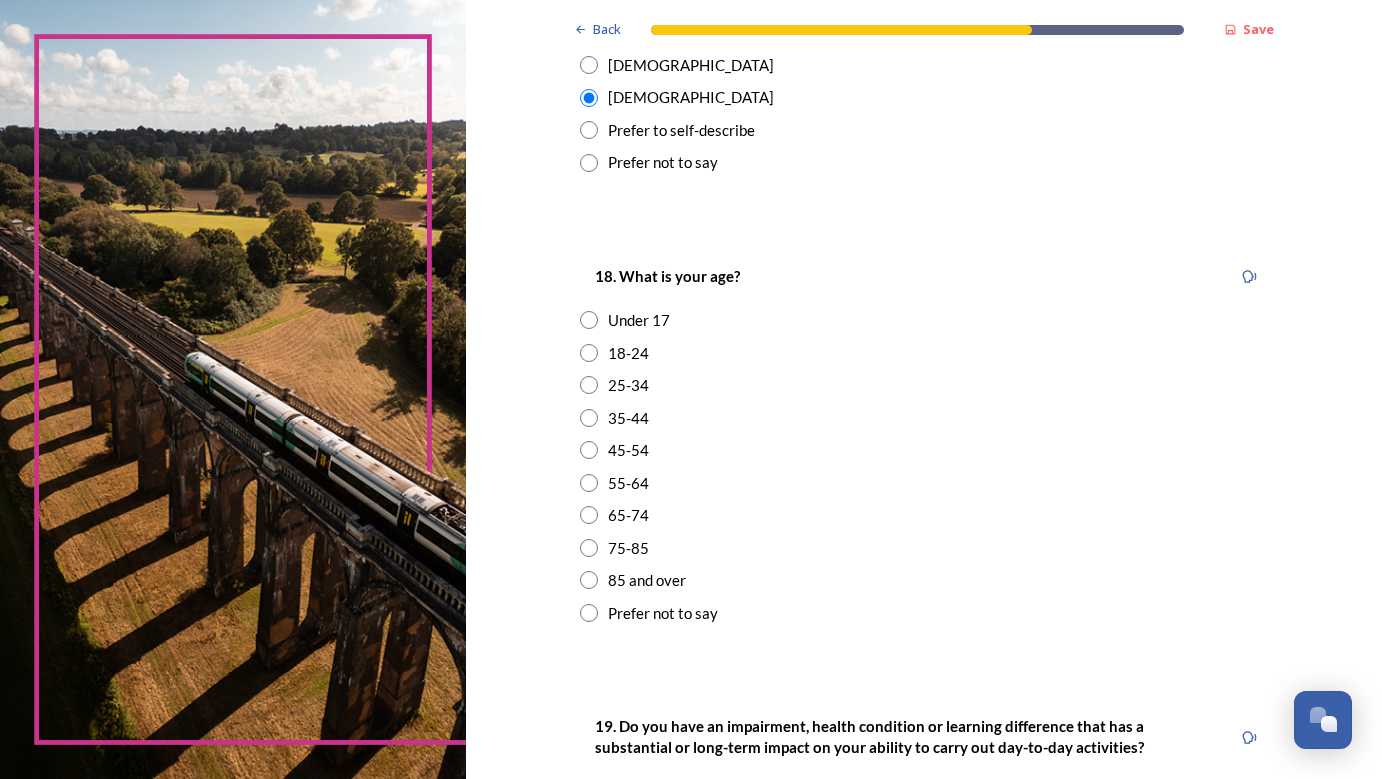 click at bounding box center [589, 515] 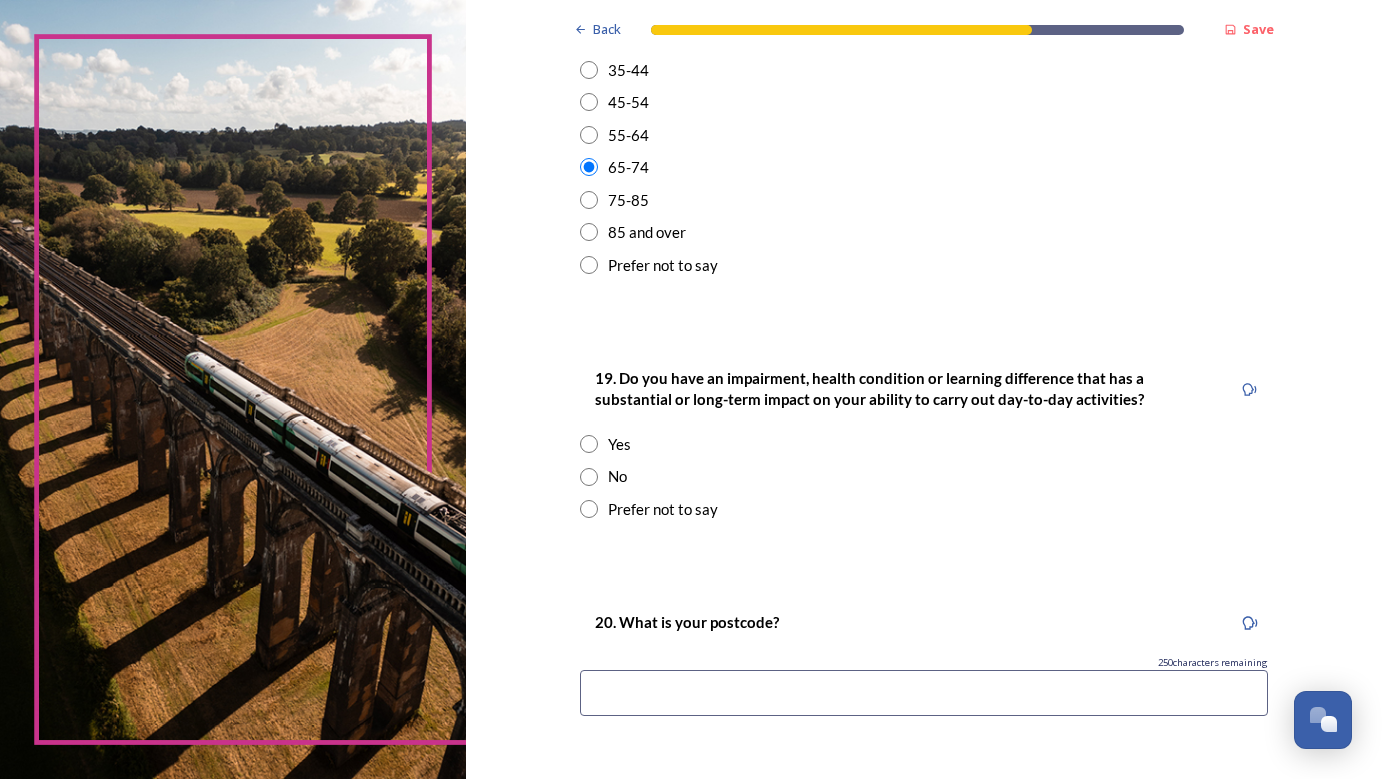 scroll, scrollTop: 771, scrollLeft: 0, axis: vertical 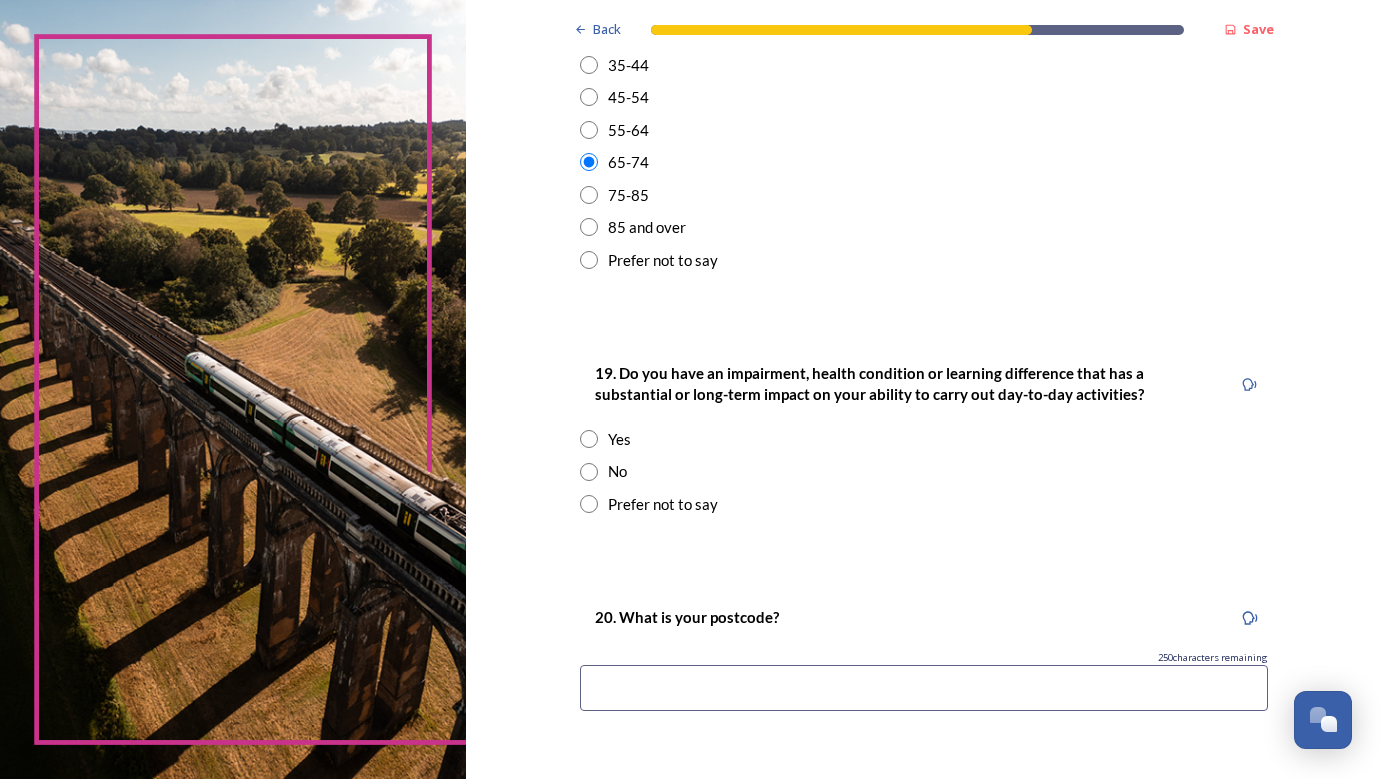 click at bounding box center [589, 439] 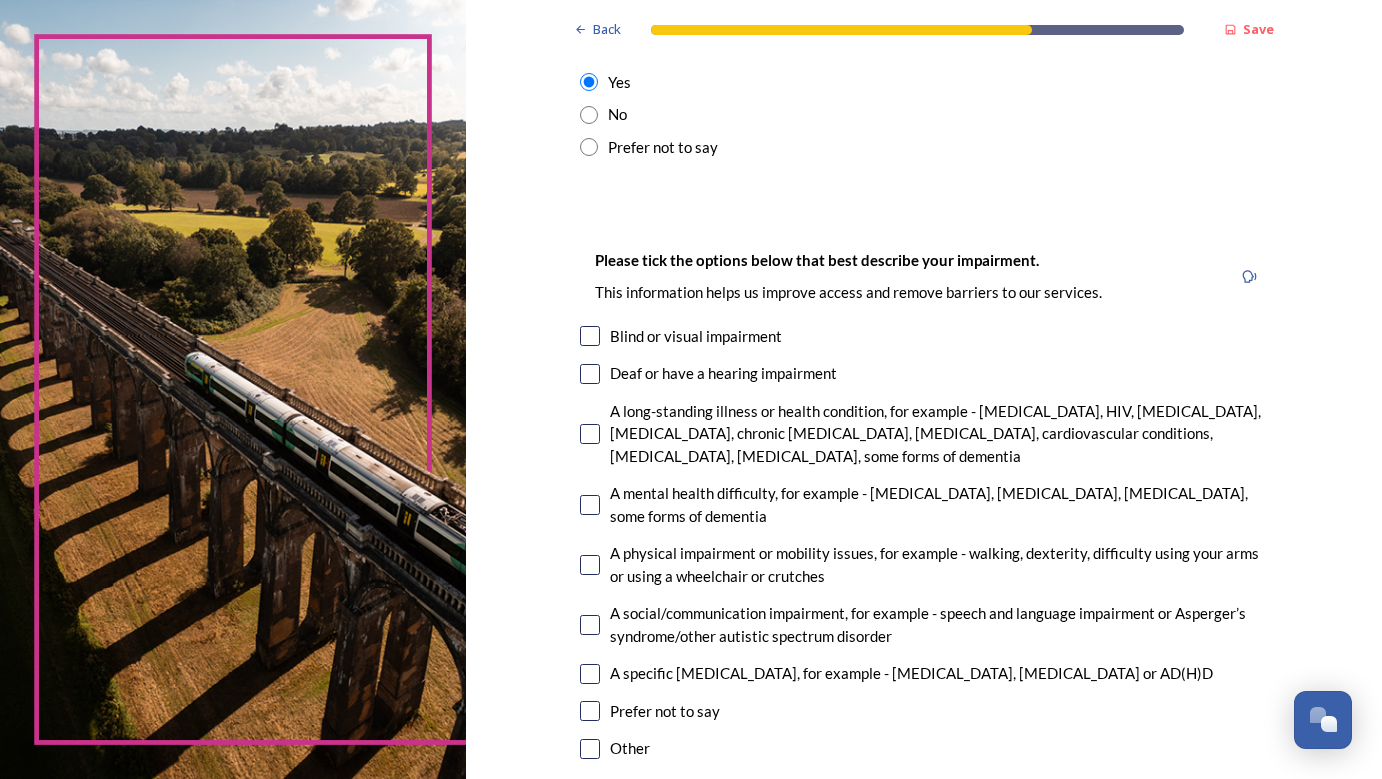 scroll, scrollTop: 1147, scrollLeft: 0, axis: vertical 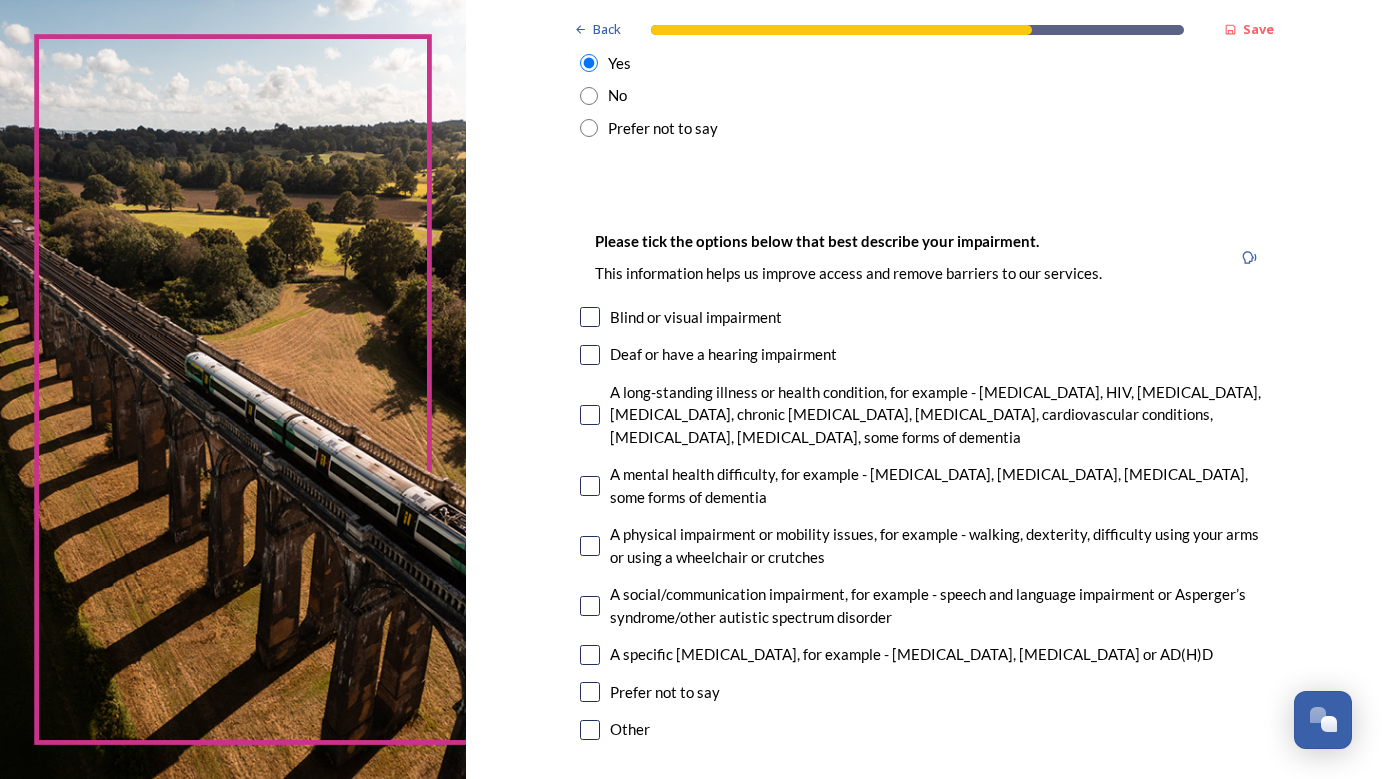 click at bounding box center [590, 546] 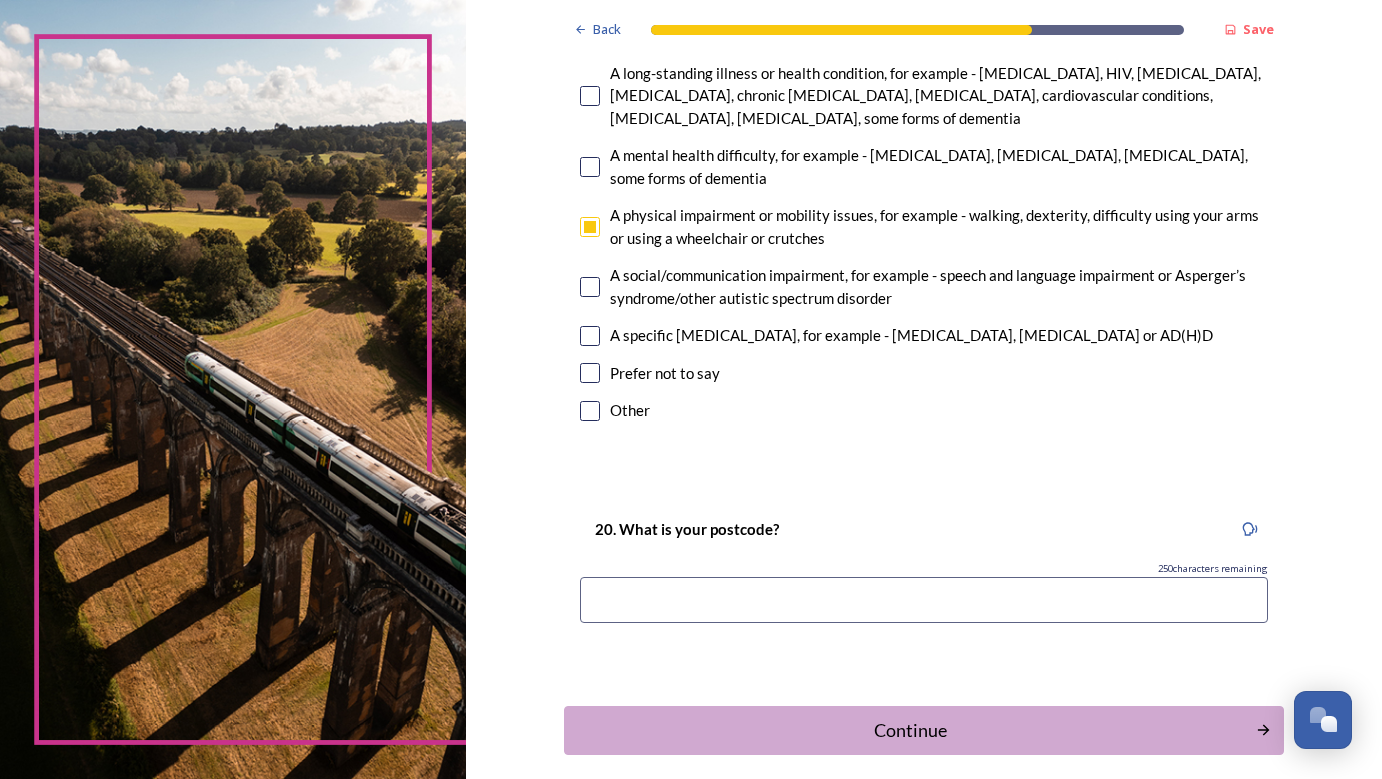 scroll, scrollTop: 1478, scrollLeft: 0, axis: vertical 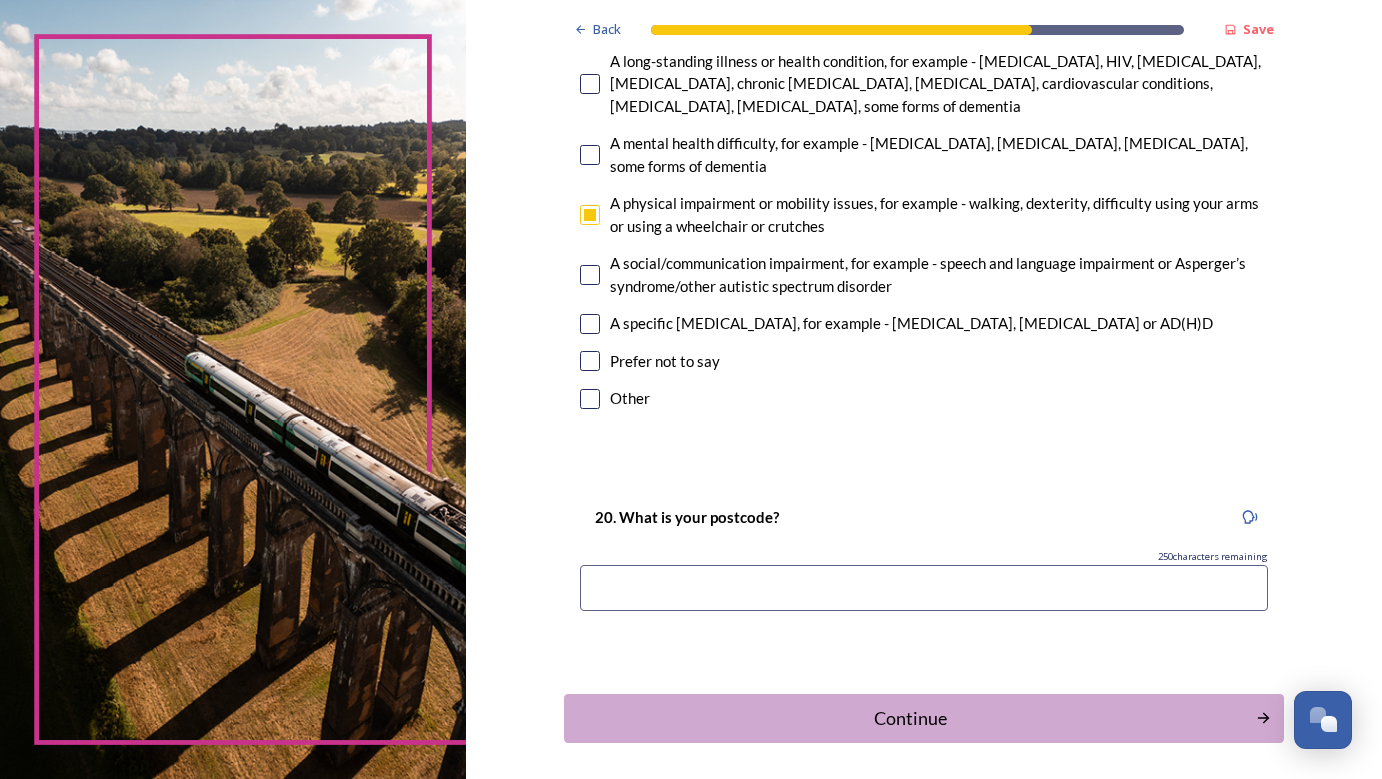 click at bounding box center [924, 588] 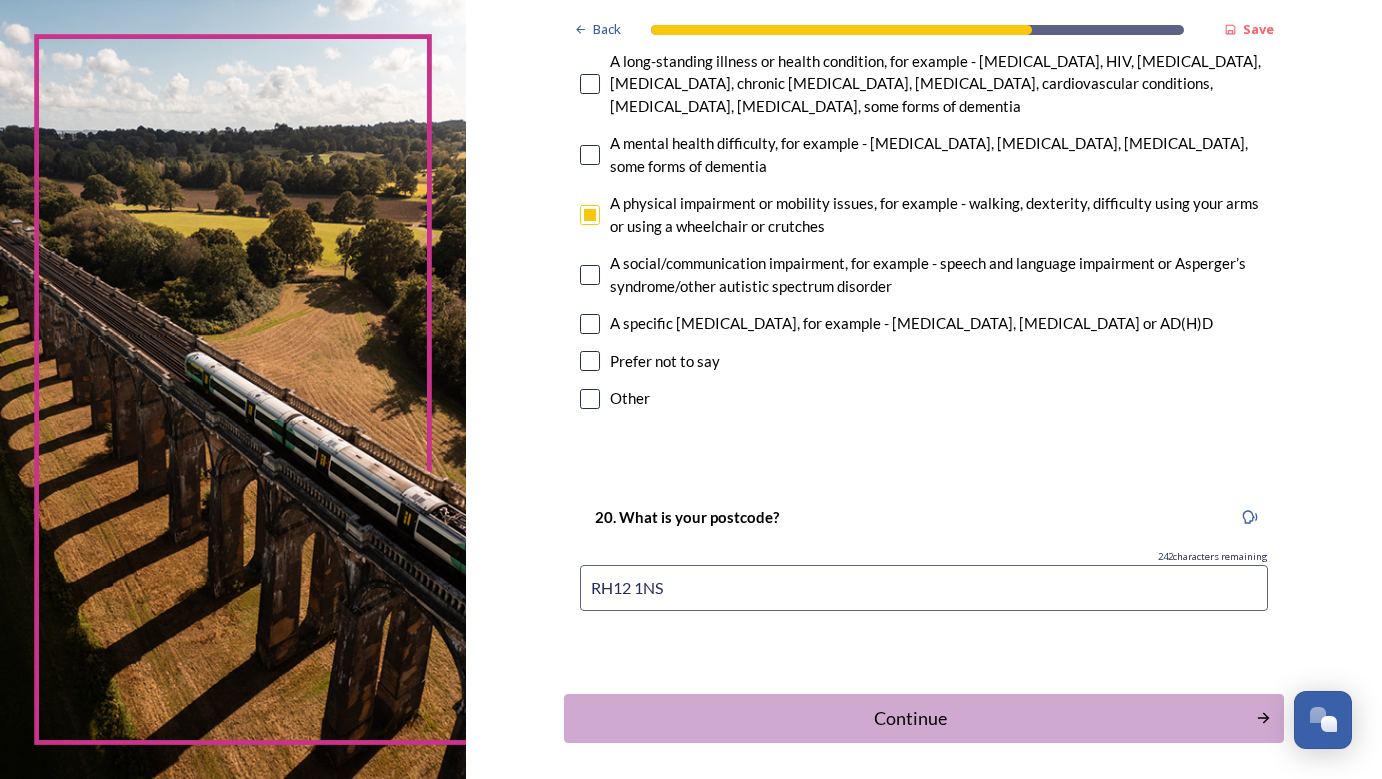 scroll, scrollTop: 1532, scrollLeft: 0, axis: vertical 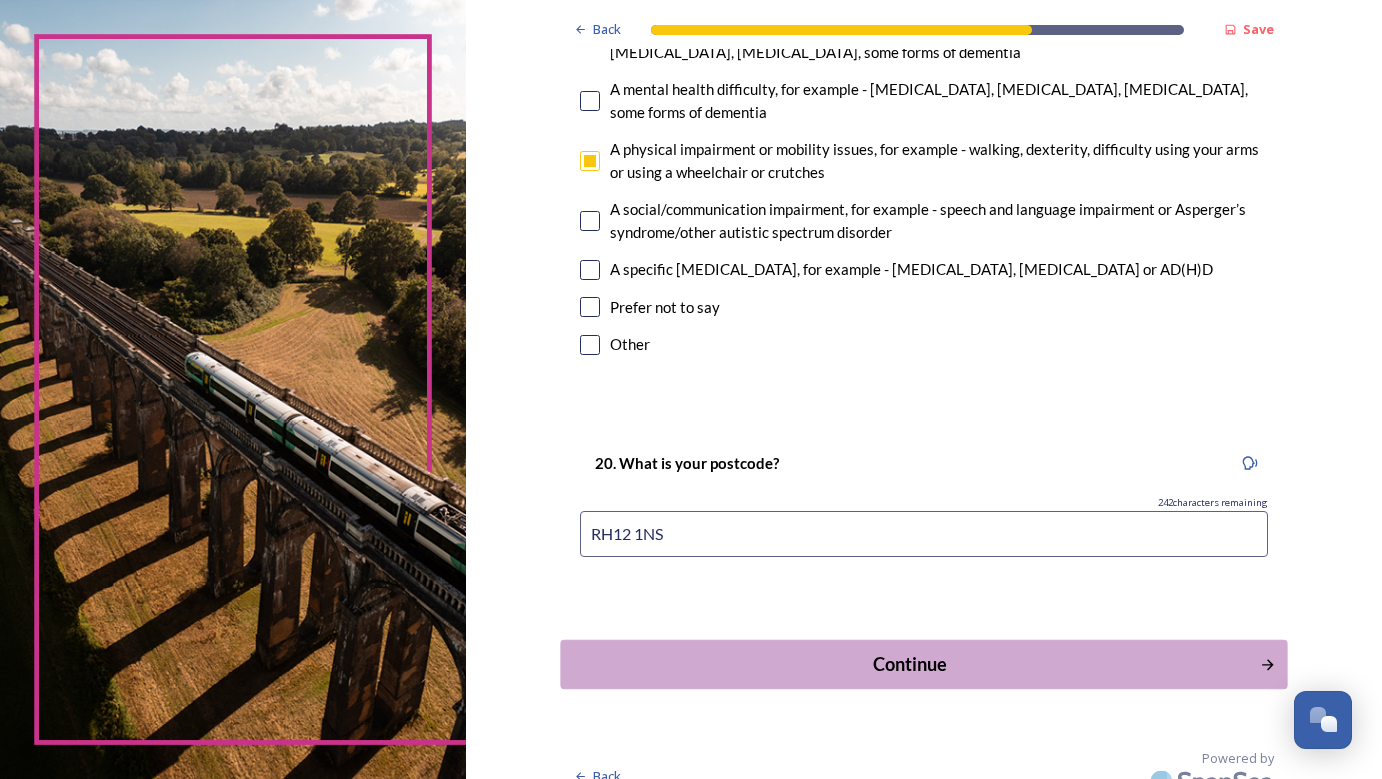 type on "RH12 1NS" 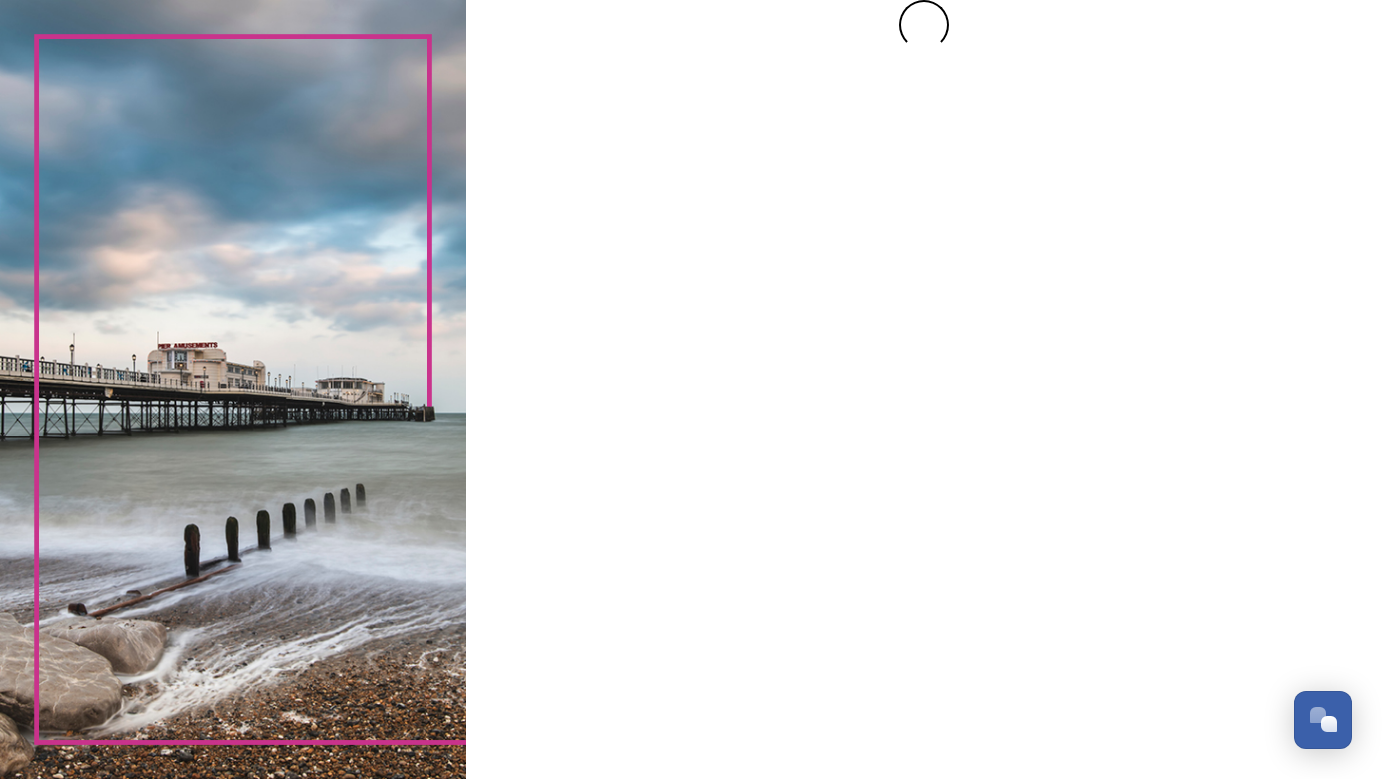 scroll, scrollTop: 98, scrollLeft: 0, axis: vertical 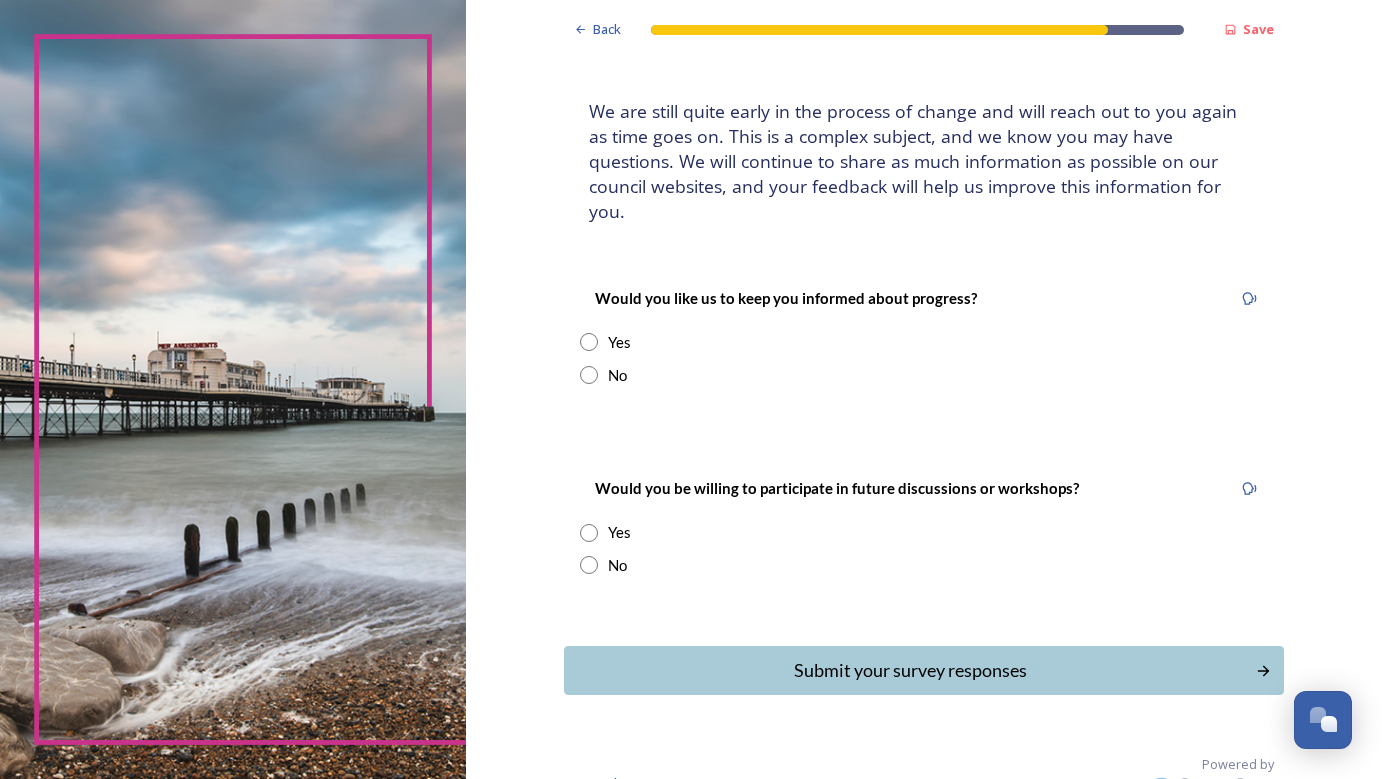 click at bounding box center [589, 342] 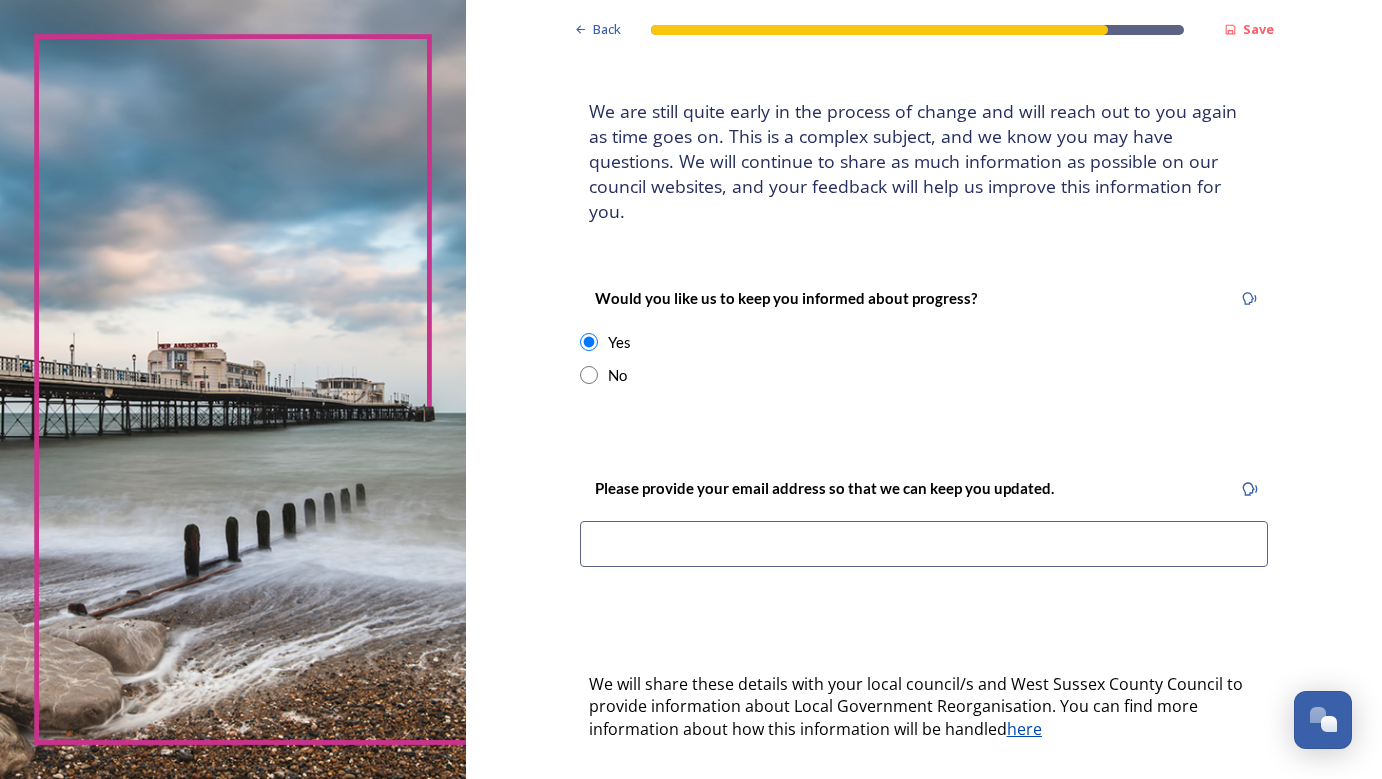 click at bounding box center (924, 544) 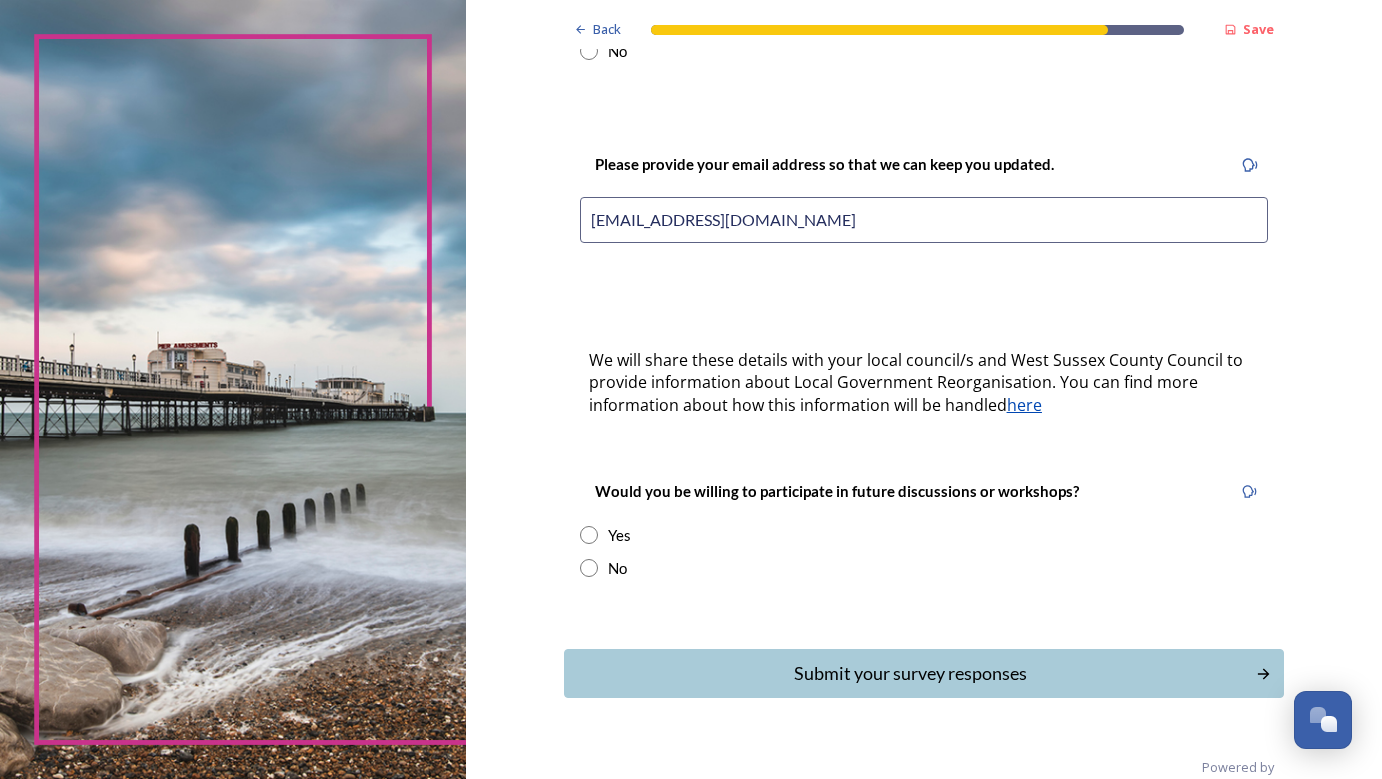 scroll, scrollTop: 421, scrollLeft: 0, axis: vertical 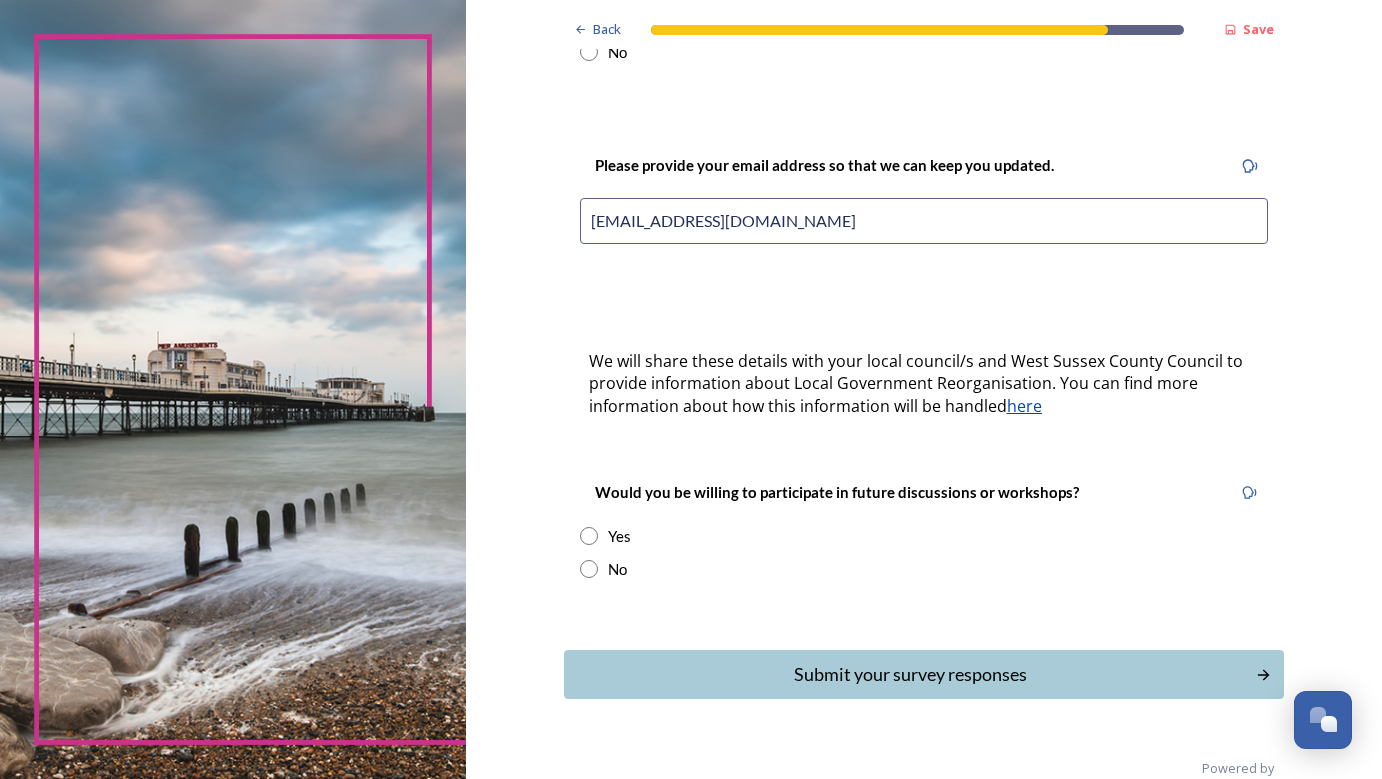 type on "[EMAIL_ADDRESS][DOMAIN_NAME]" 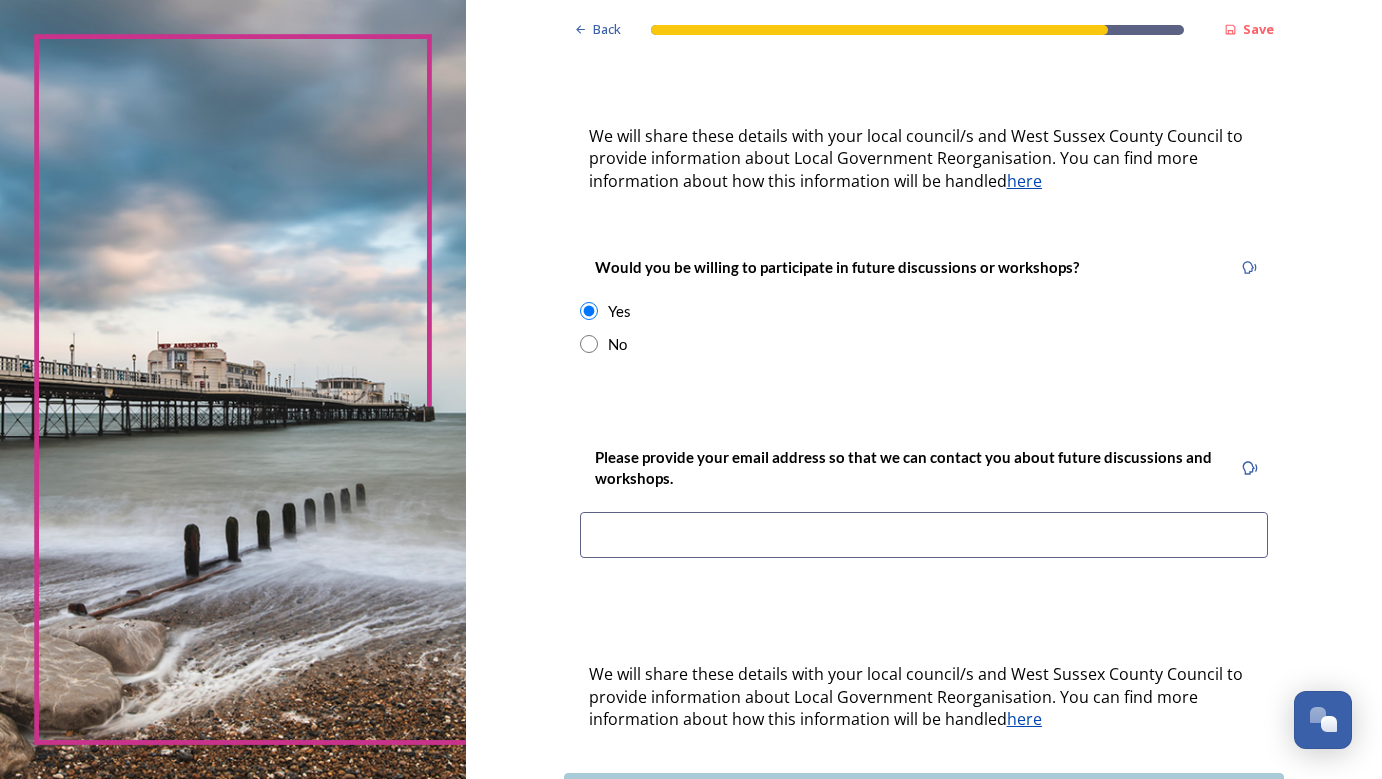 scroll, scrollTop: 765, scrollLeft: 0, axis: vertical 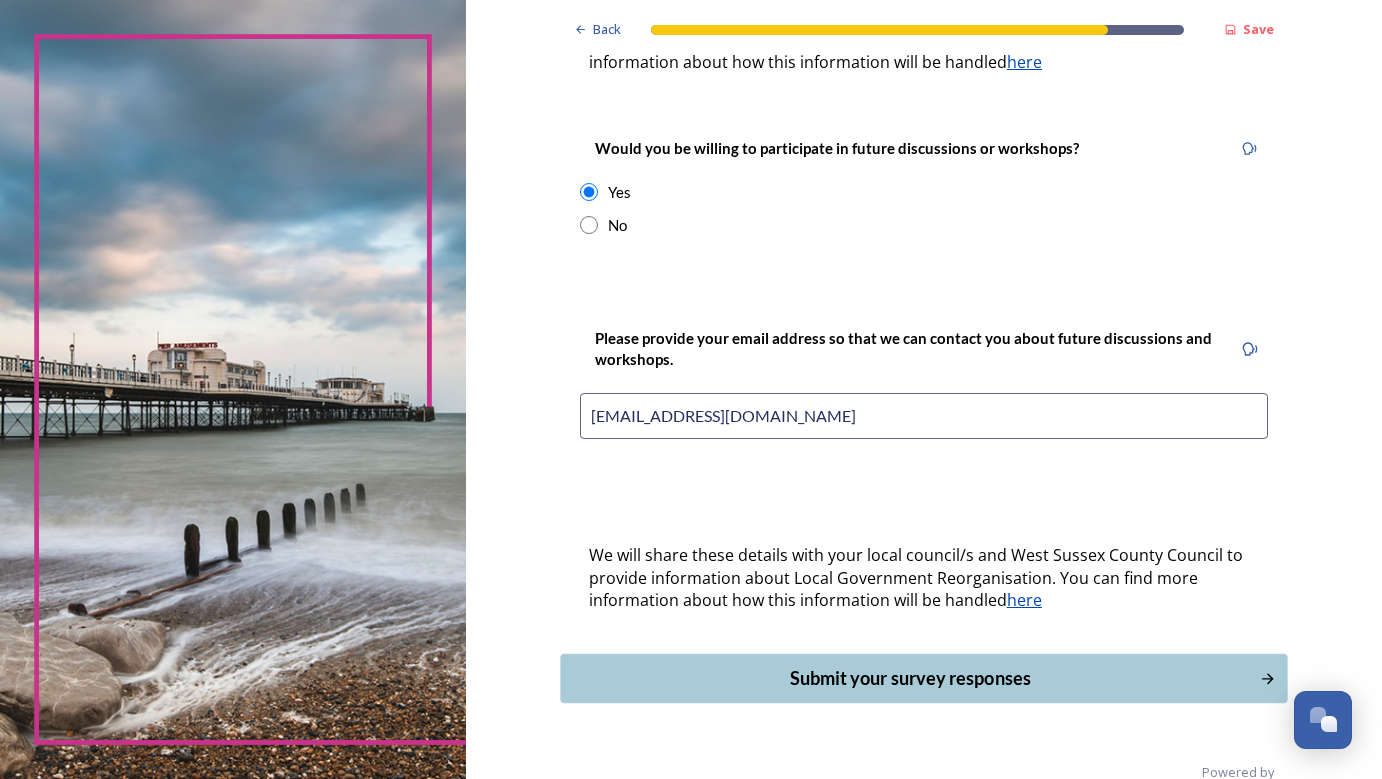 type on "[EMAIL_ADDRESS][DOMAIN_NAME]" 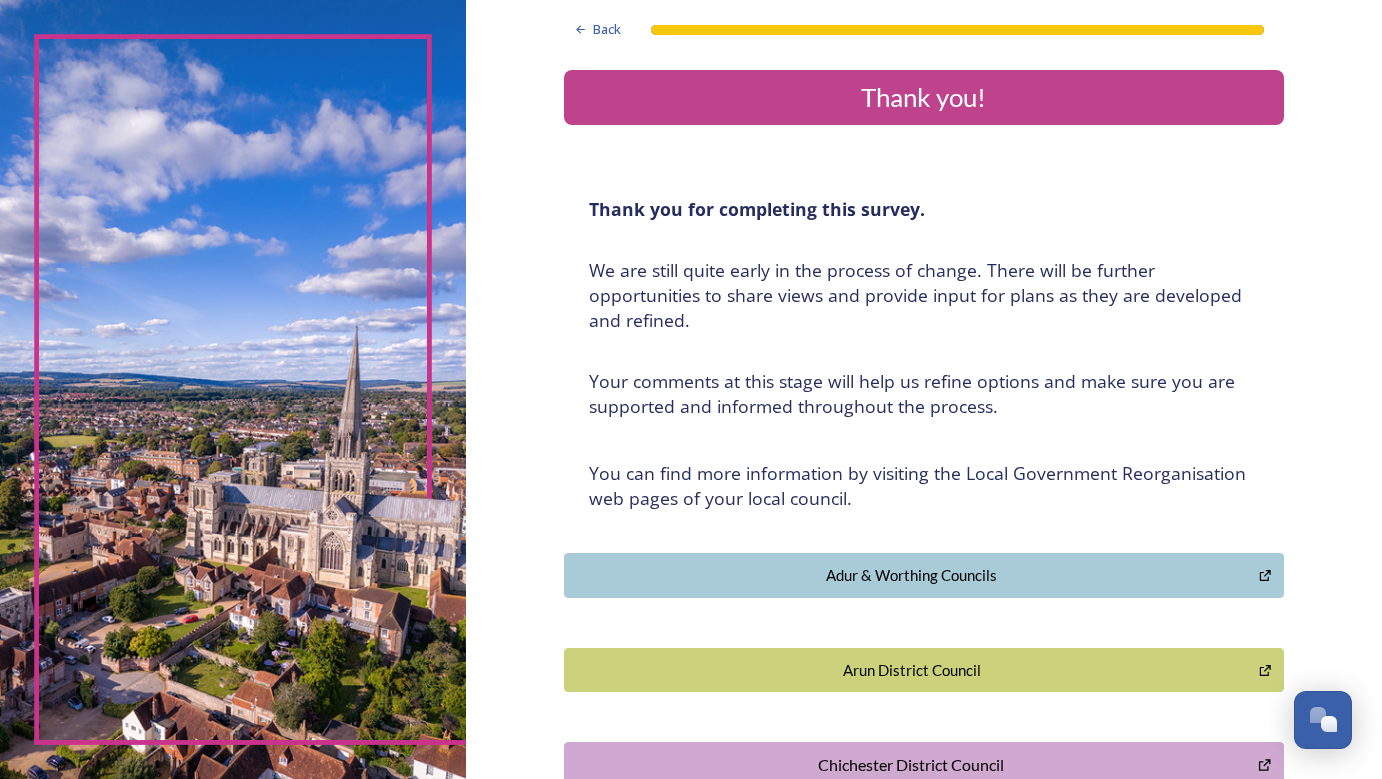 scroll, scrollTop: 0, scrollLeft: 0, axis: both 